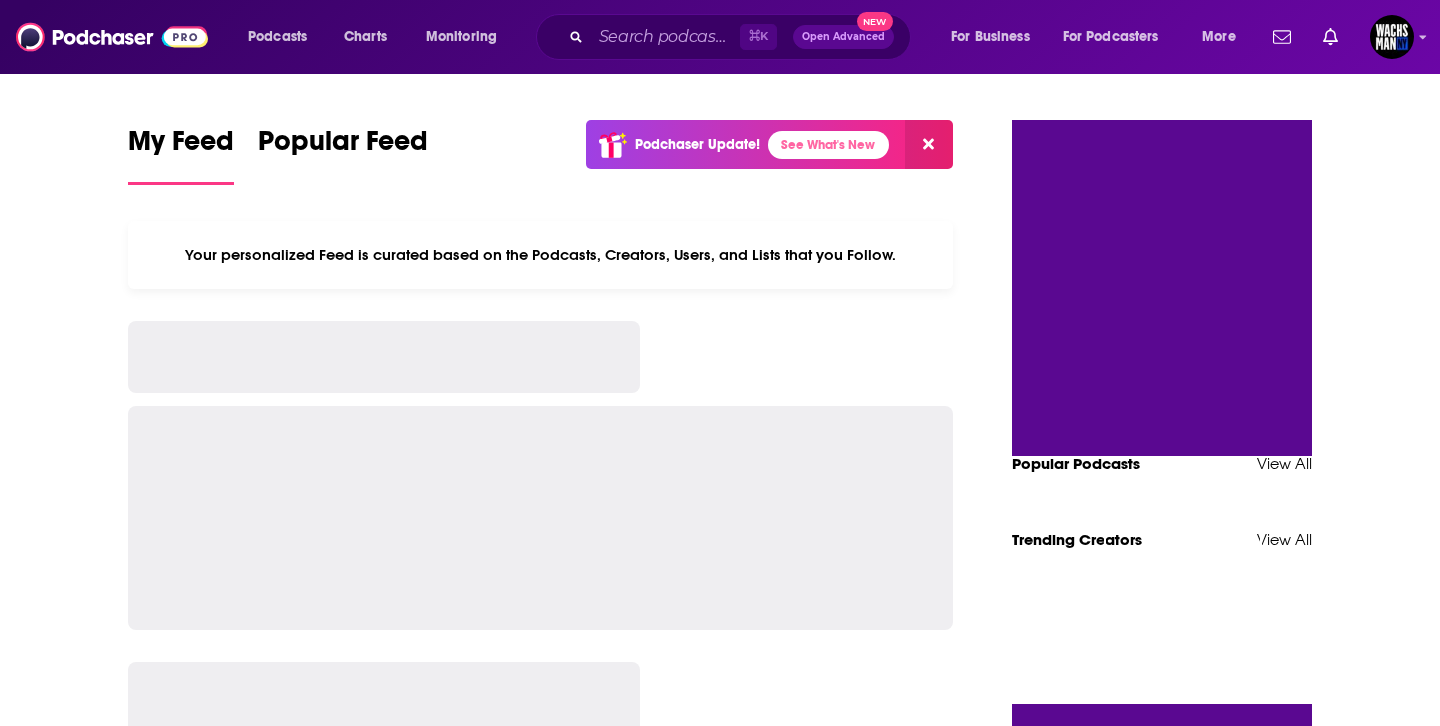 scroll, scrollTop: 0, scrollLeft: 0, axis: both 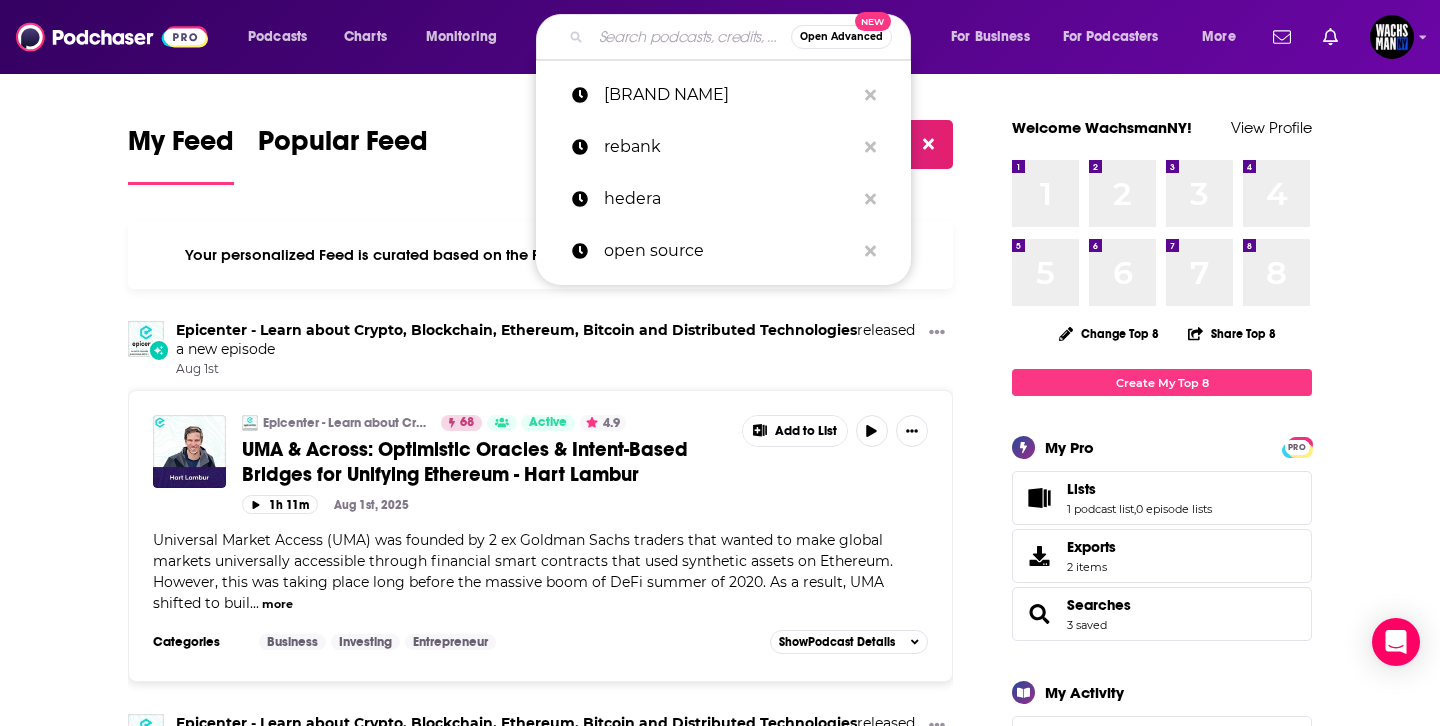 click at bounding box center [691, 37] 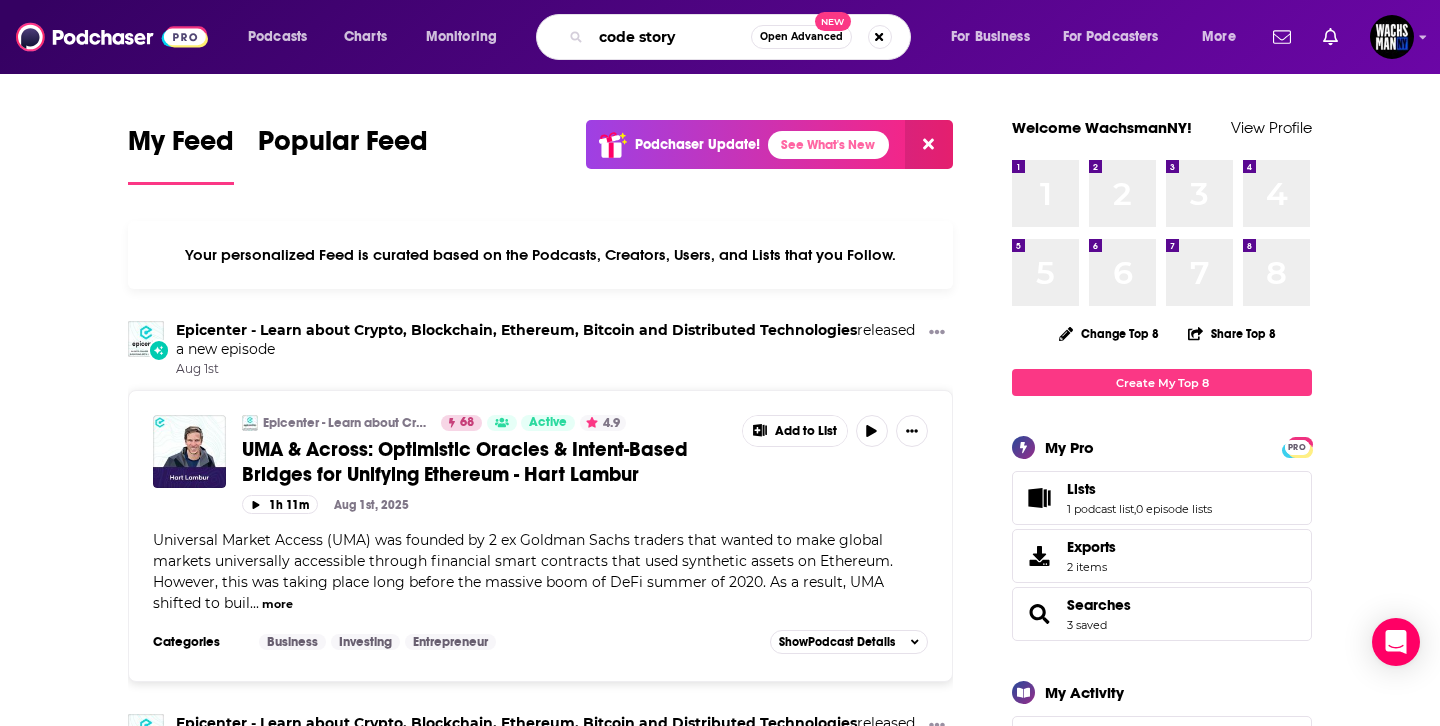 type on "code story" 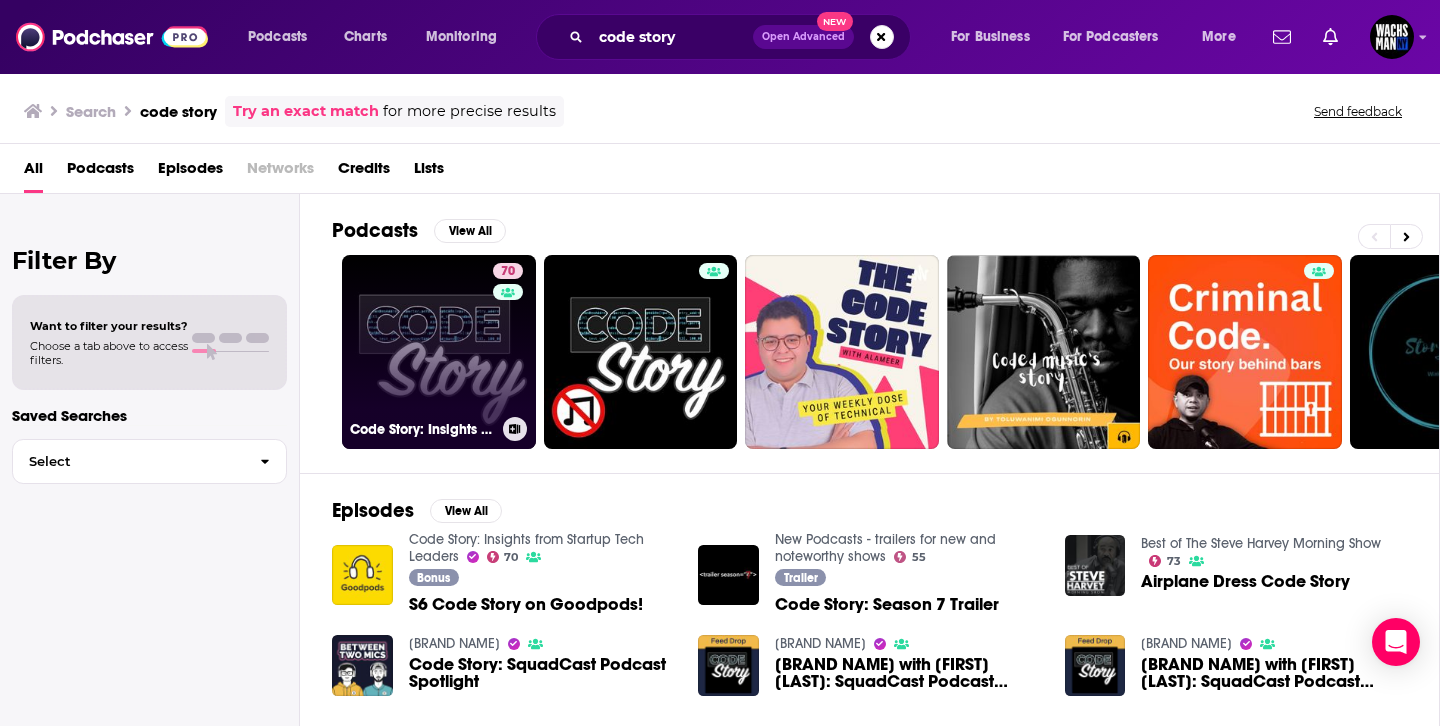 click on "70 Code Story: Insights from Startup Tech Leaders" at bounding box center [439, 352] 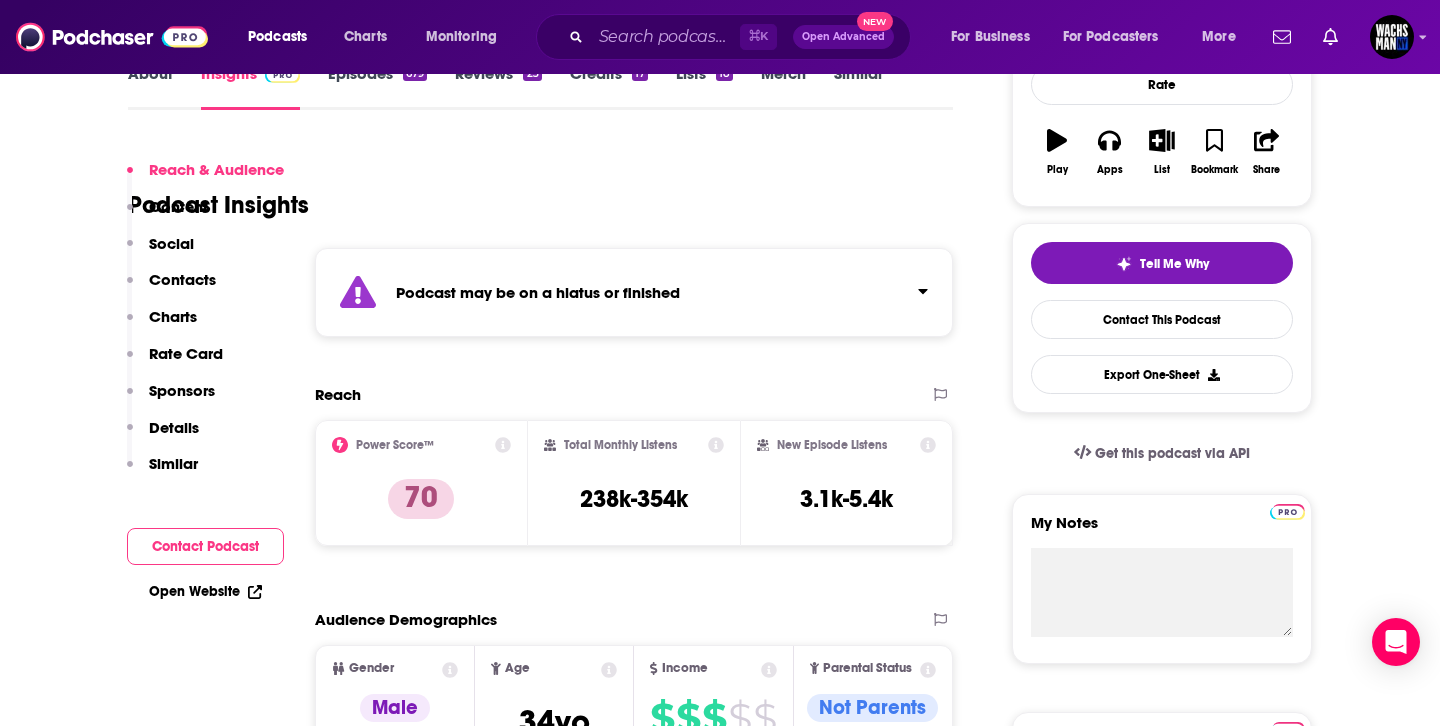 scroll, scrollTop: 380, scrollLeft: 0, axis: vertical 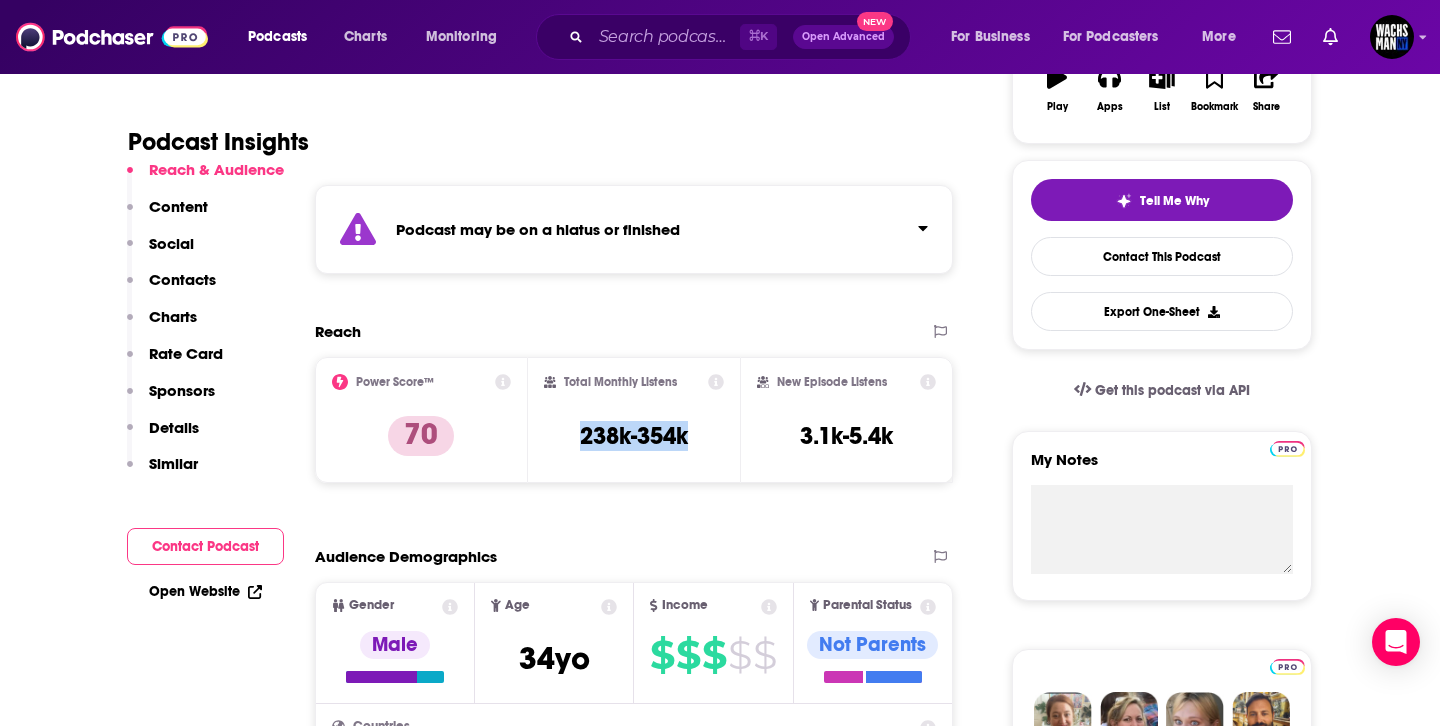 drag, startPoint x: 693, startPoint y: 445, endPoint x: 572, endPoint y: 441, distance: 121.0661 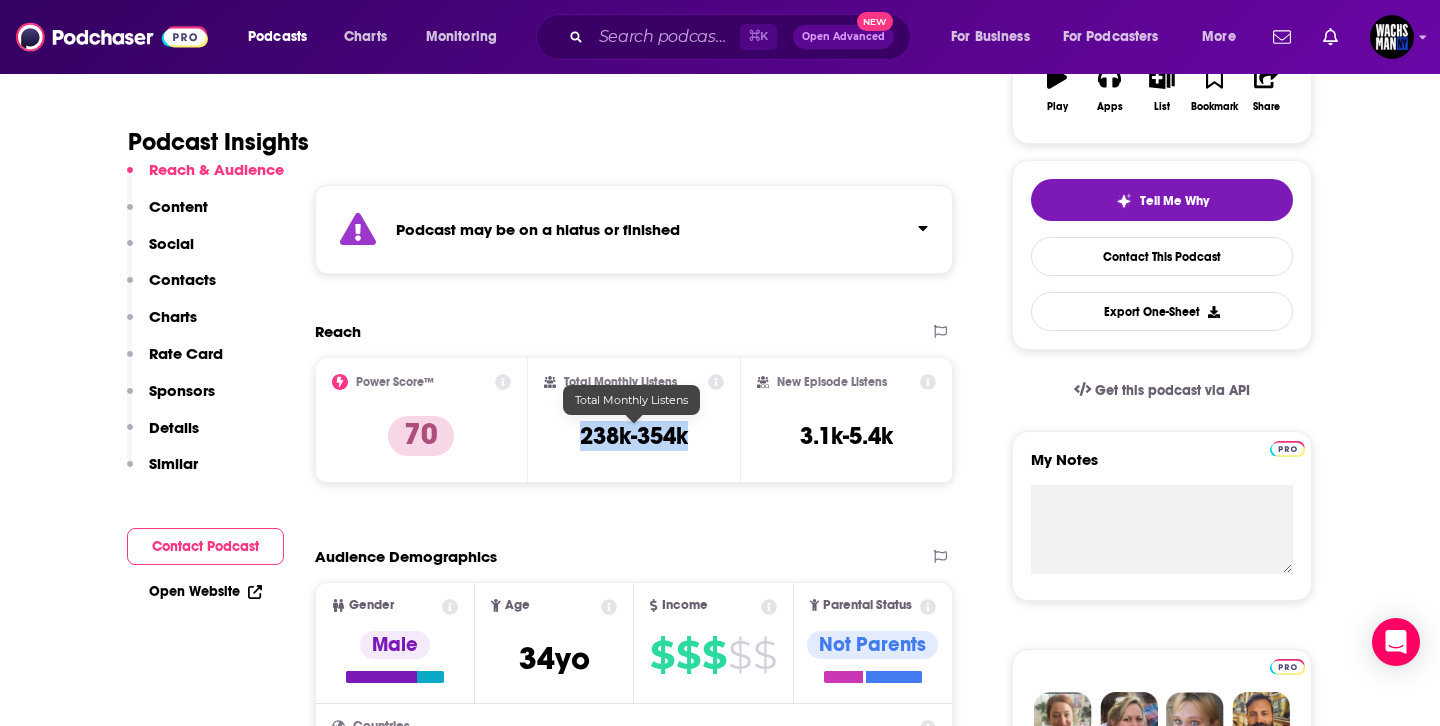 copy on "238k-354k" 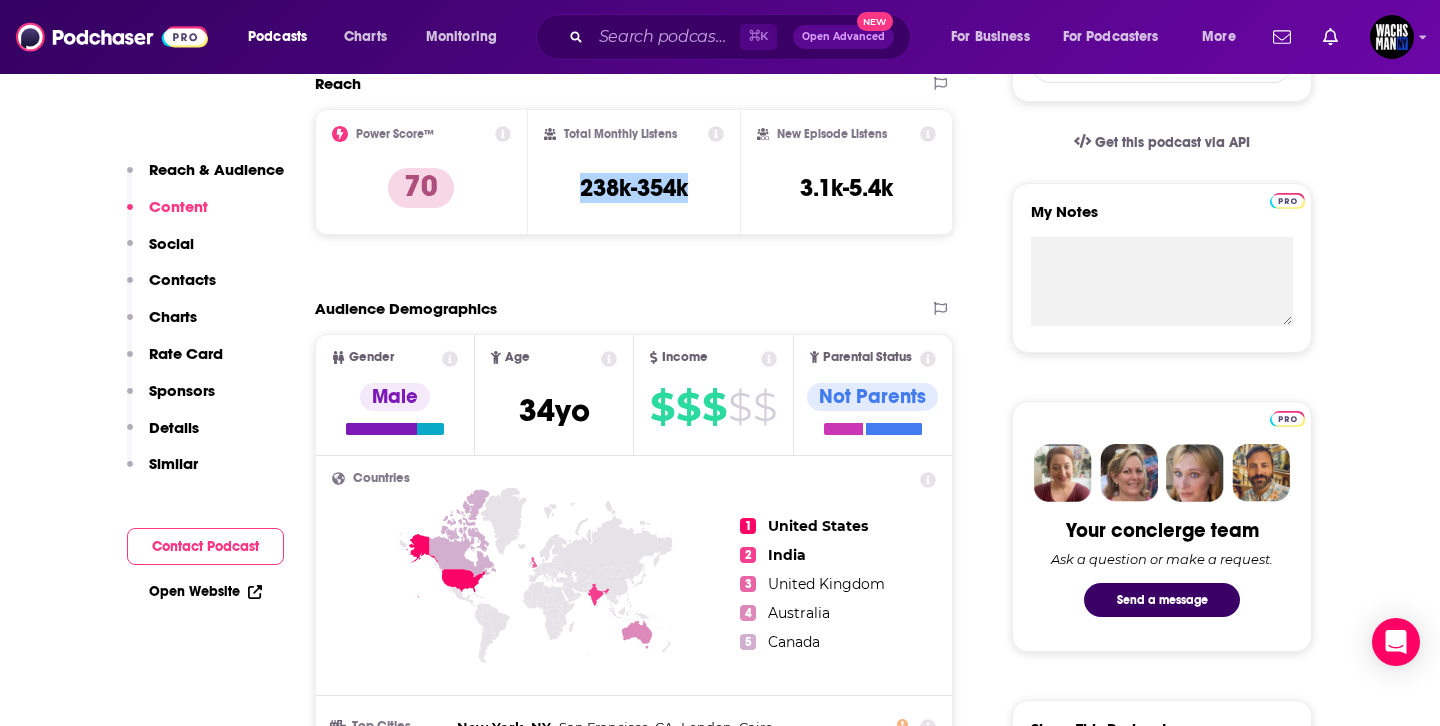 scroll, scrollTop: 630, scrollLeft: 0, axis: vertical 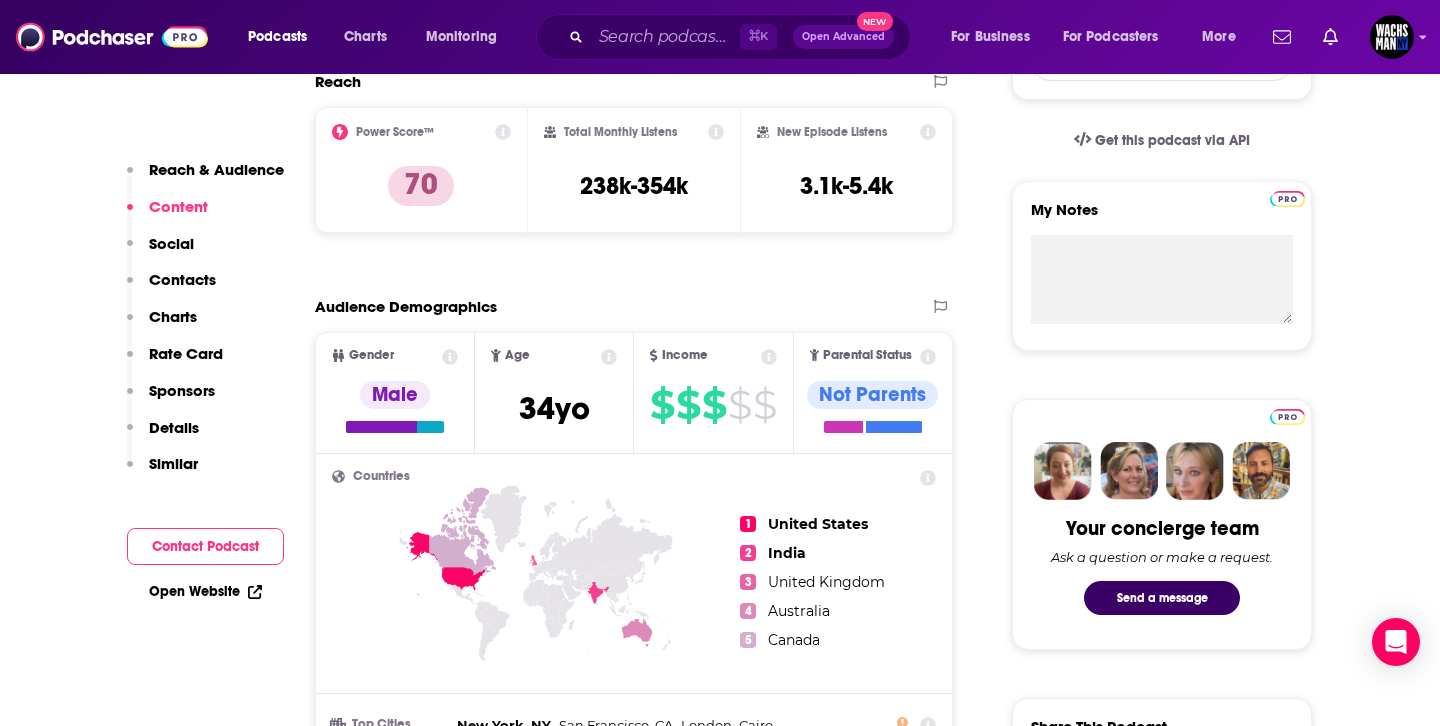 click 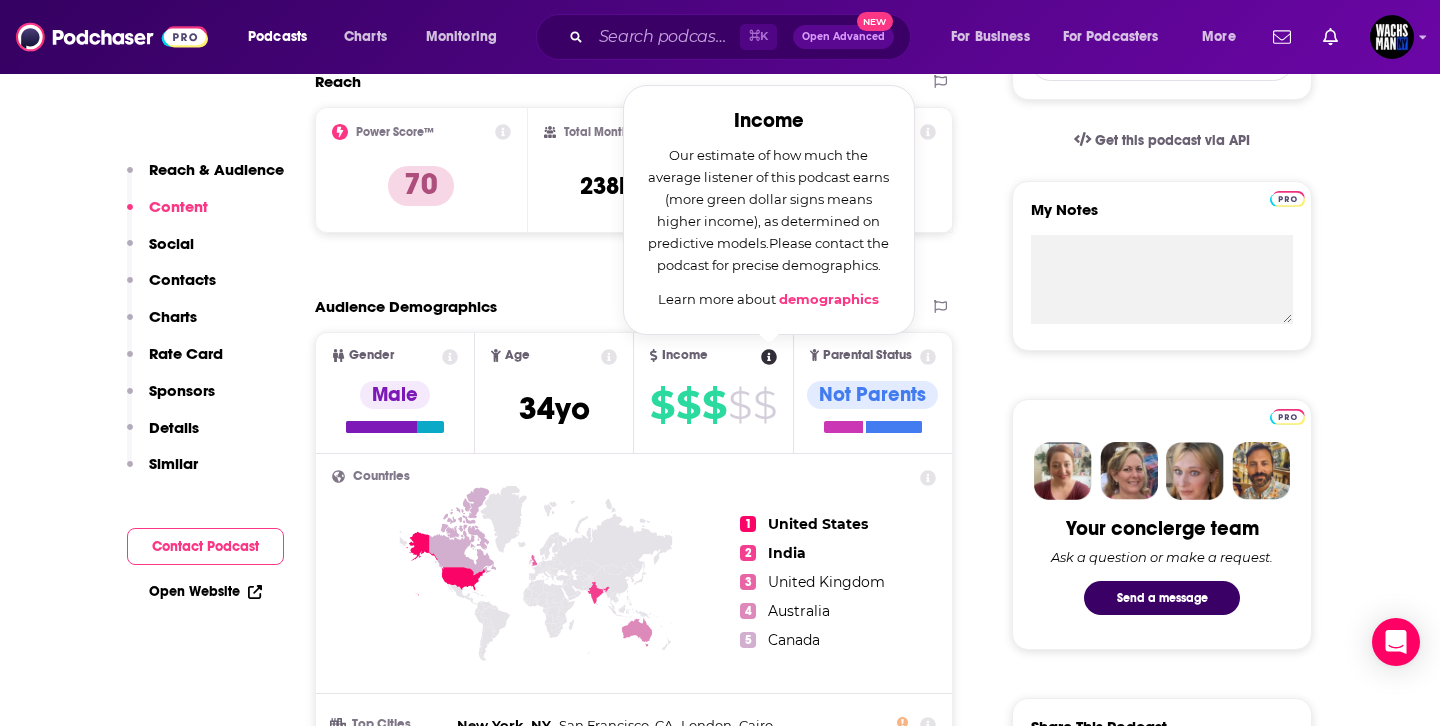 click on "demographics" at bounding box center (829, 299) 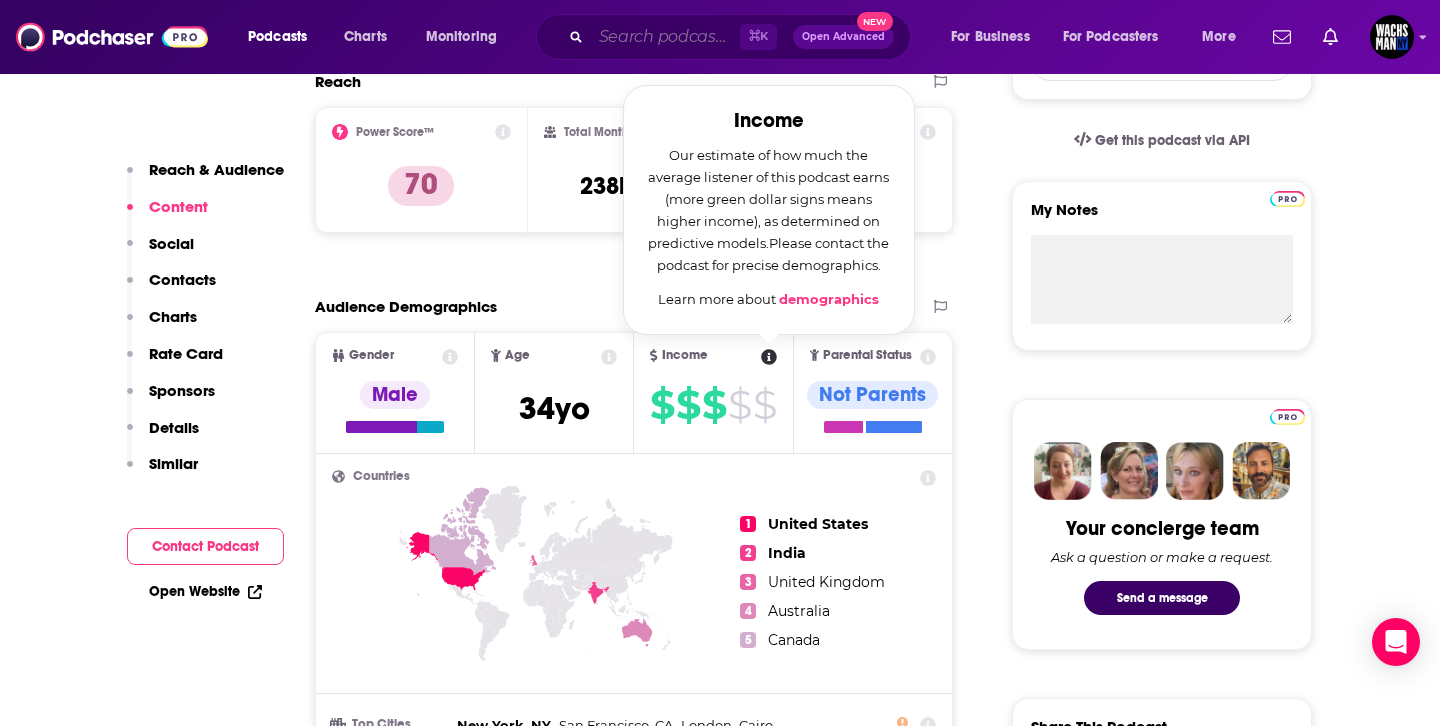 click at bounding box center (665, 37) 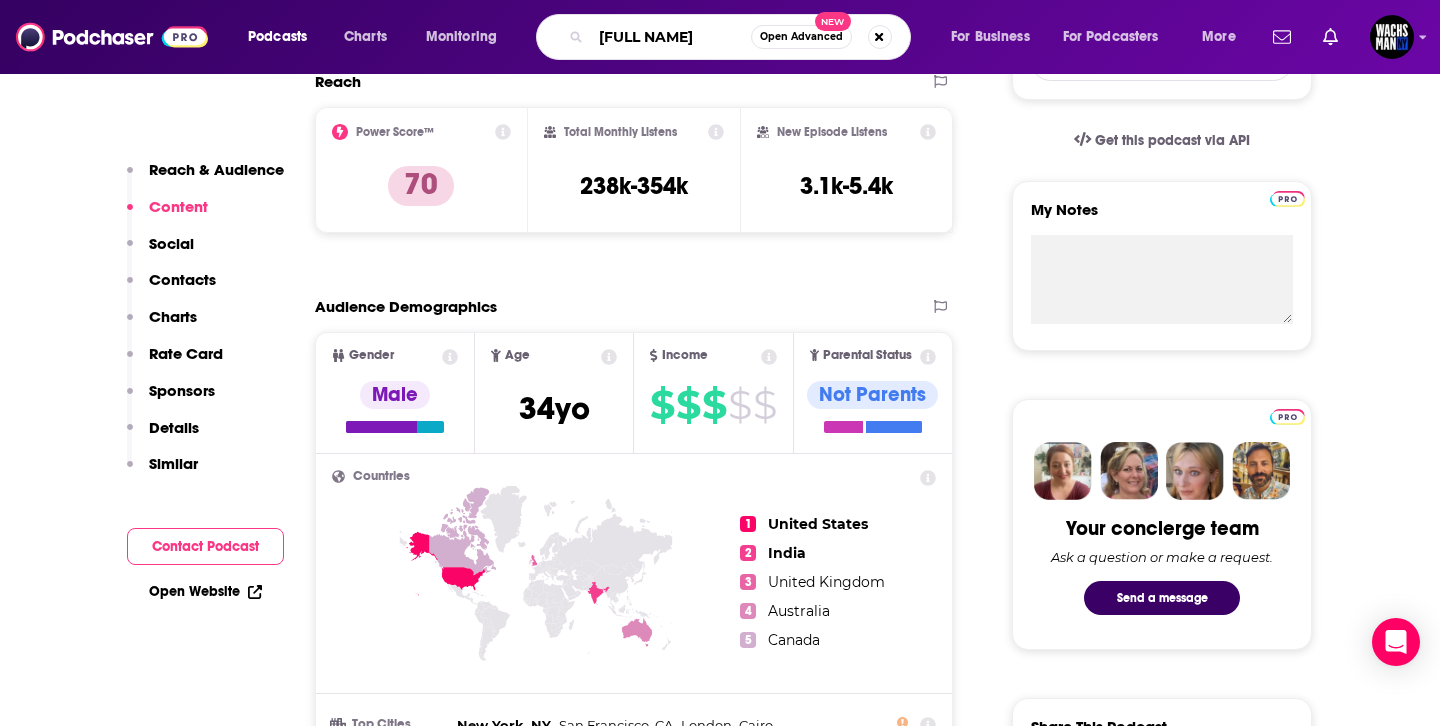 type on "[FULL NAME]" 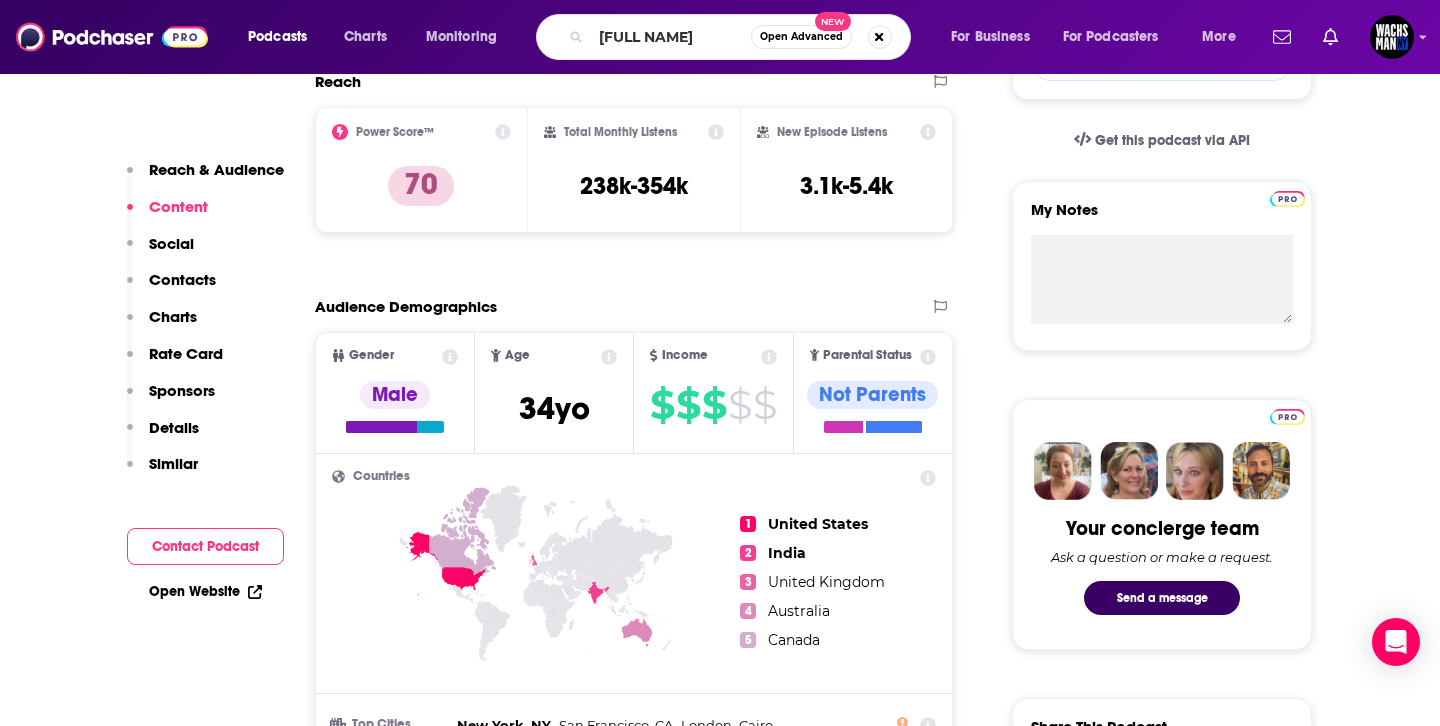 scroll, scrollTop: 0, scrollLeft: 0, axis: both 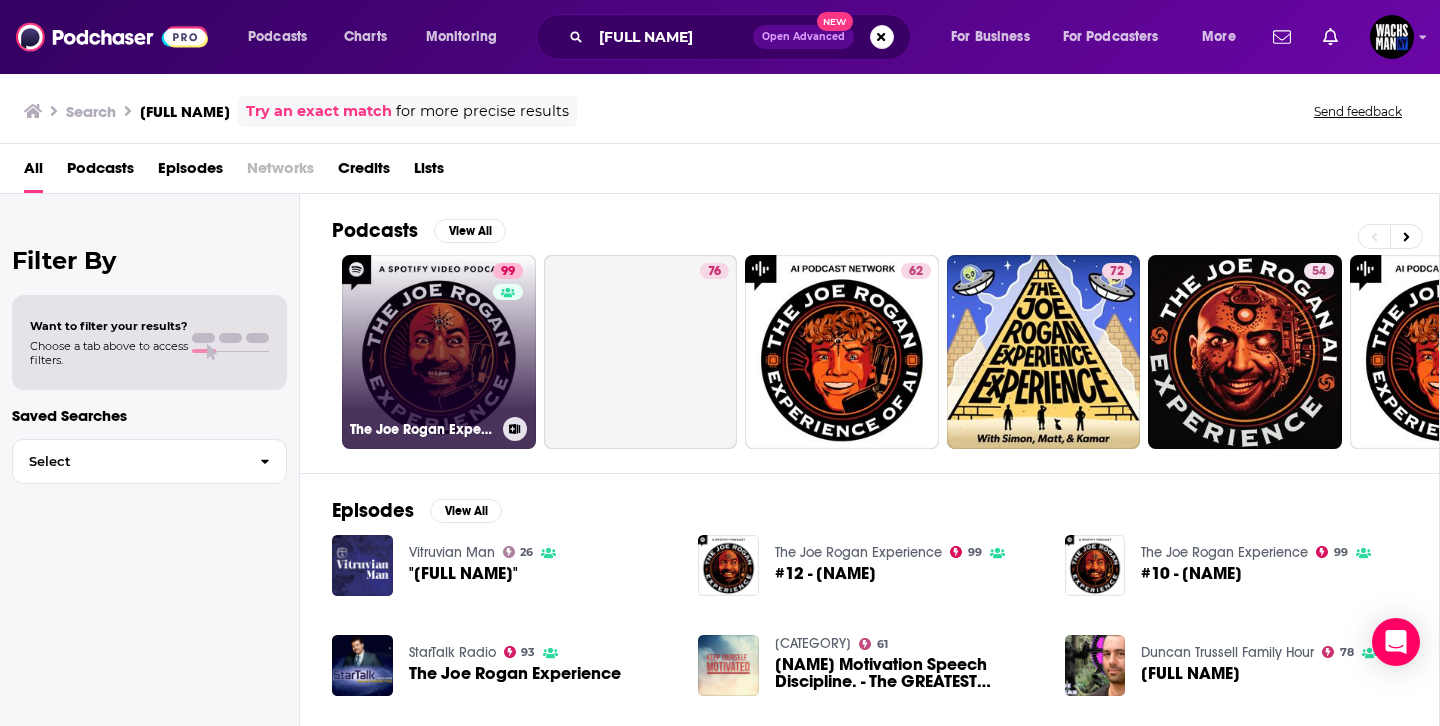 click on "99 The Joe Rogan Experience" at bounding box center (439, 352) 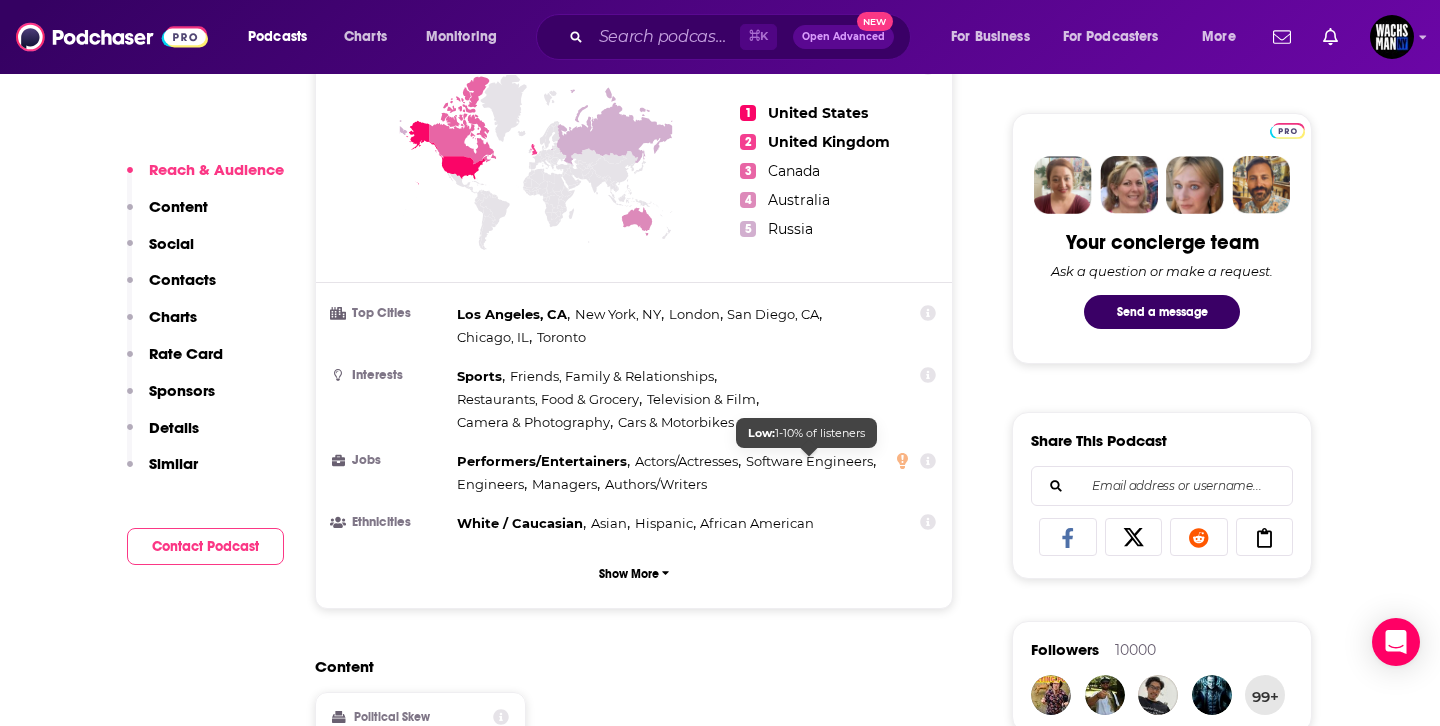 scroll, scrollTop: 1062, scrollLeft: 0, axis: vertical 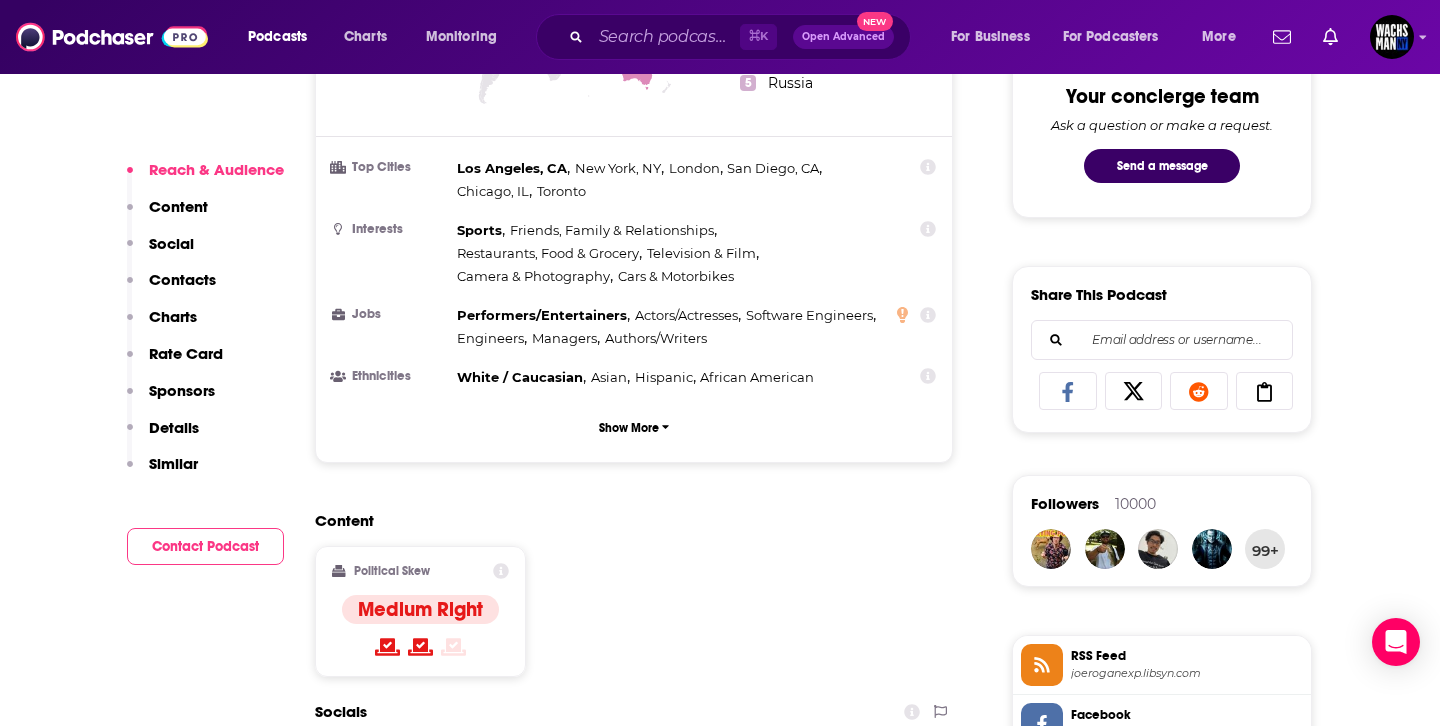 click on "Contacts" at bounding box center [182, 279] 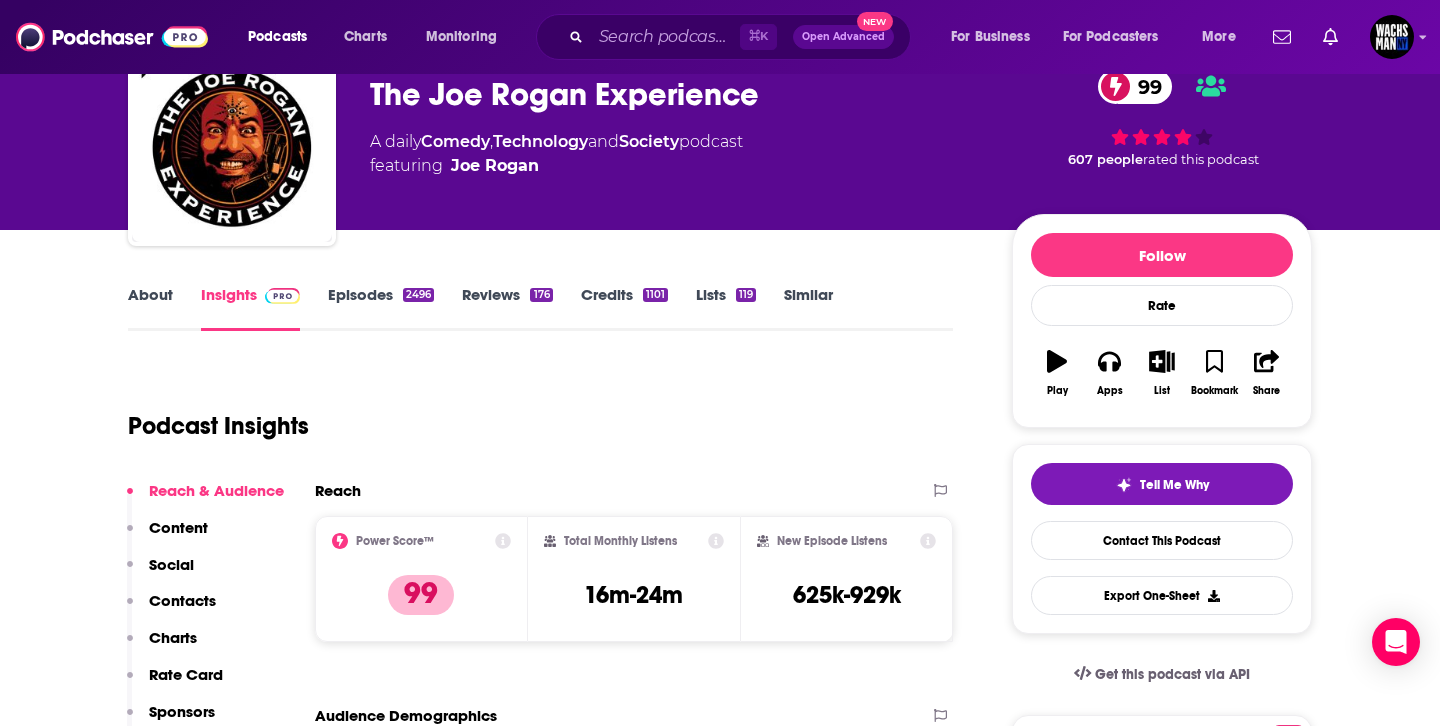 scroll, scrollTop: 0, scrollLeft: 0, axis: both 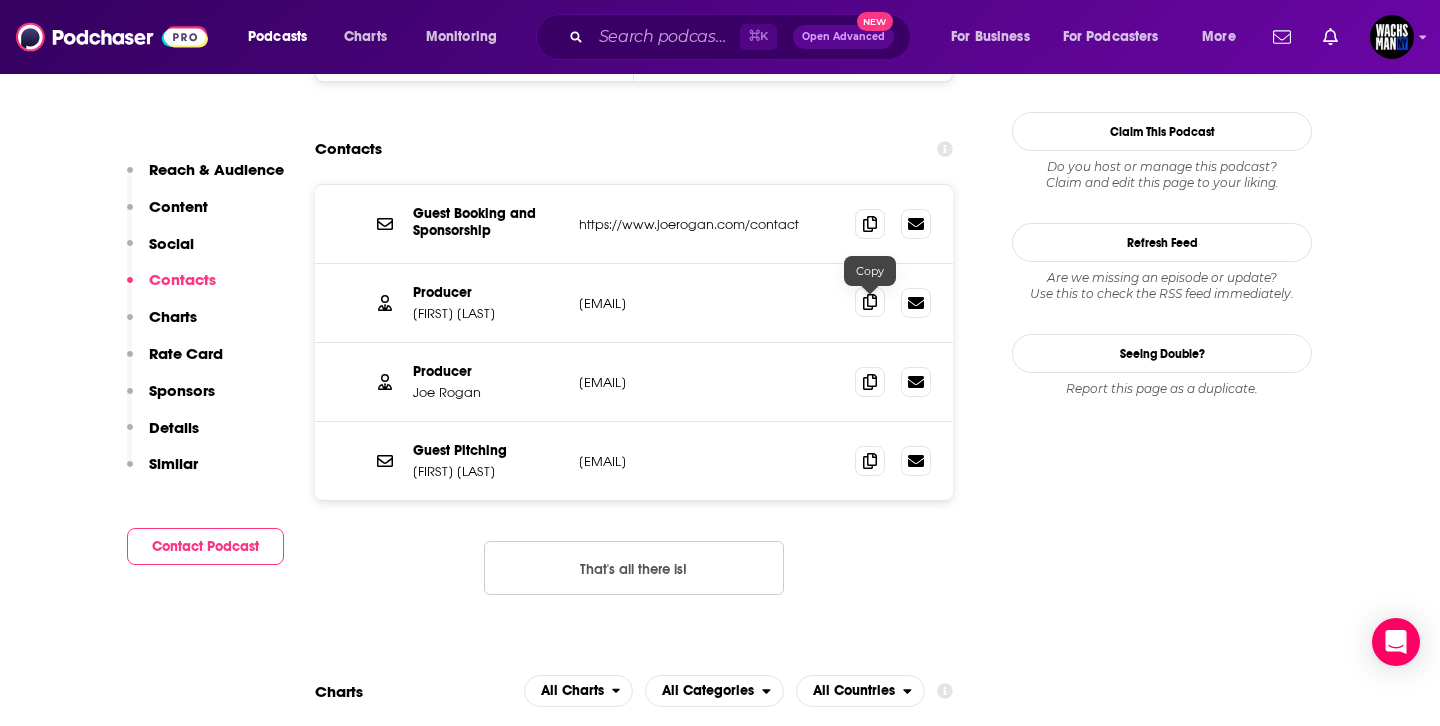 click 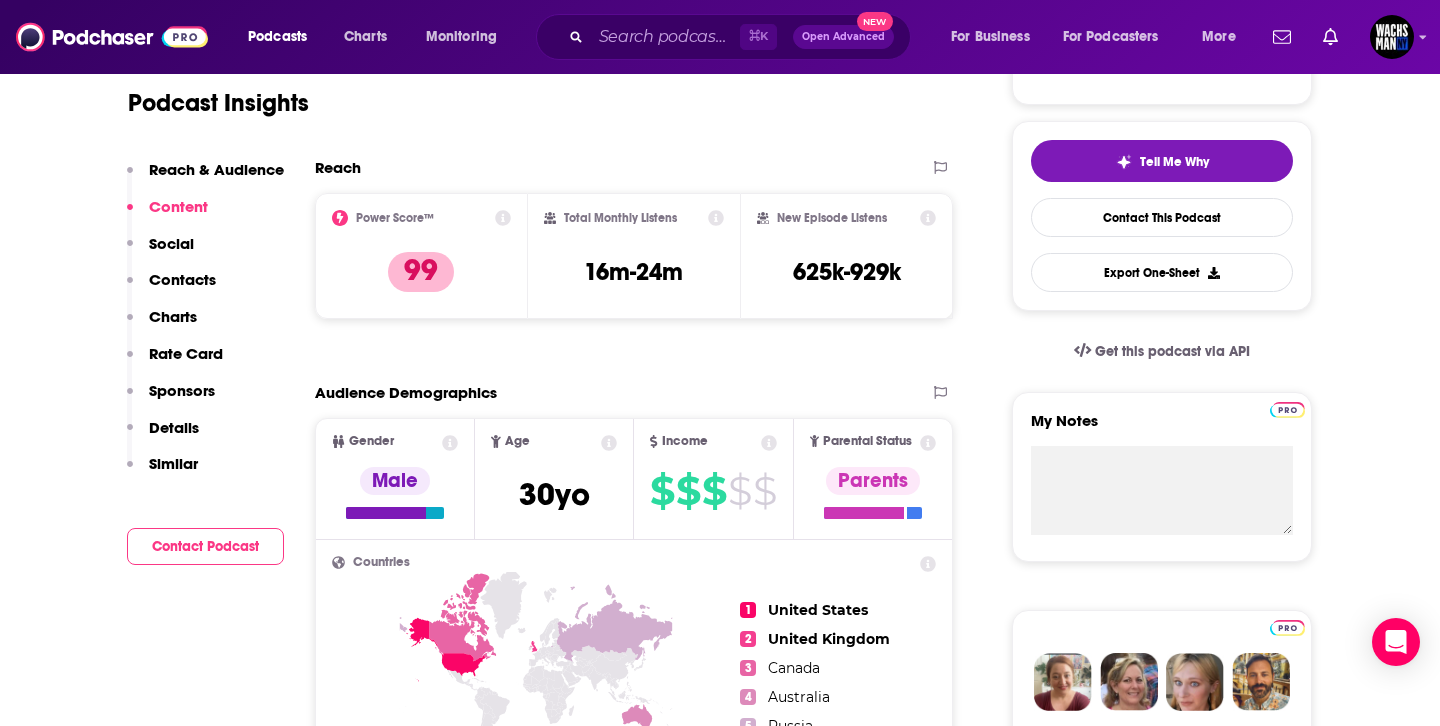 scroll, scrollTop: 418, scrollLeft: 0, axis: vertical 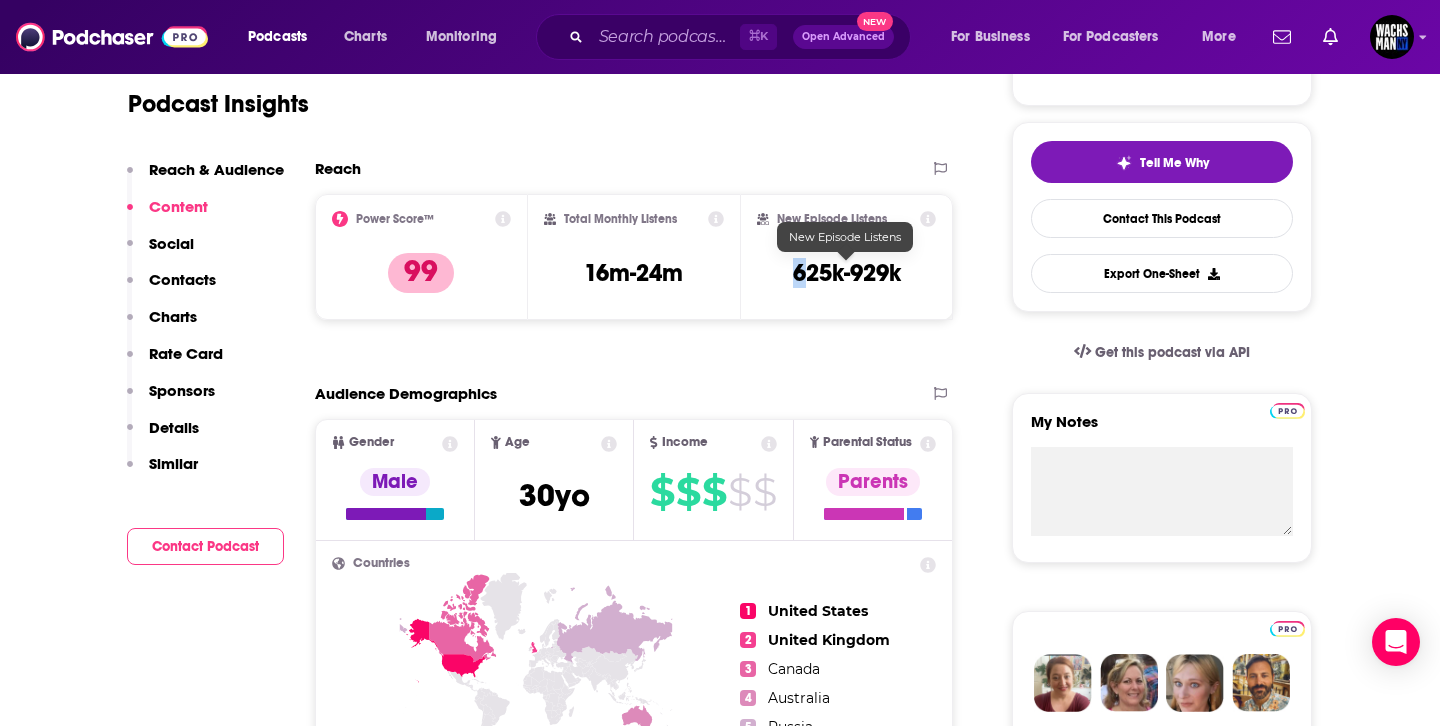 drag, startPoint x: 774, startPoint y: 270, endPoint x: 798, endPoint y: 273, distance: 24.186773 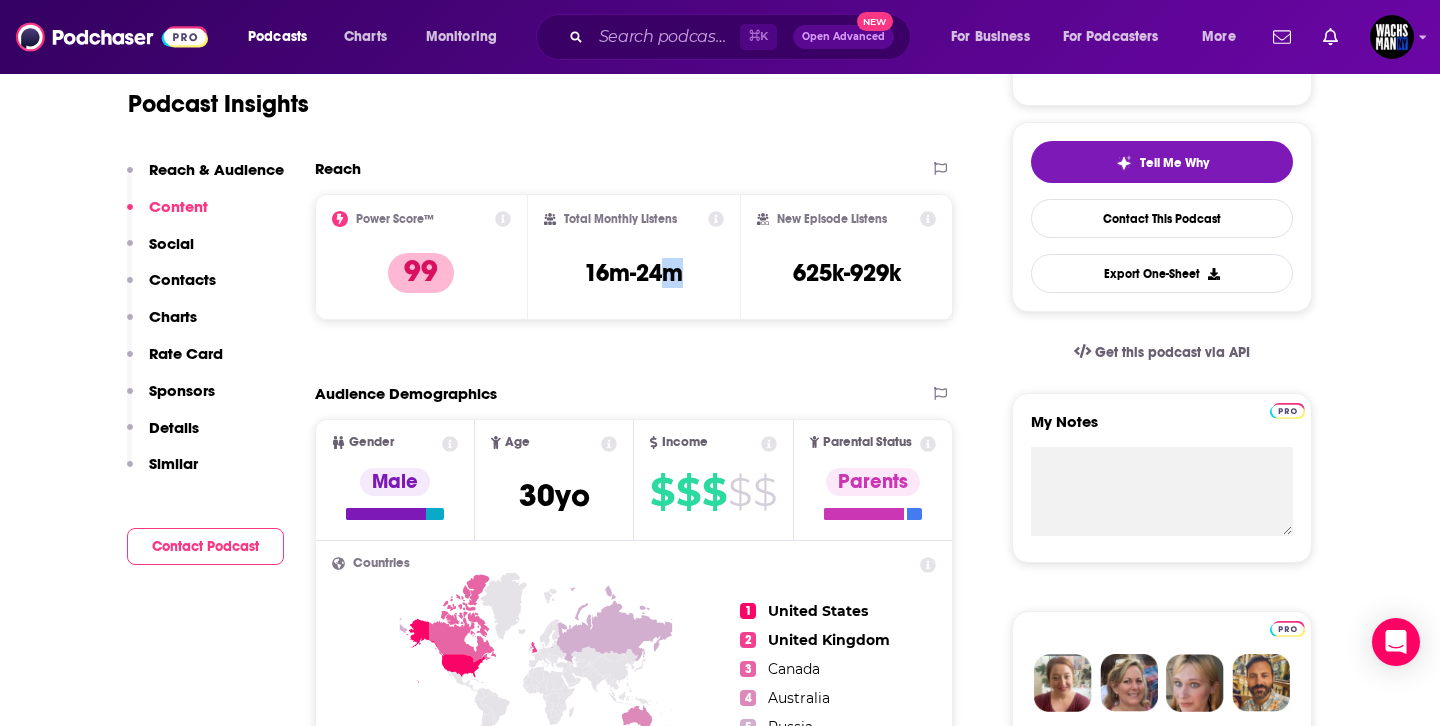 drag, startPoint x: 666, startPoint y: 273, endPoint x: 705, endPoint y: 271, distance: 39.051247 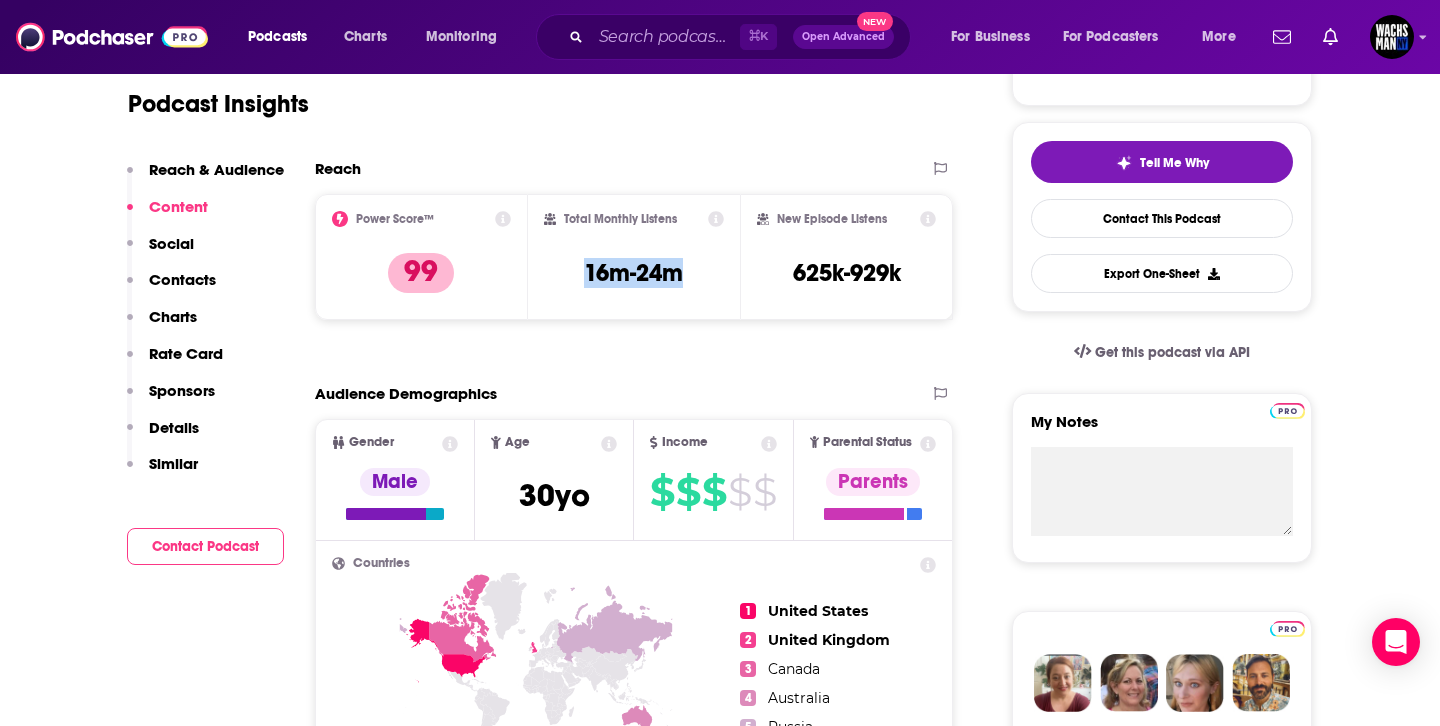 drag, startPoint x: 709, startPoint y: 272, endPoint x: 563, endPoint y: 272, distance: 146 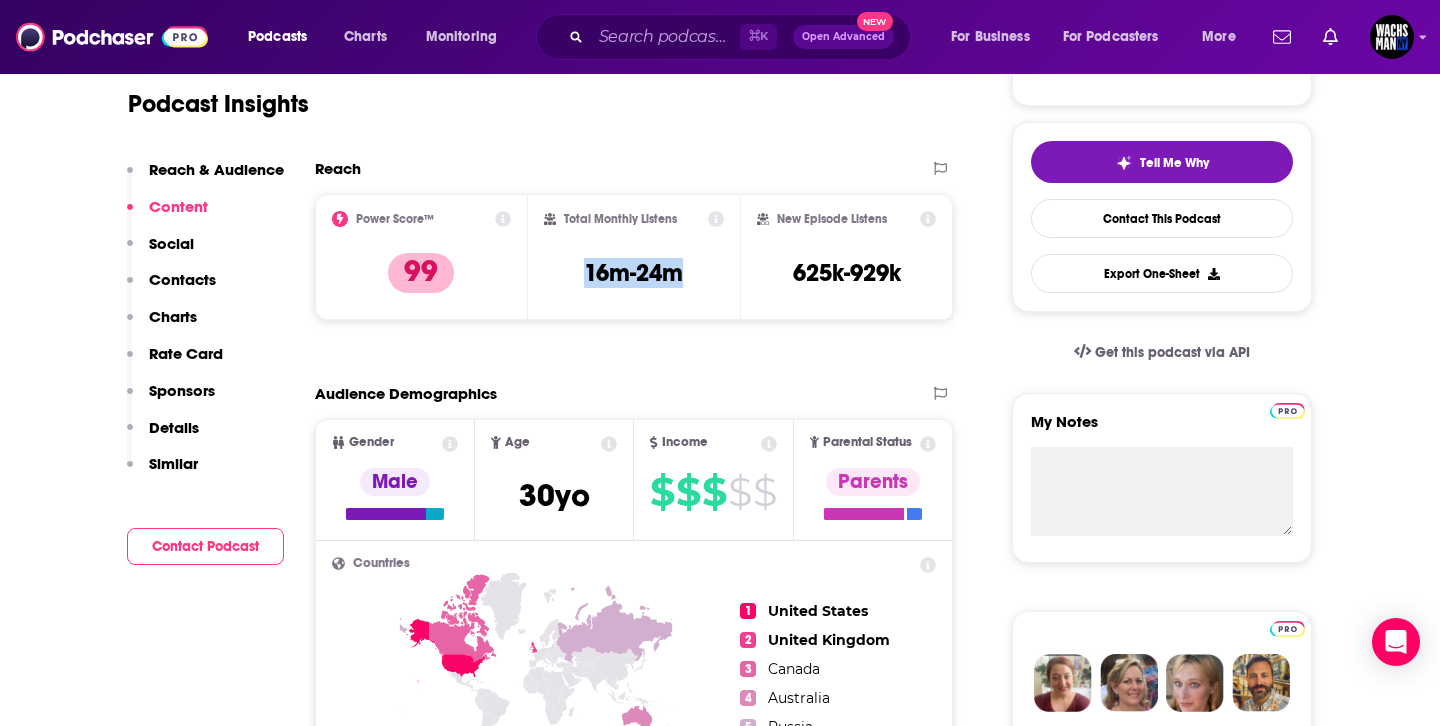 copy on "16m-24m" 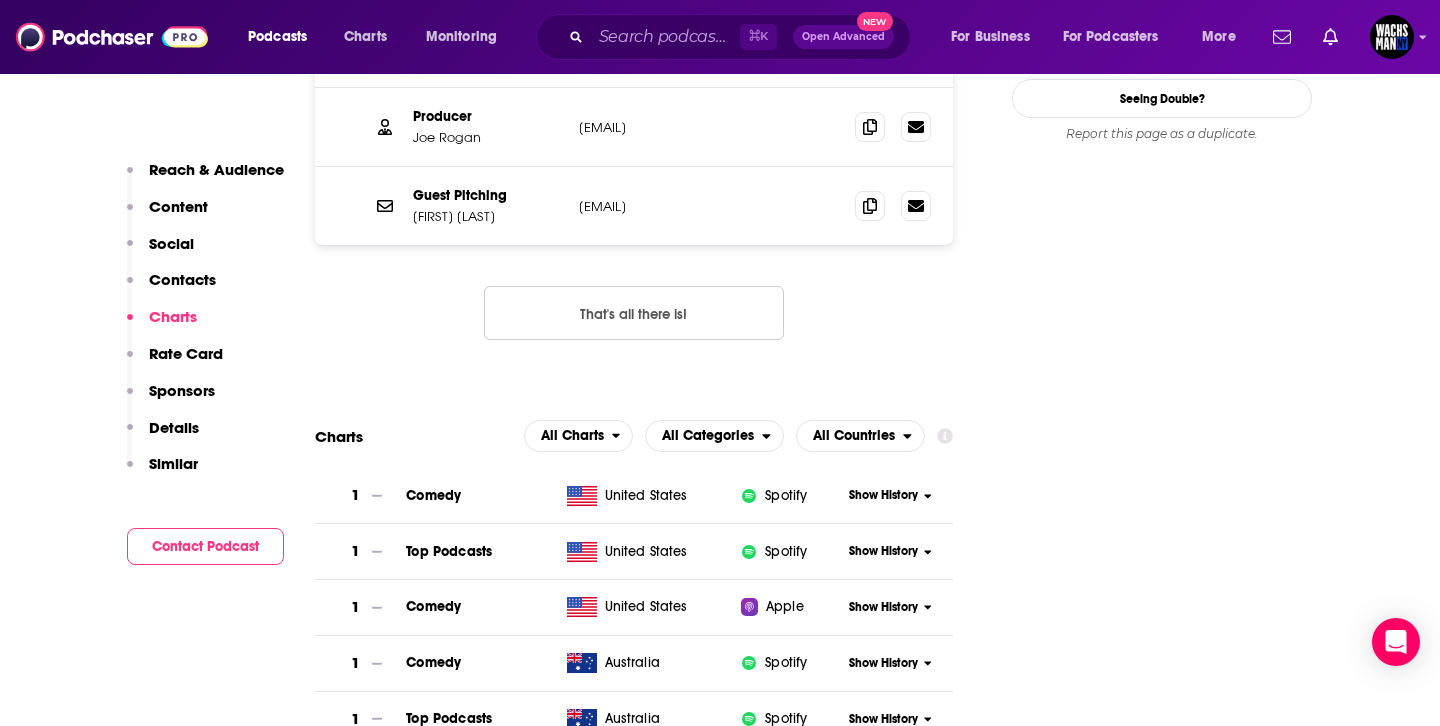 scroll, scrollTop: 1754, scrollLeft: 0, axis: vertical 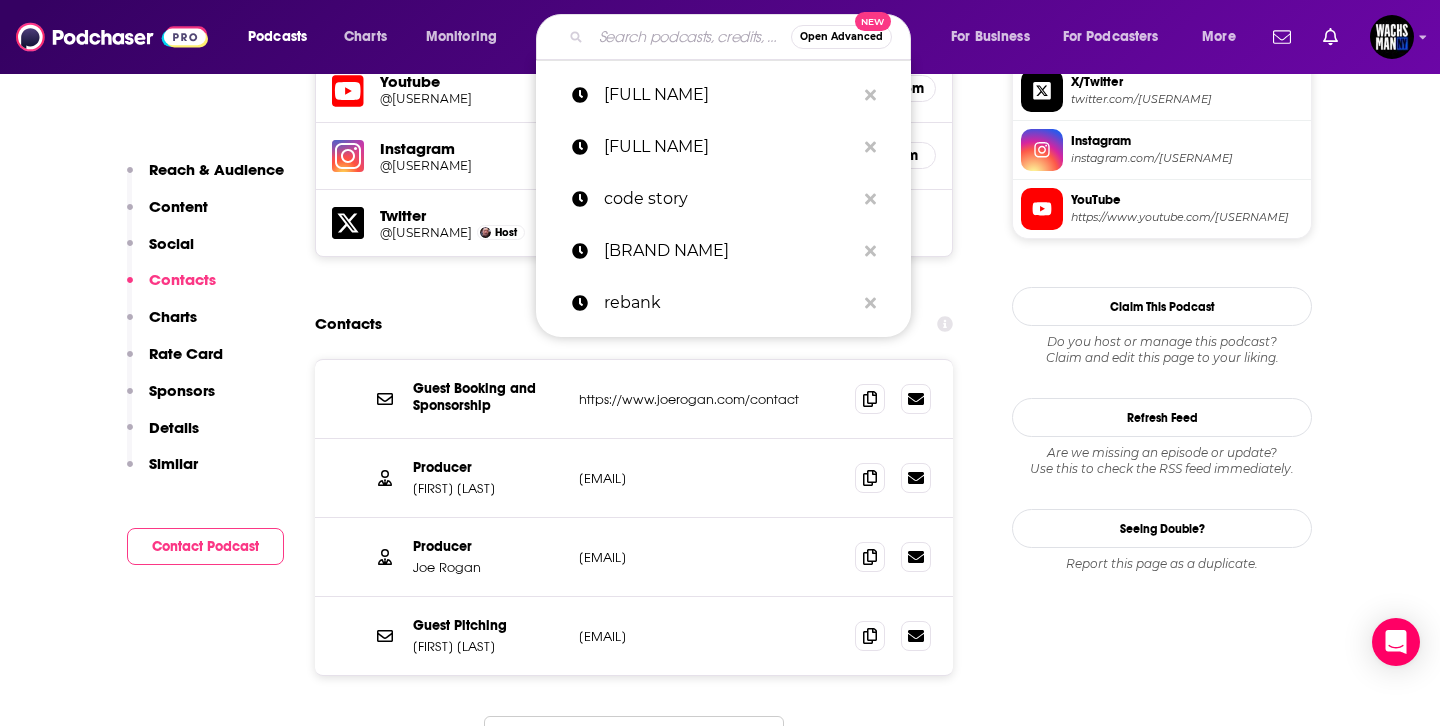 click at bounding box center (691, 37) 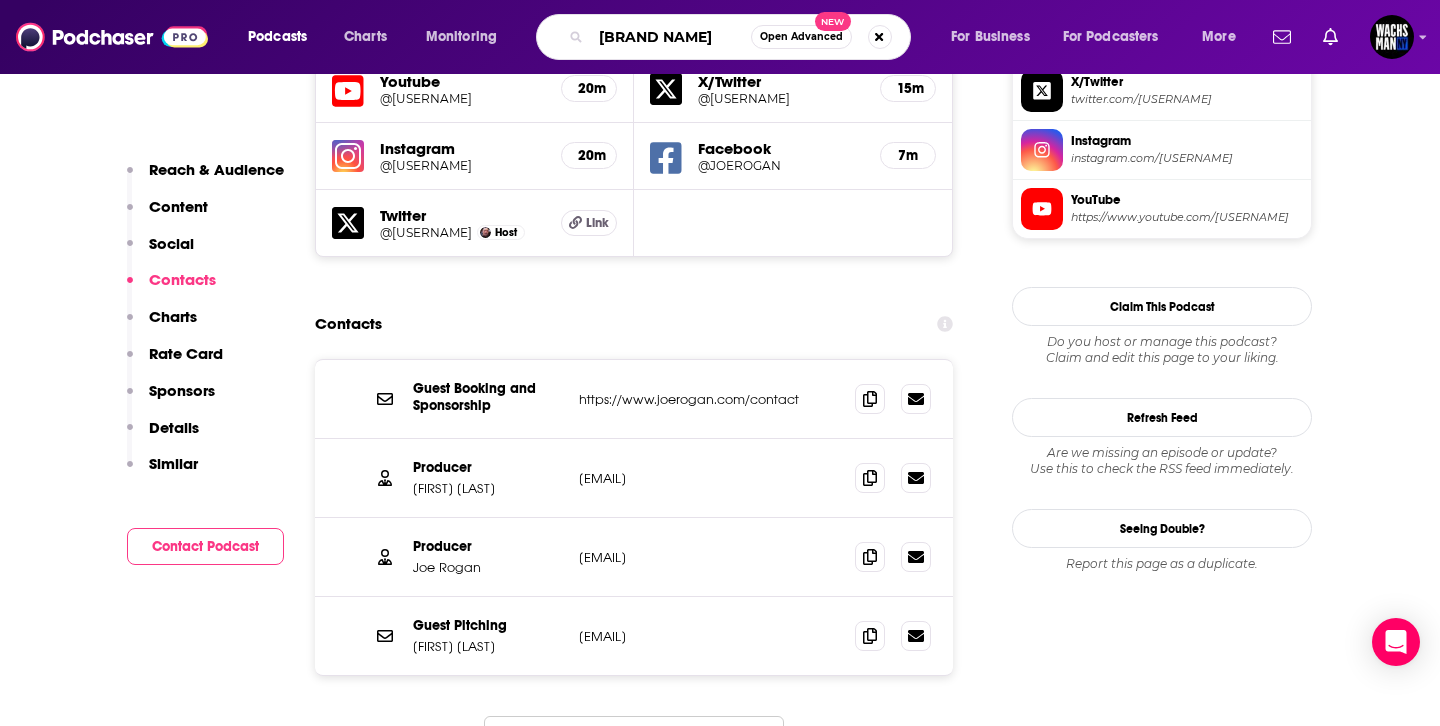 type on "[BRAND NAME]" 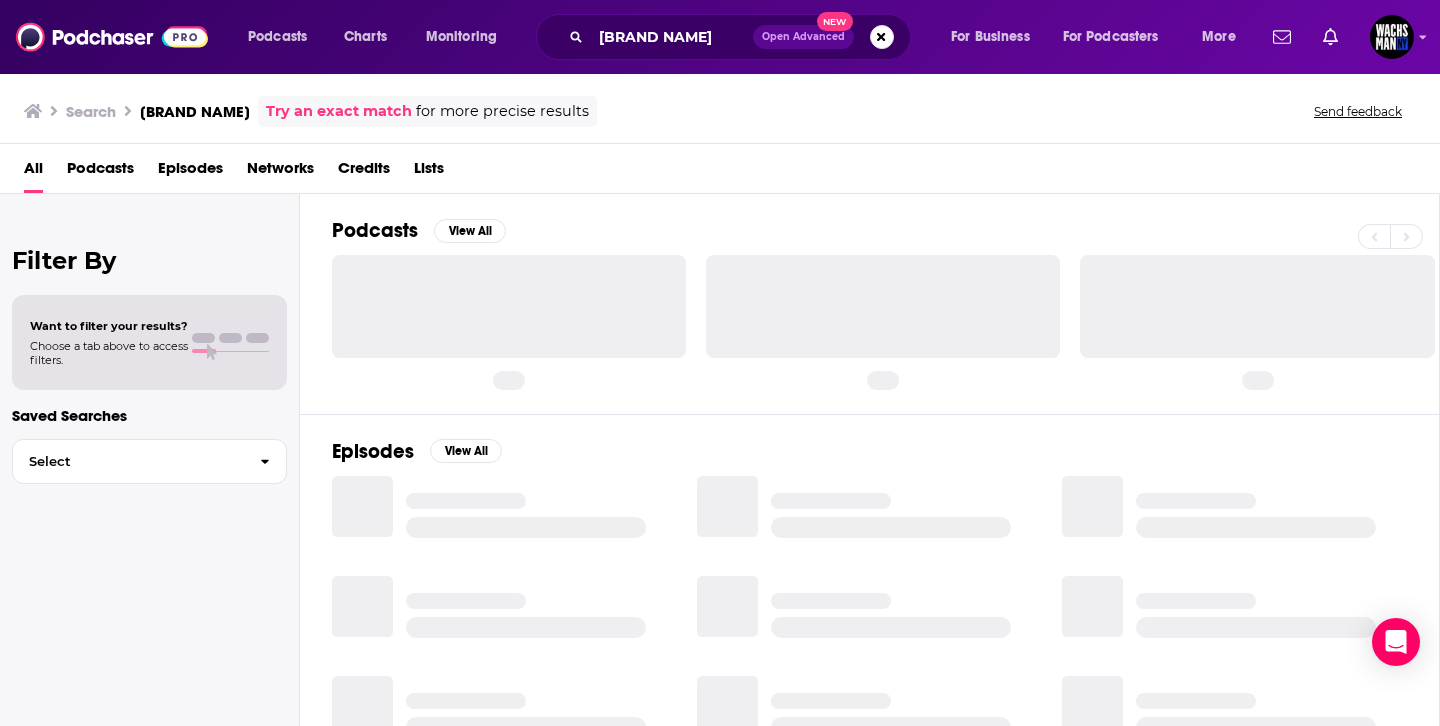 scroll, scrollTop: 0, scrollLeft: 0, axis: both 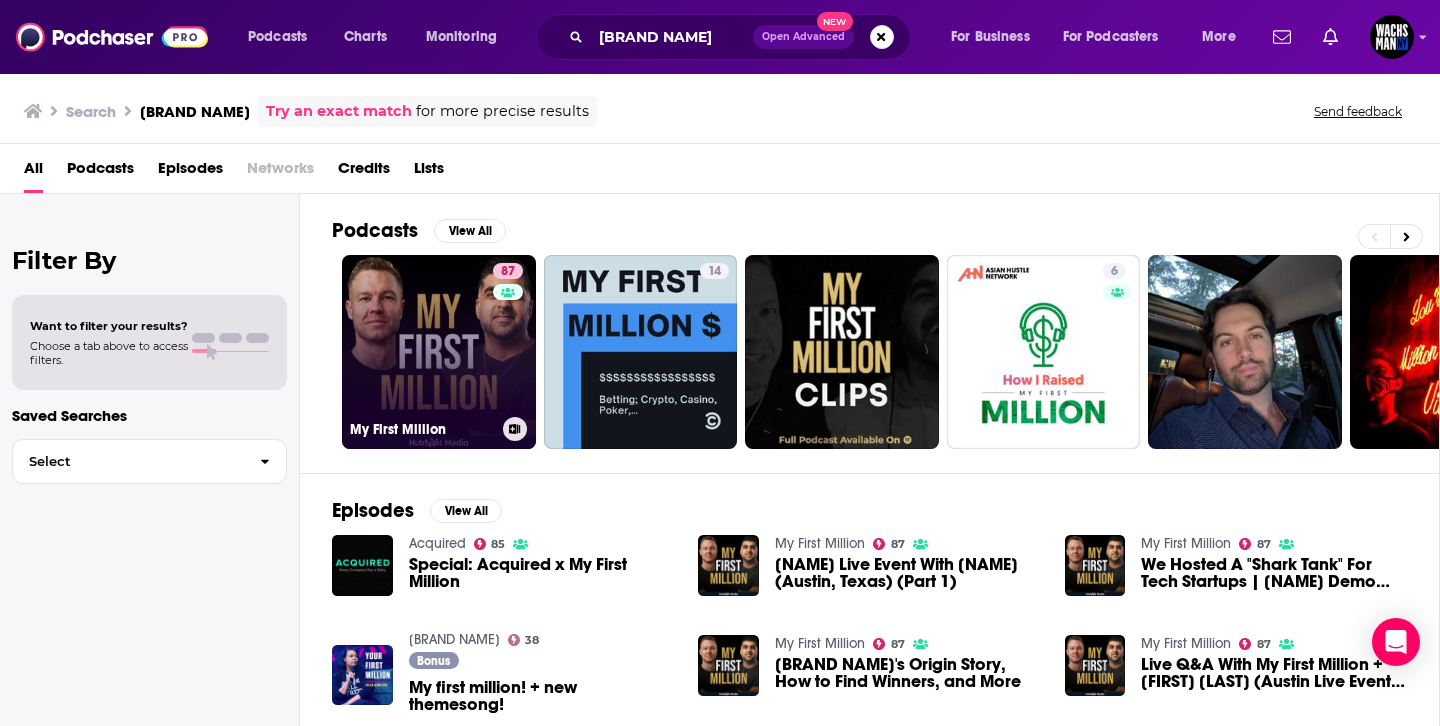 click on "87 My First Million" at bounding box center [439, 352] 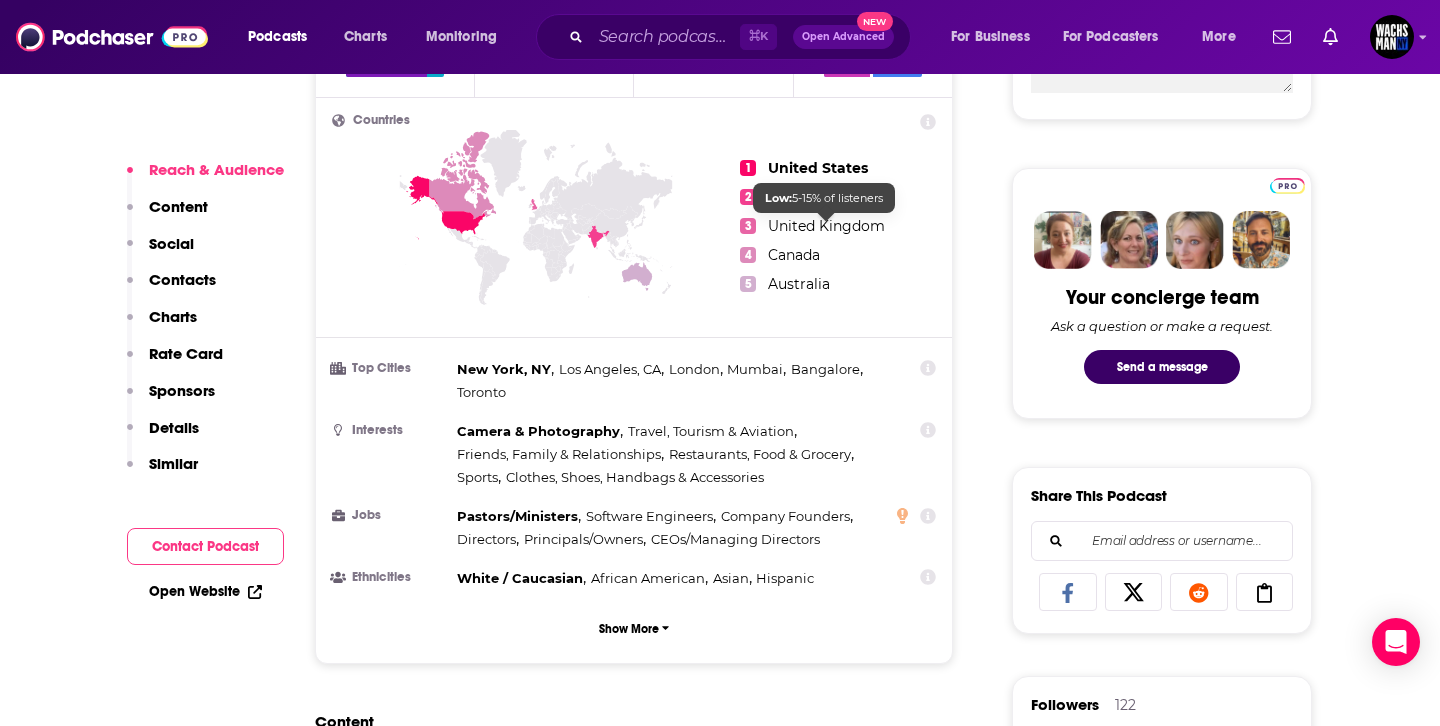 scroll, scrollTop: 863, scrollLeft: 0, axis: vertical 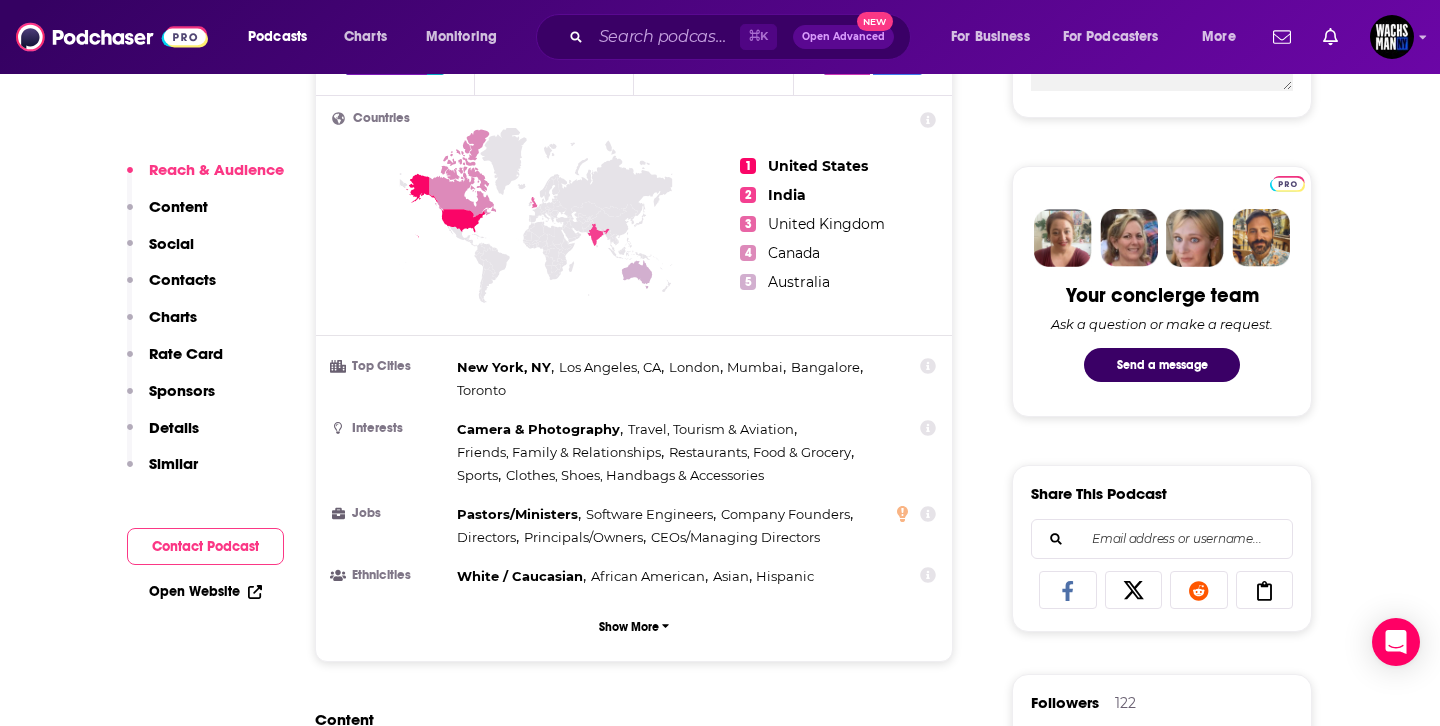 click on "Contacts" at bounding box center [182, 279] 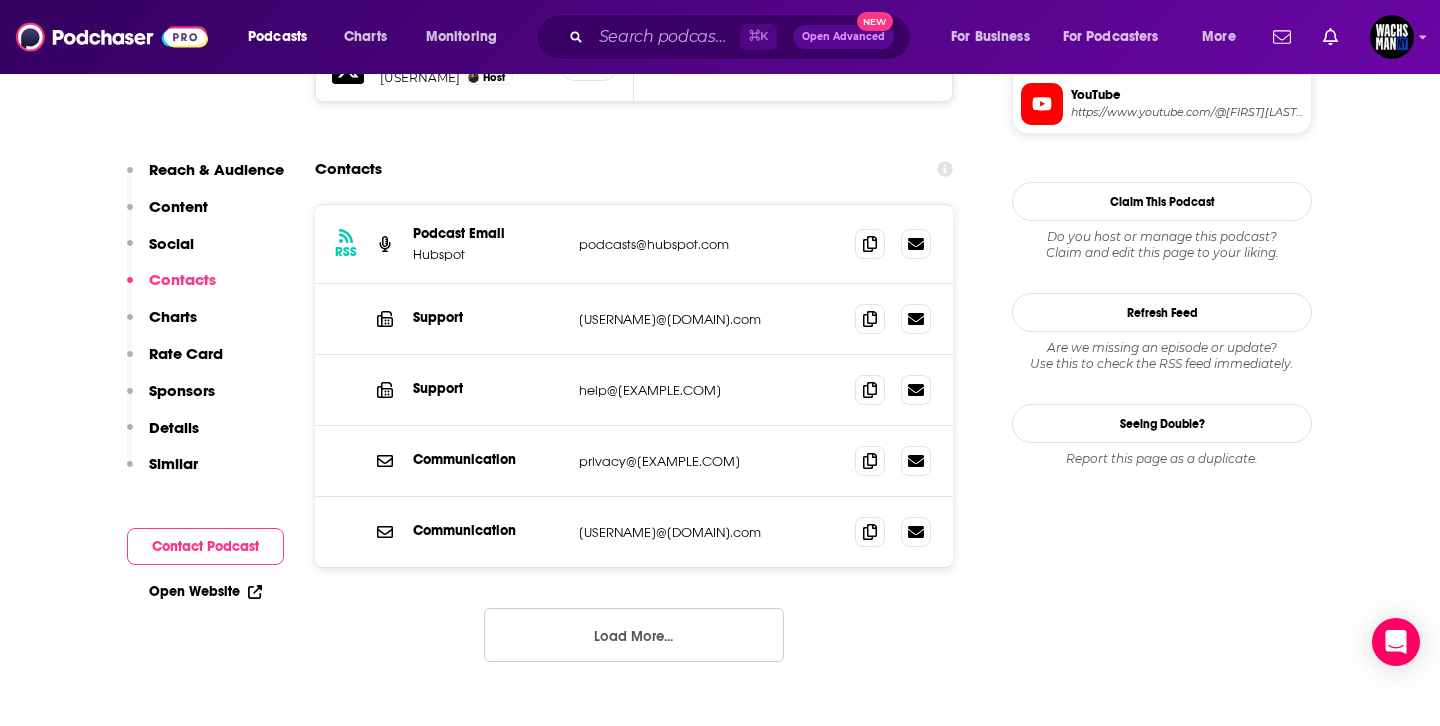 scroll, scrollTop: 1980, scrollLeft: 0, axis: vertical 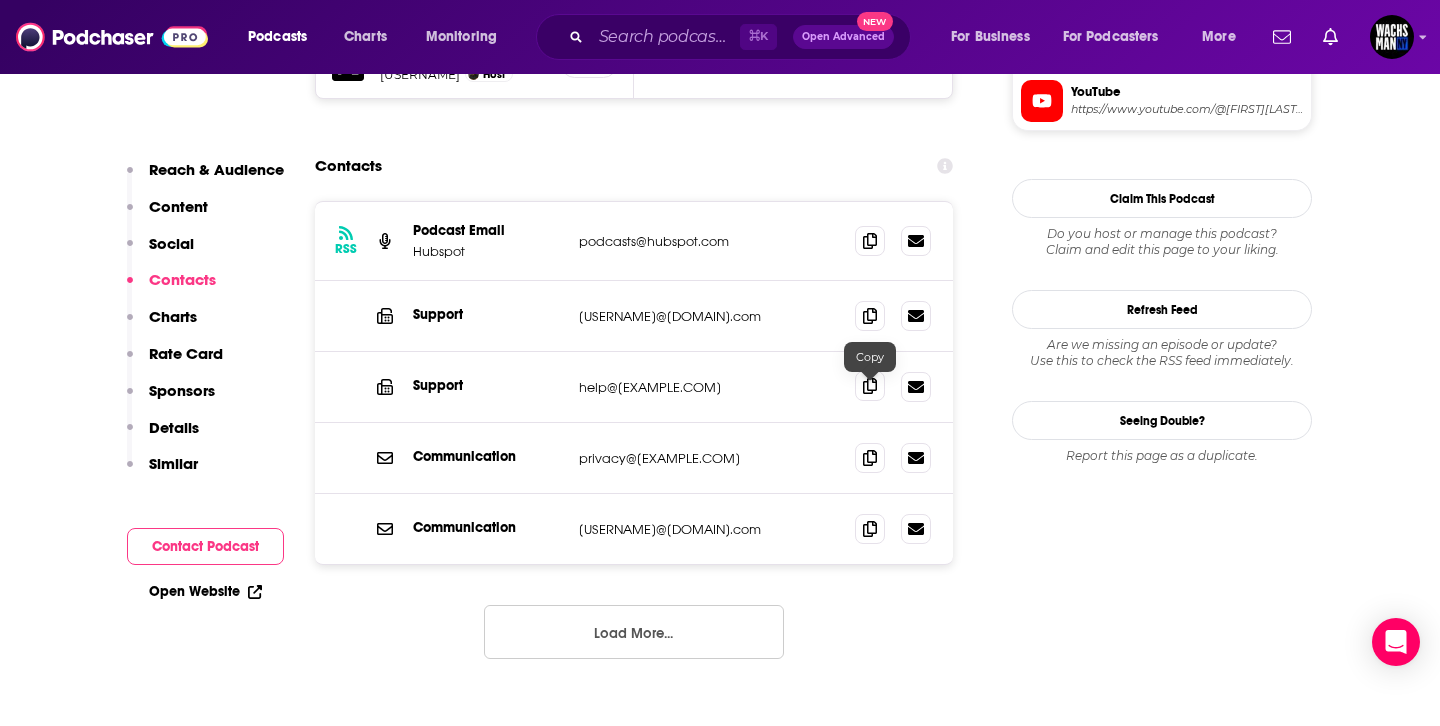 click 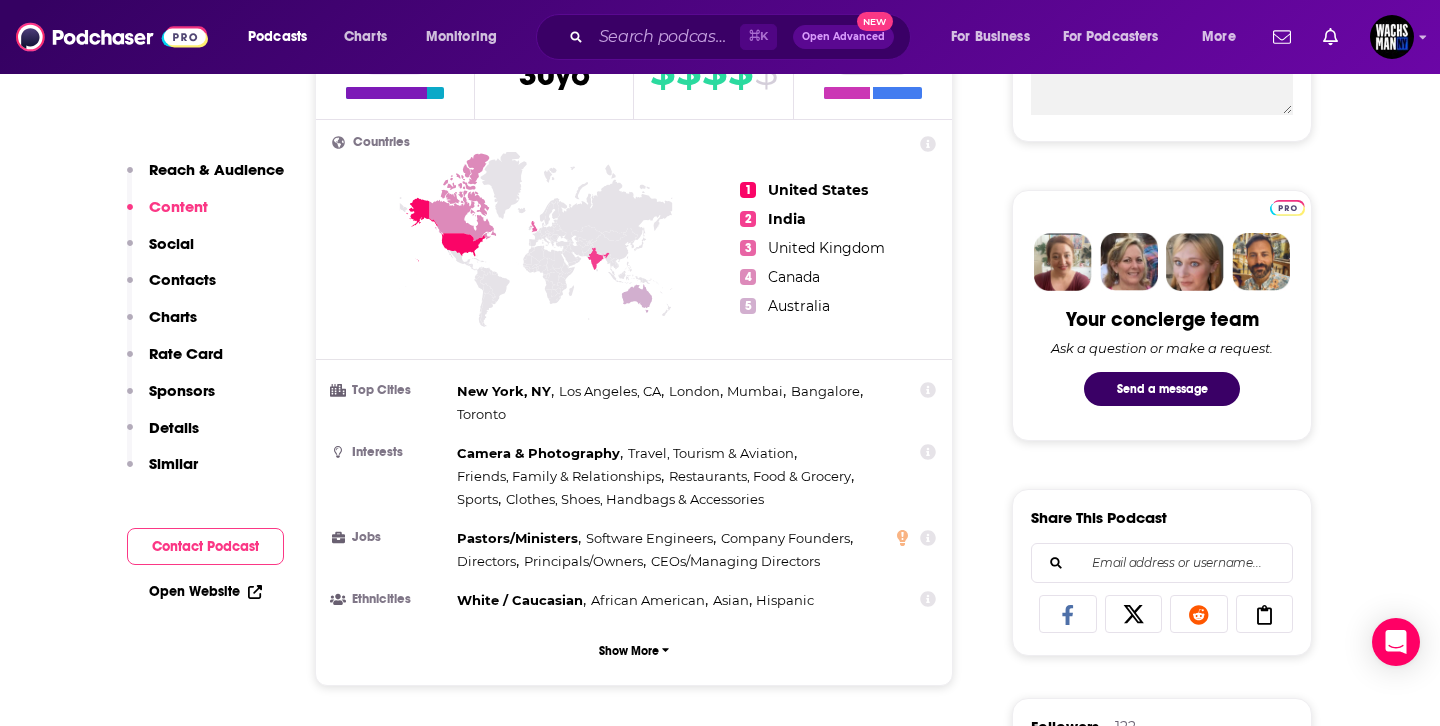 scroll, scrollTop: 0, scrollLeft: 0, axis: both 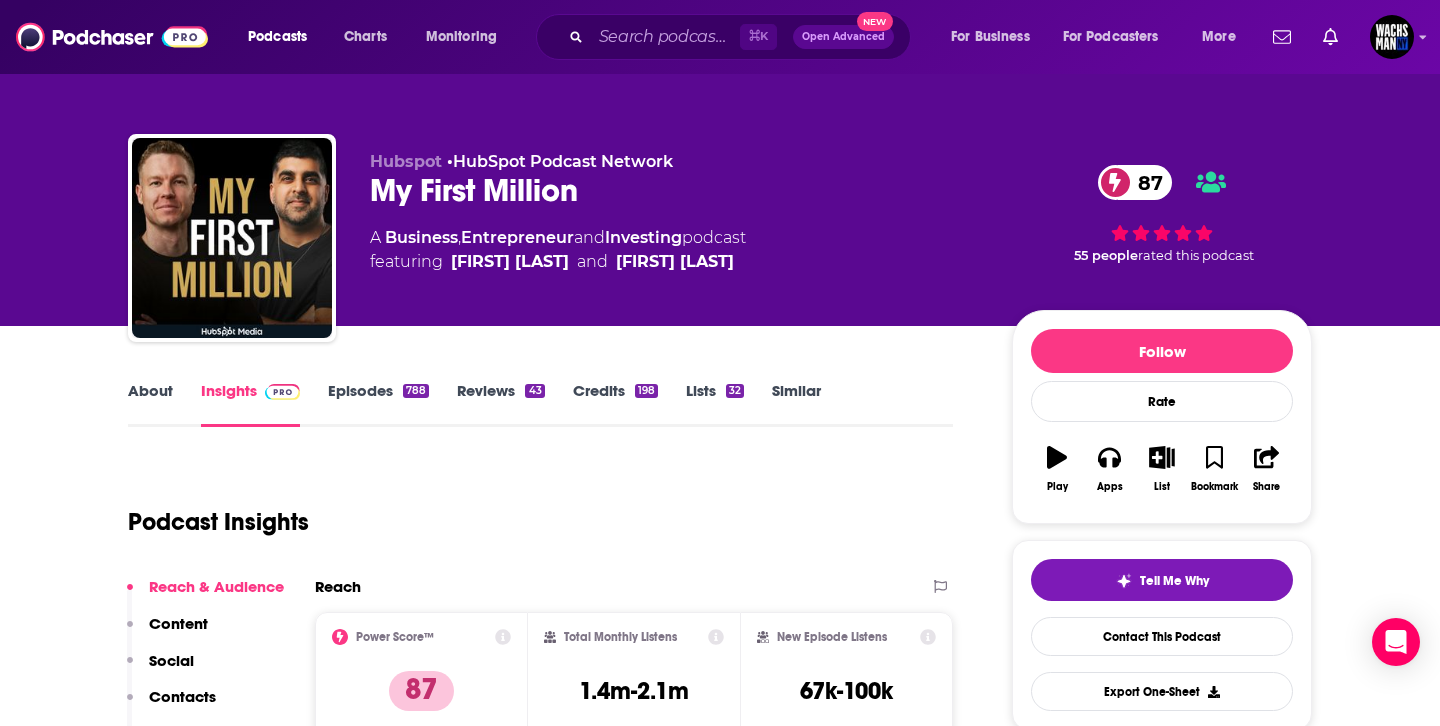 drag, startPoint x: 773, startPoint y: 238, endPoint x: 370, endPoint y: 224, distance: 403.2431 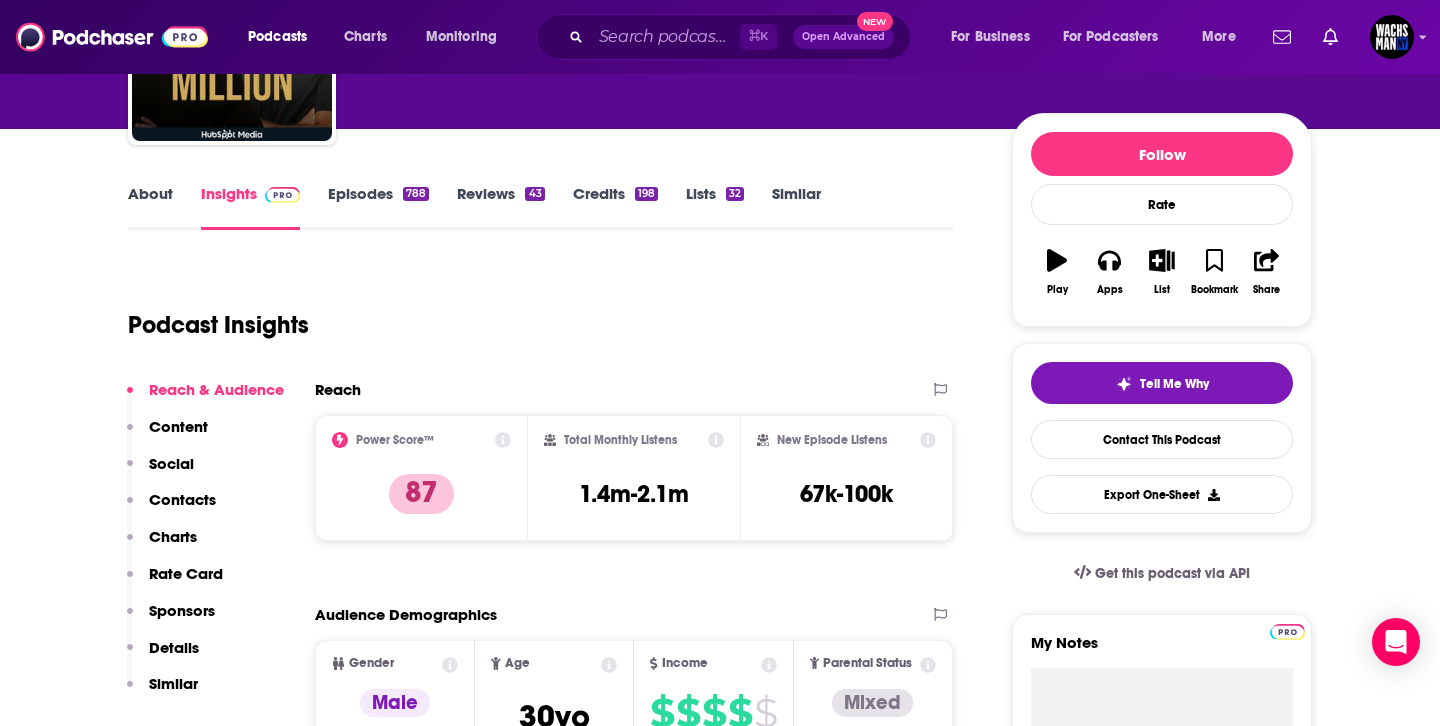 scroll, scrollTop: 196, scrollLeft: 0, axis: vertical 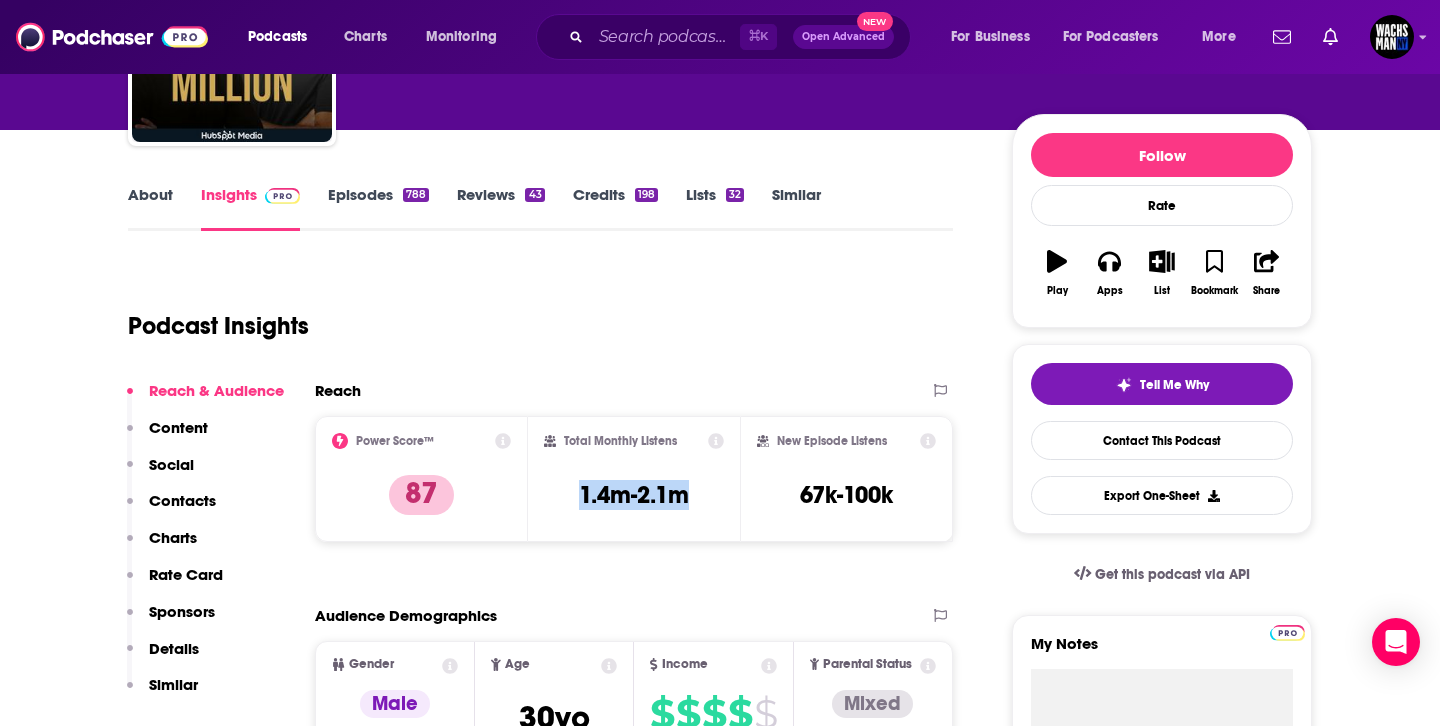 drag, startPoint x: 697, startPoint y: 495, endPoint x: 569, endPoint y: 495, distance: 128 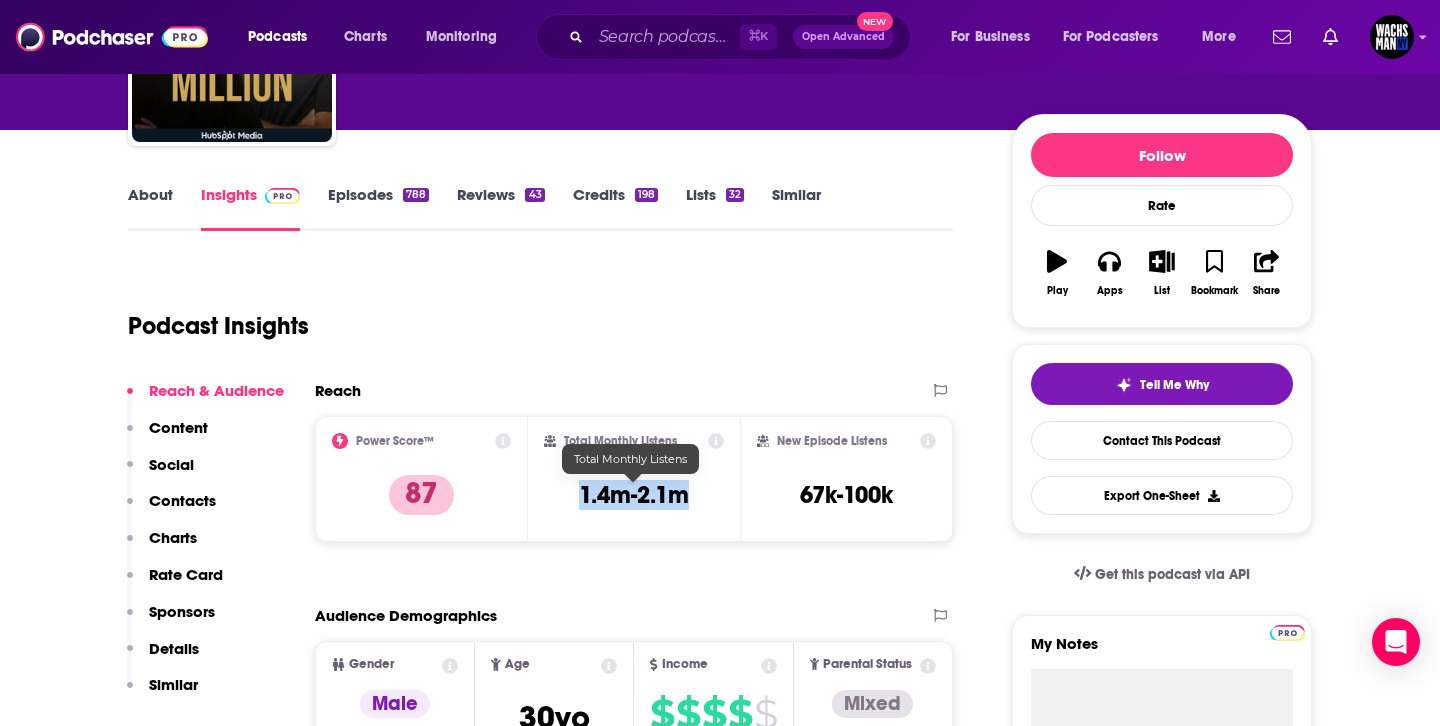 copy on "1.4m-2.1m" 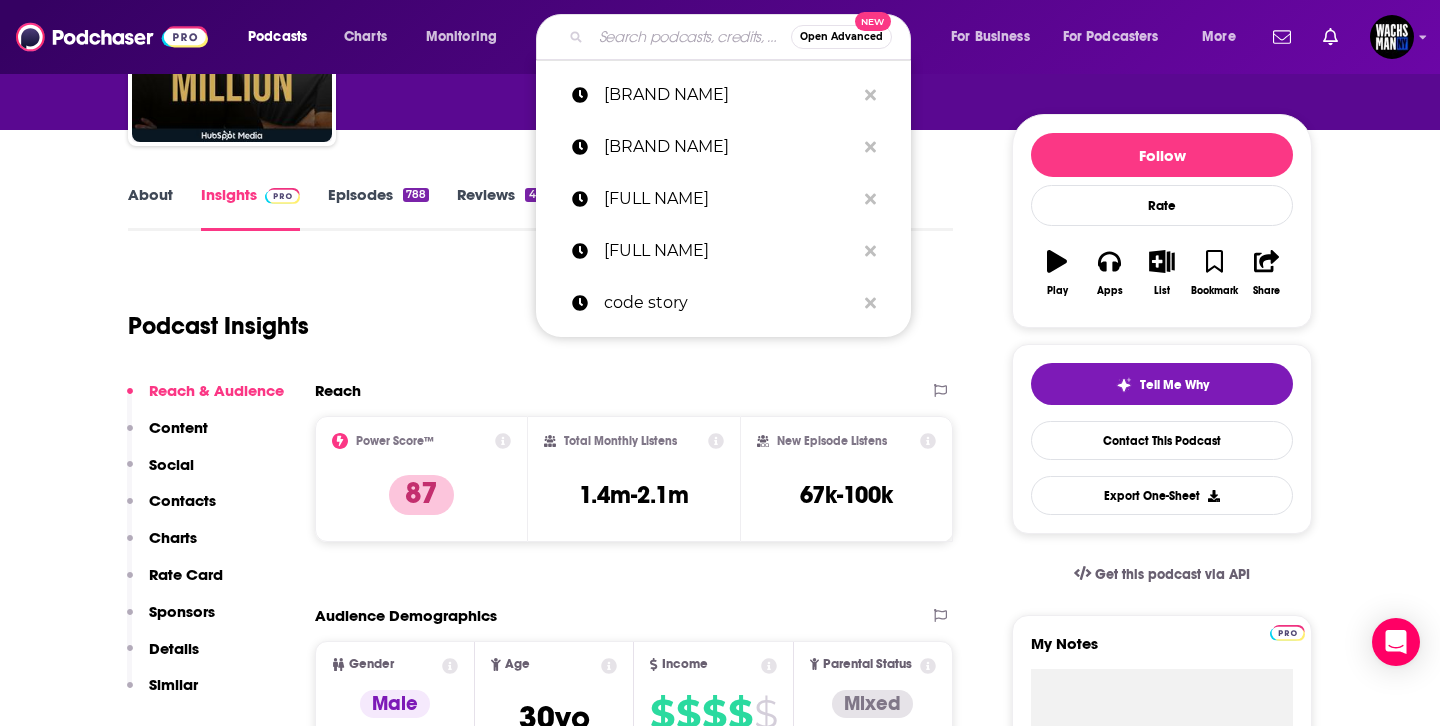 click at bounding box center (691, 37) 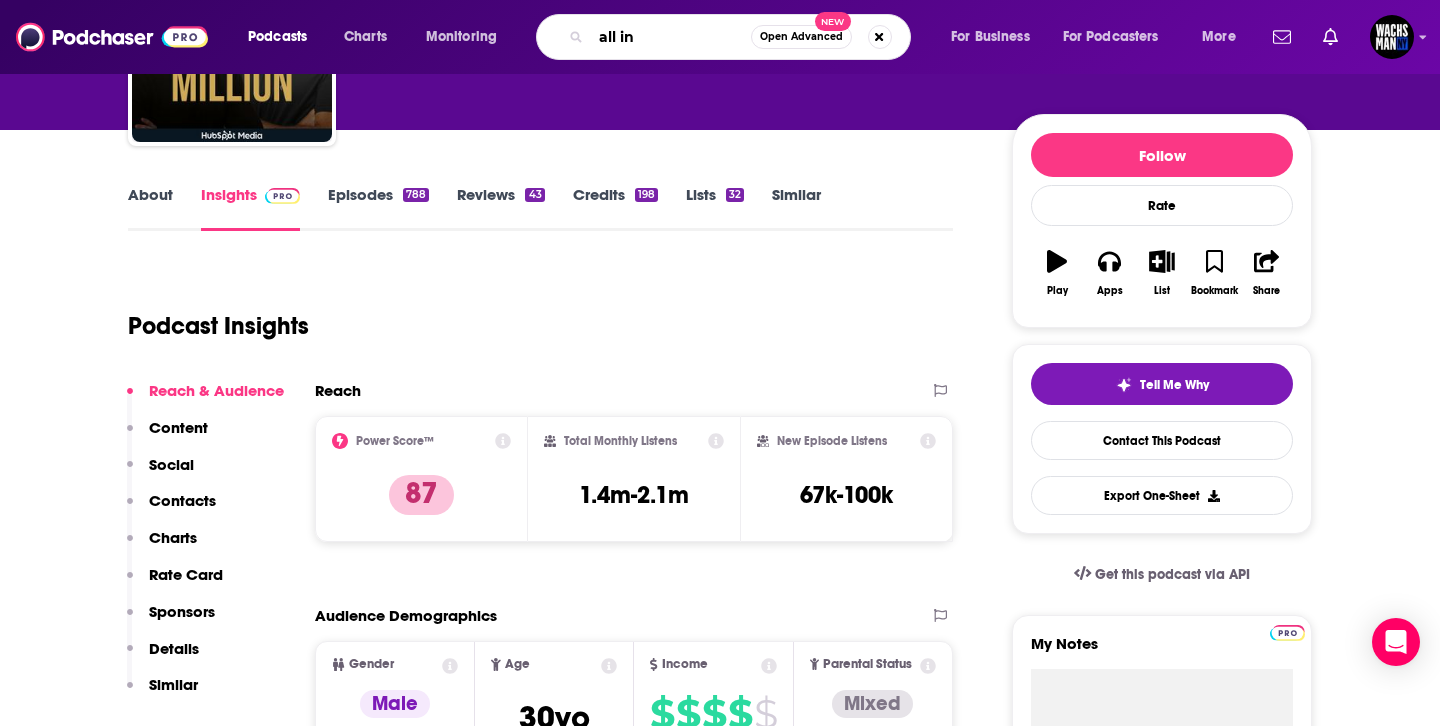 type on "all in" 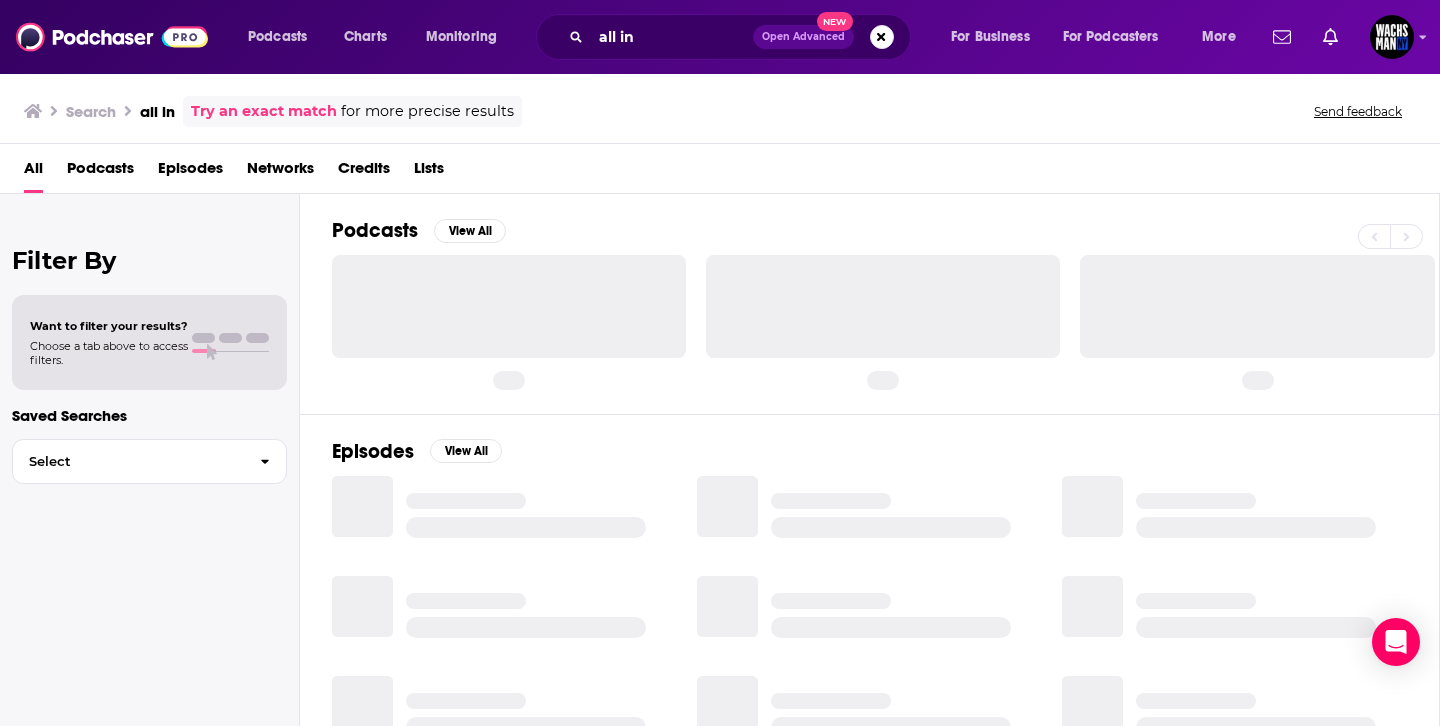 scroll, scrollTop: 0, scrollLeft: 0, axis: both 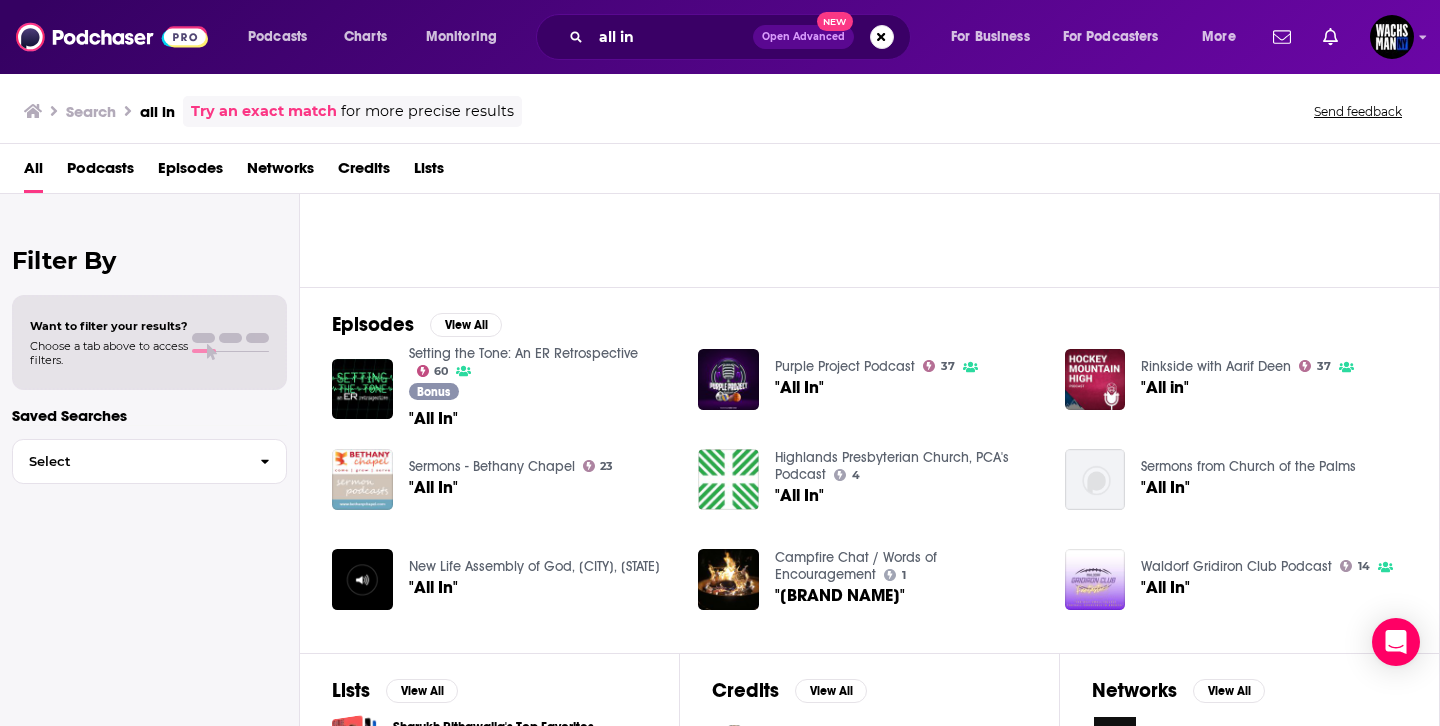 click on ""All In"" at bounding box center [433, 418] 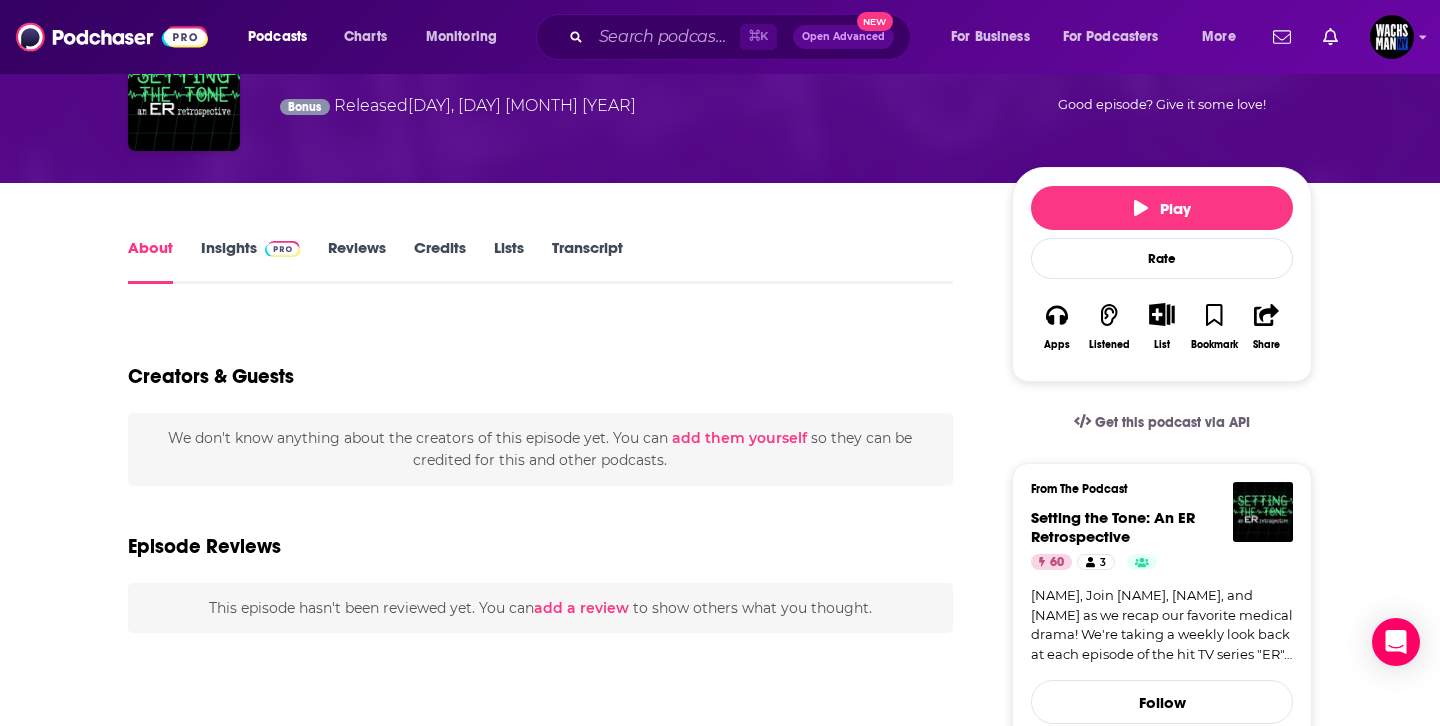 scroll, scrollTop: 395, scrollLeft: 0, axis: vertical 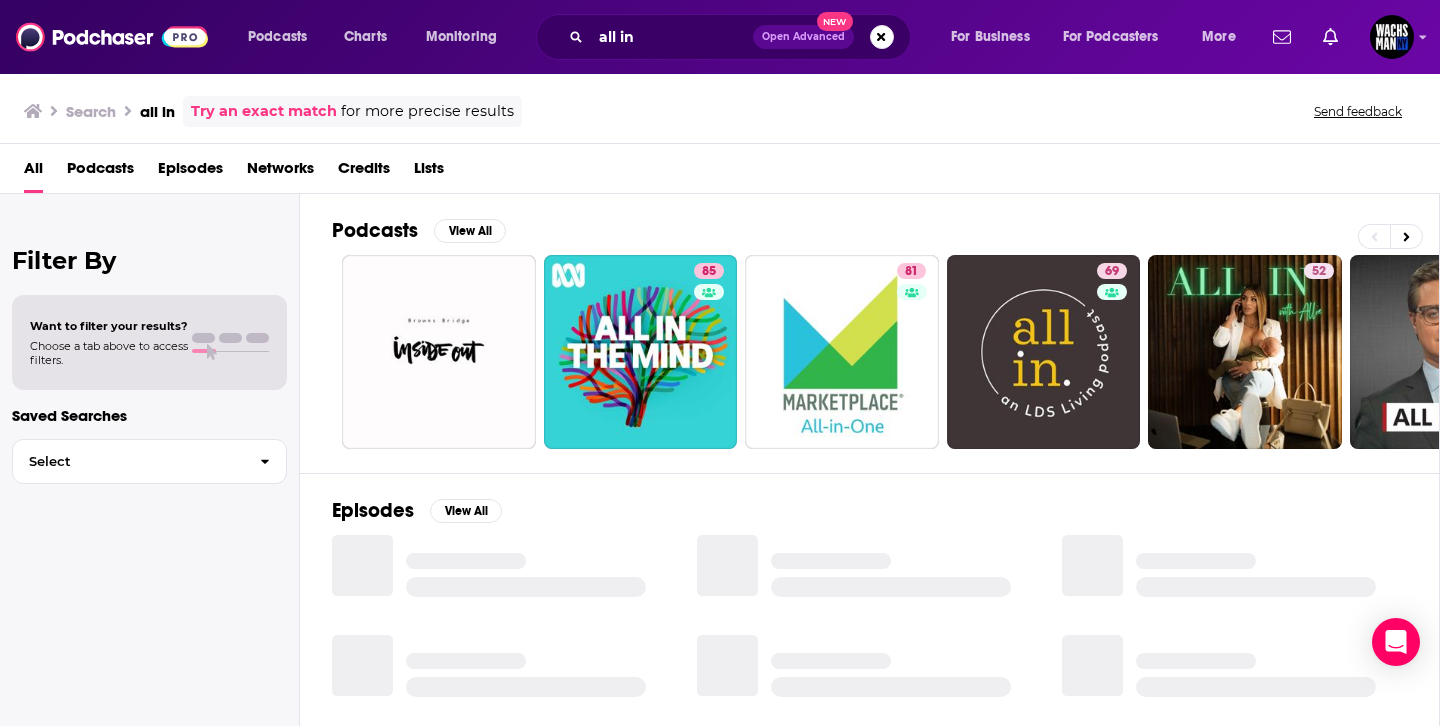 click on "all in Open Advanced New" at bounding box center [723, 37] 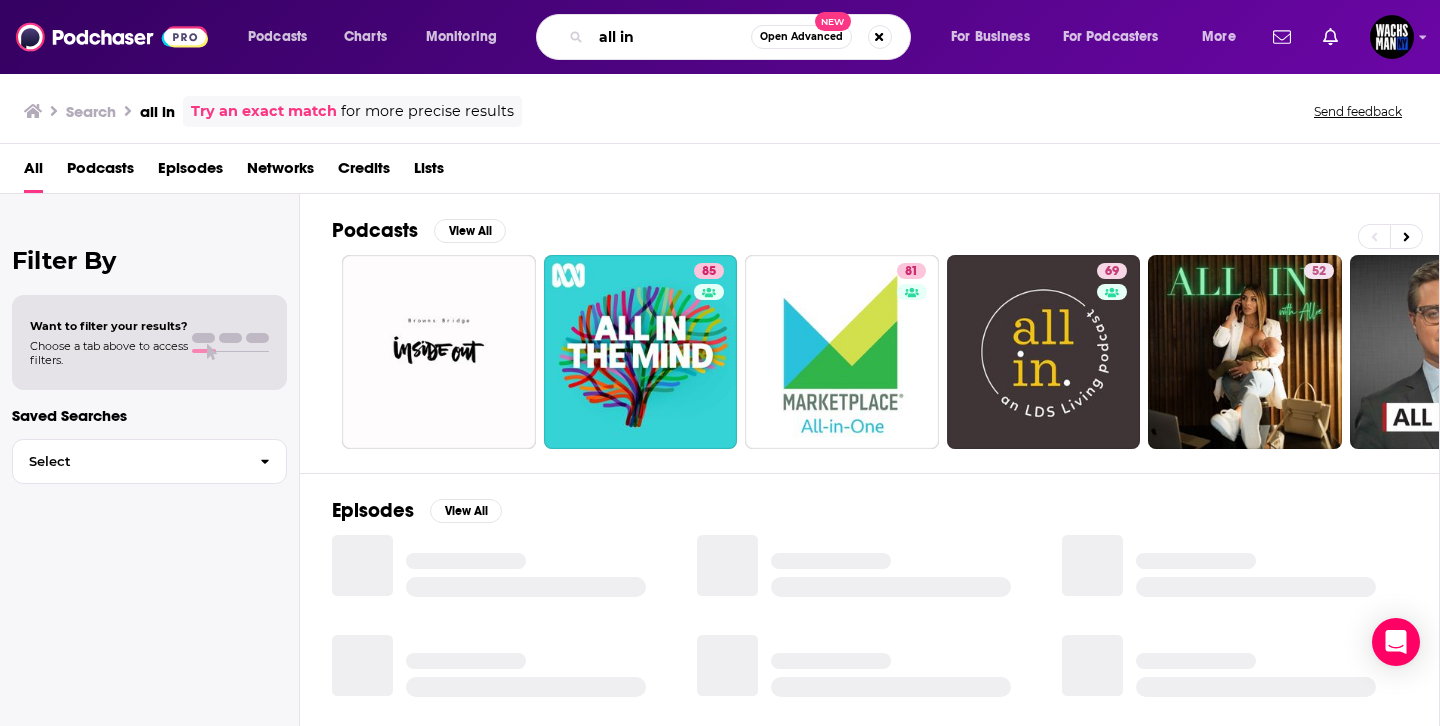 click on "all in" at bounding box center [671, 37] 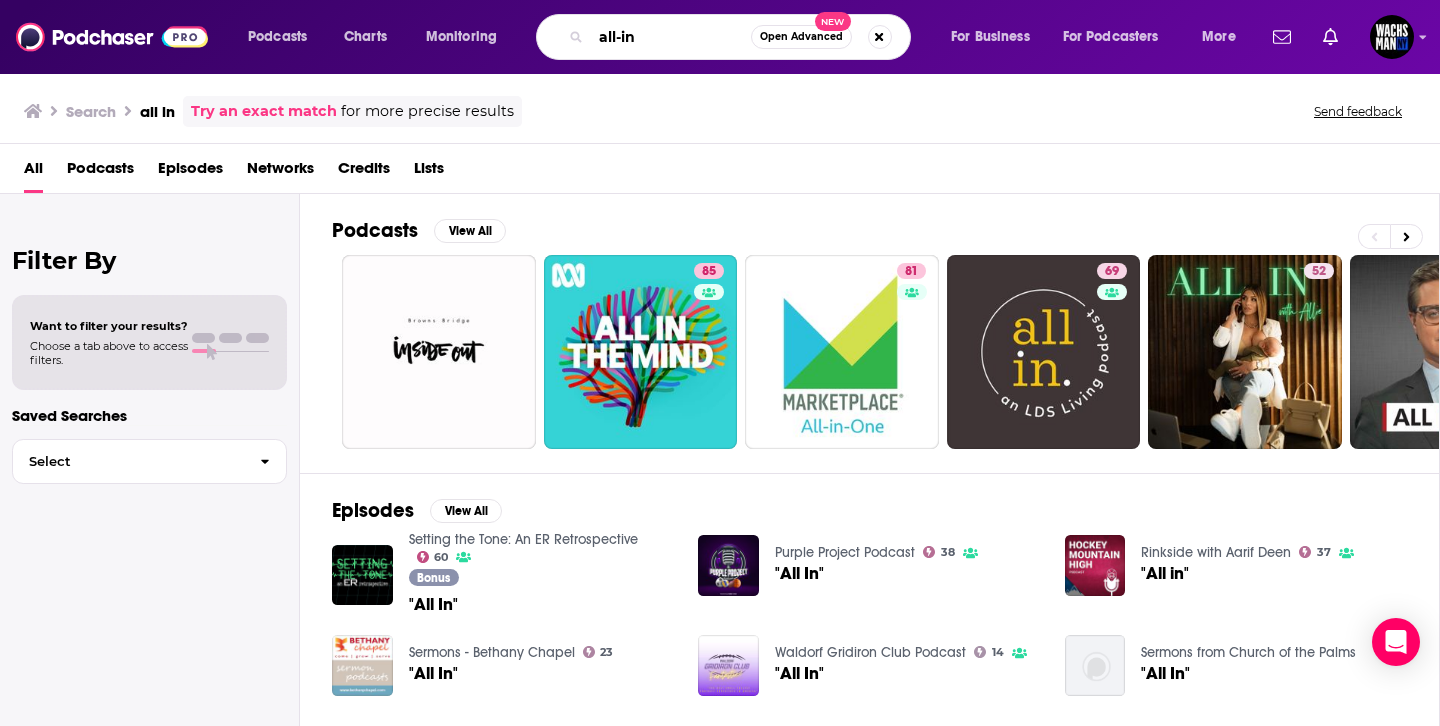type on "all-in" 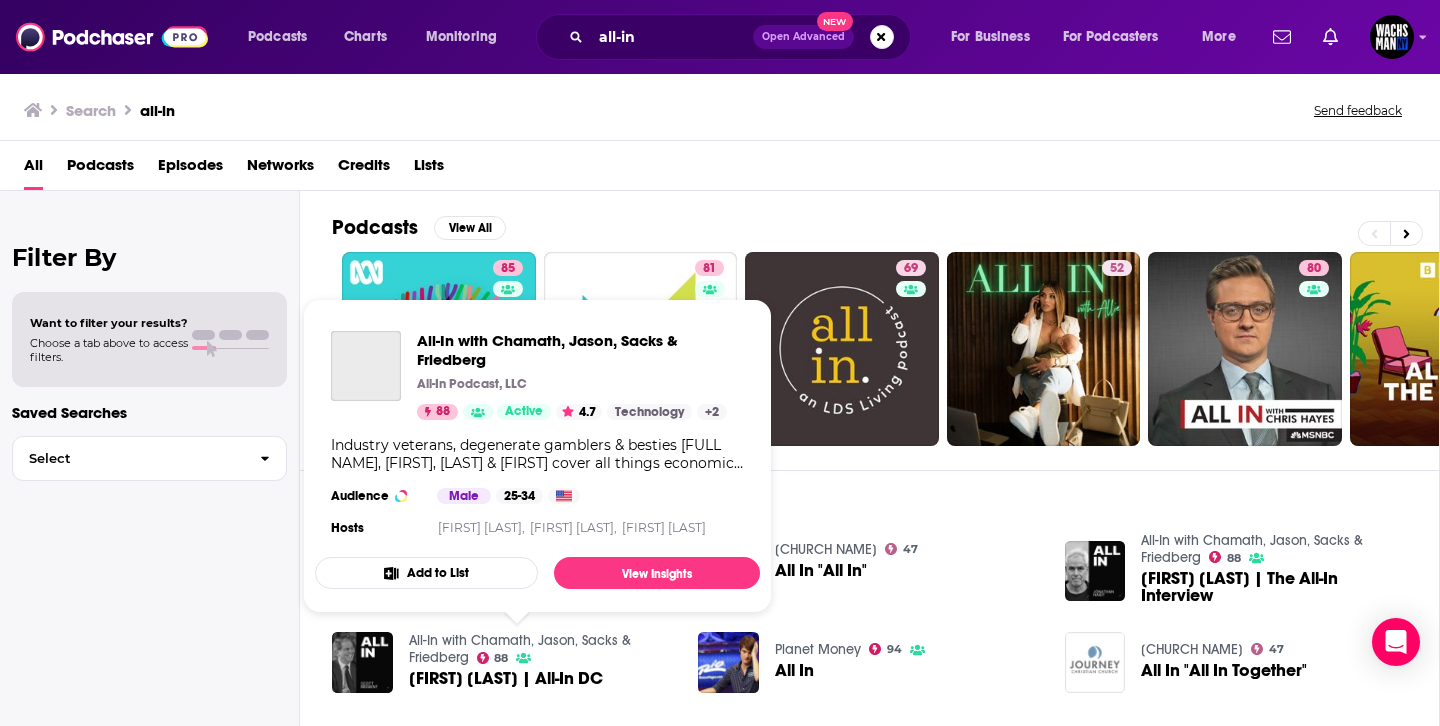 click on "All-In with Chamath, Jason, Sacks & Friedberg" at bounding box center [520, 649] 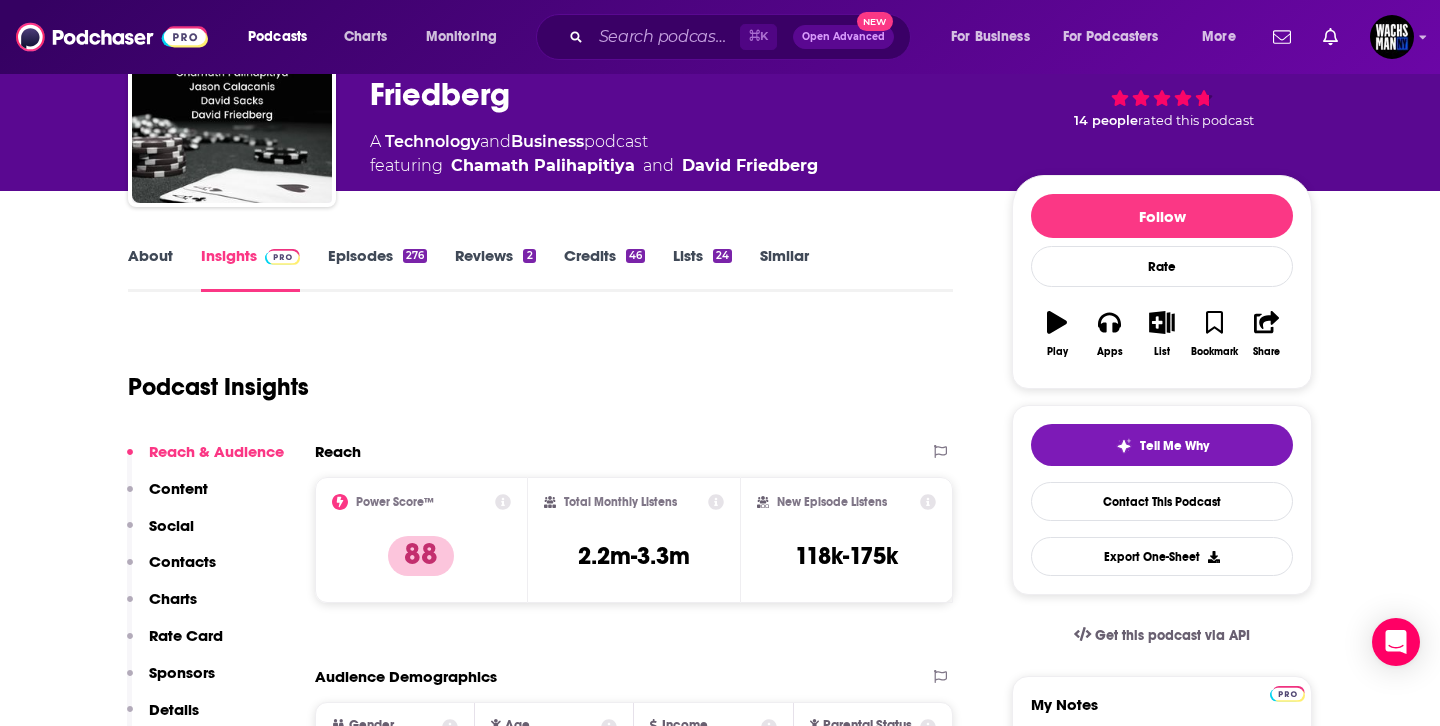 scroll, scrollTop: 195, scrollLeft: 0, axis: vertical 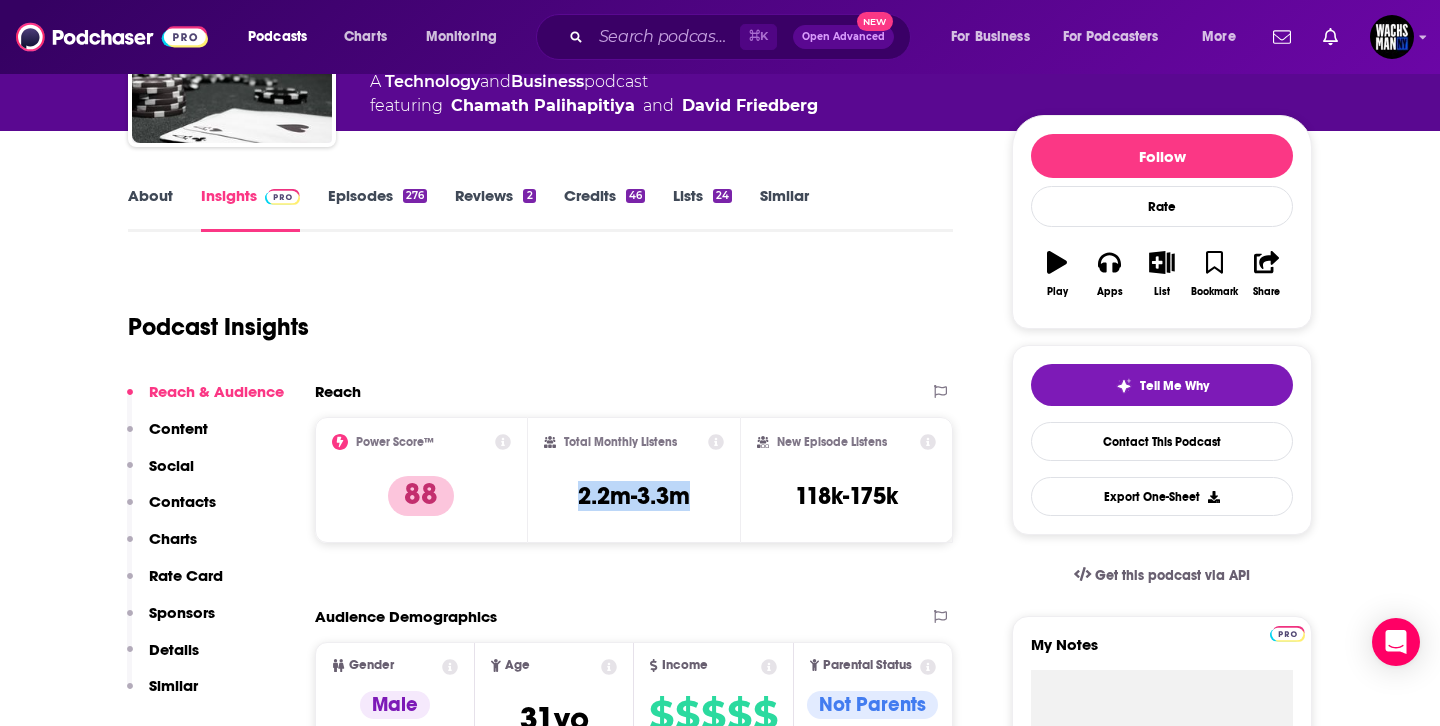 drag, startPoint x: 707, startPoint y: 501, endPoint x: 529, endPoint y: 495, distance: 178.10109 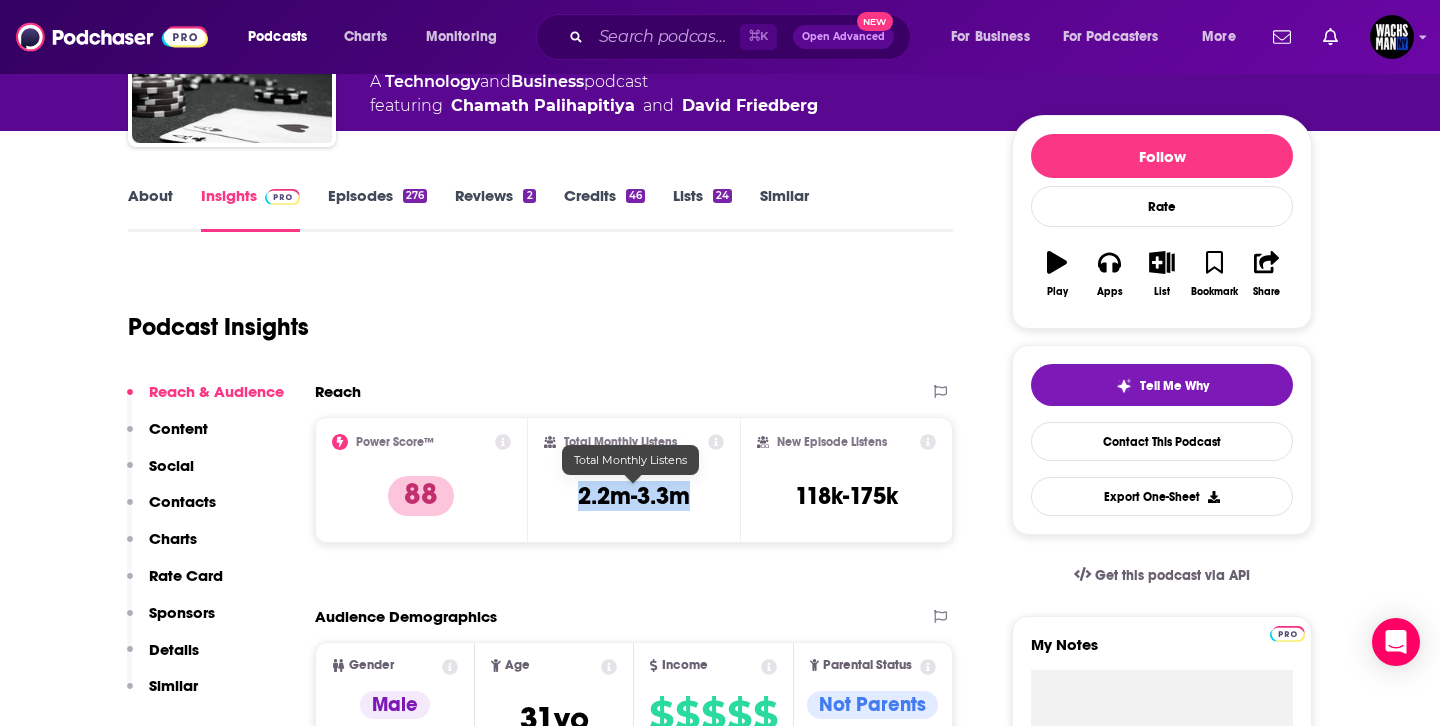 copy on "2.2m-3.3m" 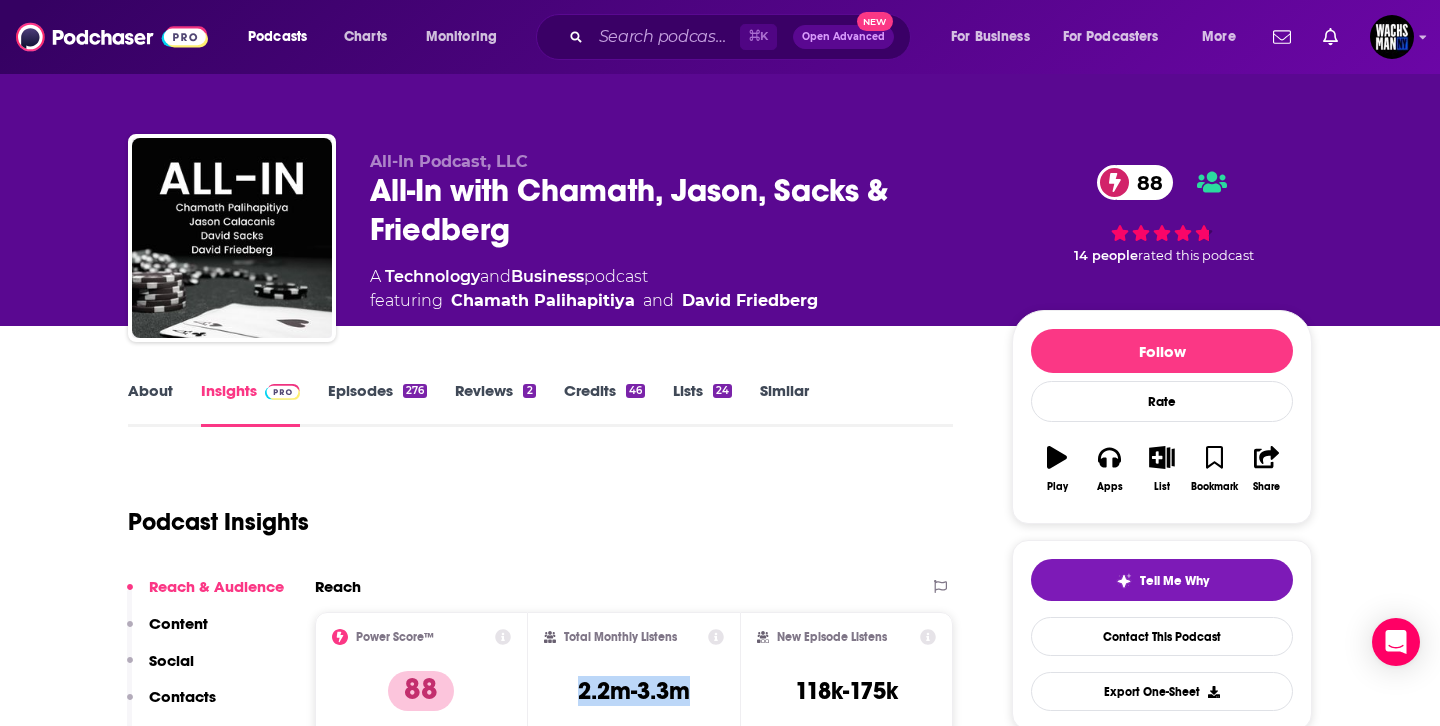 scroll, scrollTop: 61, scrollLeft: 0, axis: vertical 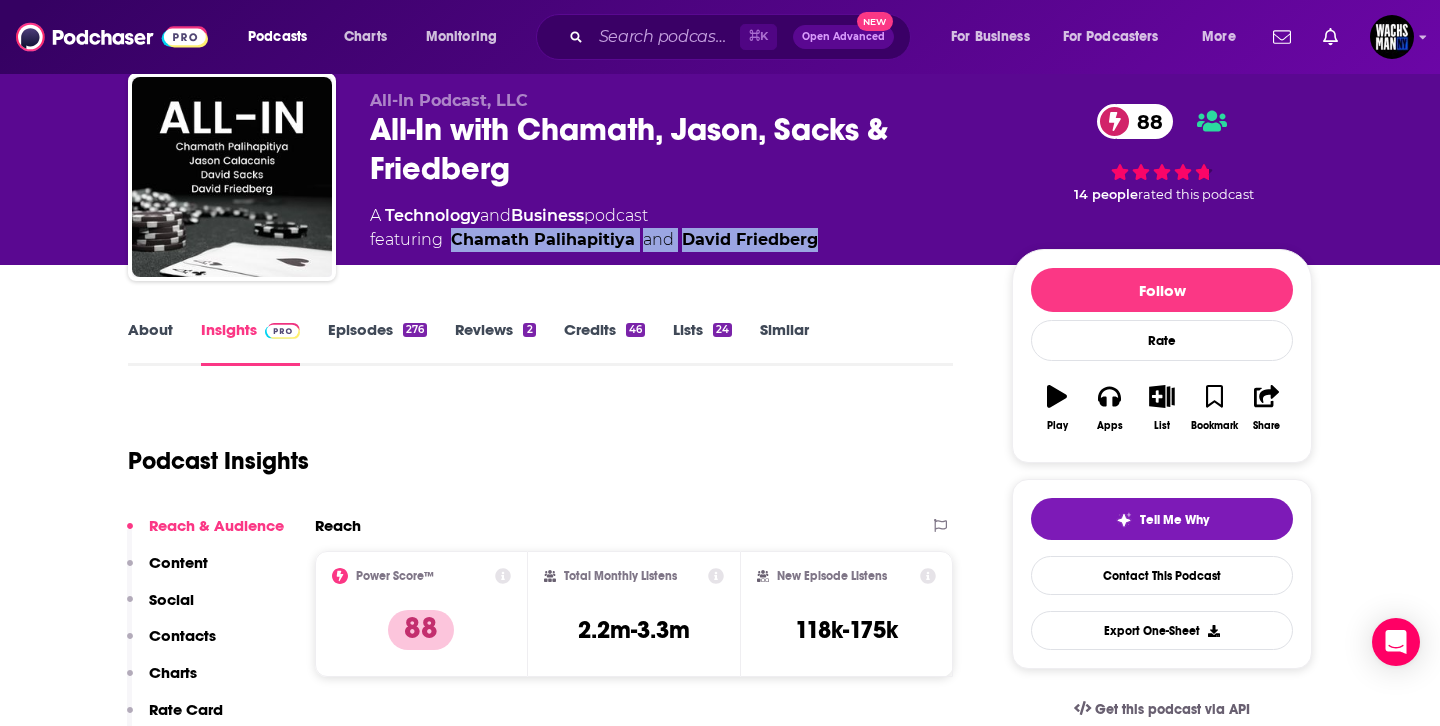 drag, startPoint x: 897, startPoint y: 248, endPoint x: 447, endPoint y: 246, distance: 450.00446 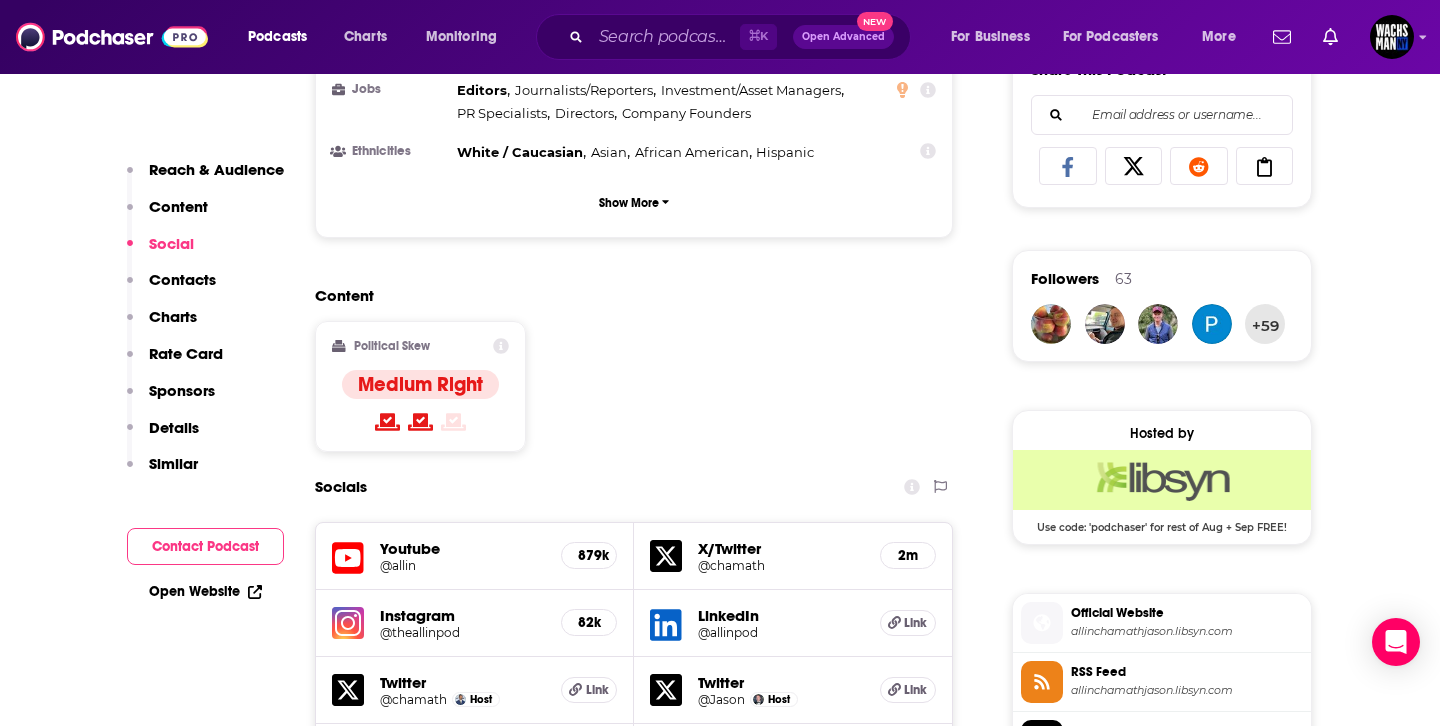 scroll, scrollTop: 1691, scrollLeft: 0, axis: vertical 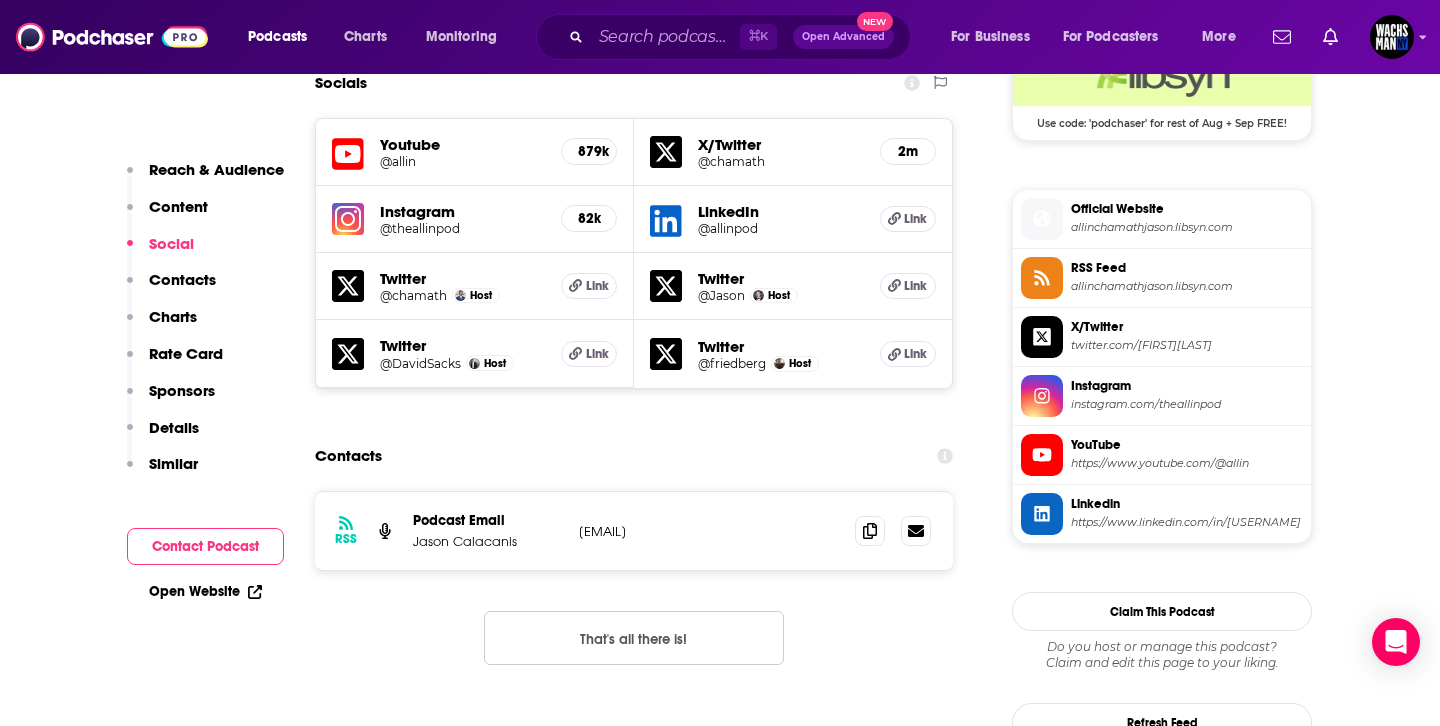 click on "Reach & Audience Content Social Contacts Charts Rate Card Sponsors Details Similar" at bounding box center (205, 325) 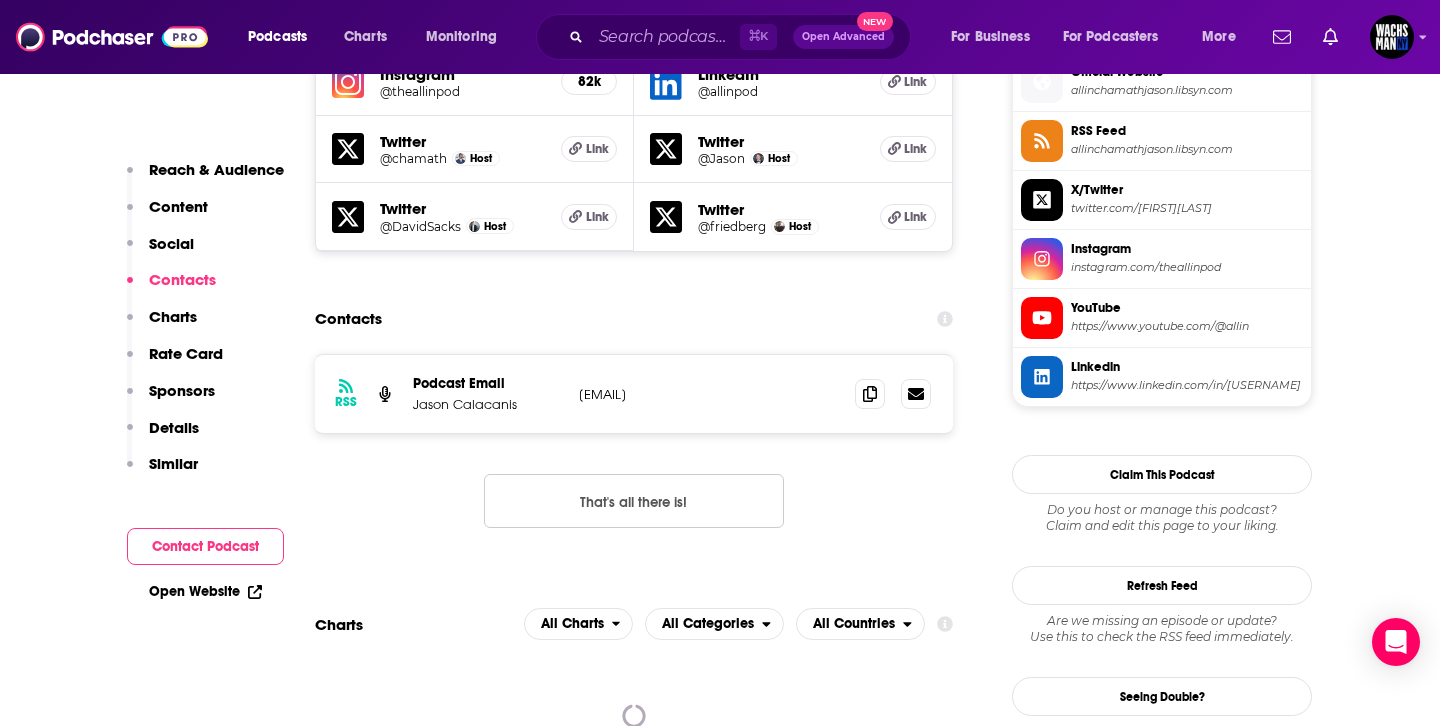 scroll, scrollTop: 1856, scrollLeft: 0, axis: vertical 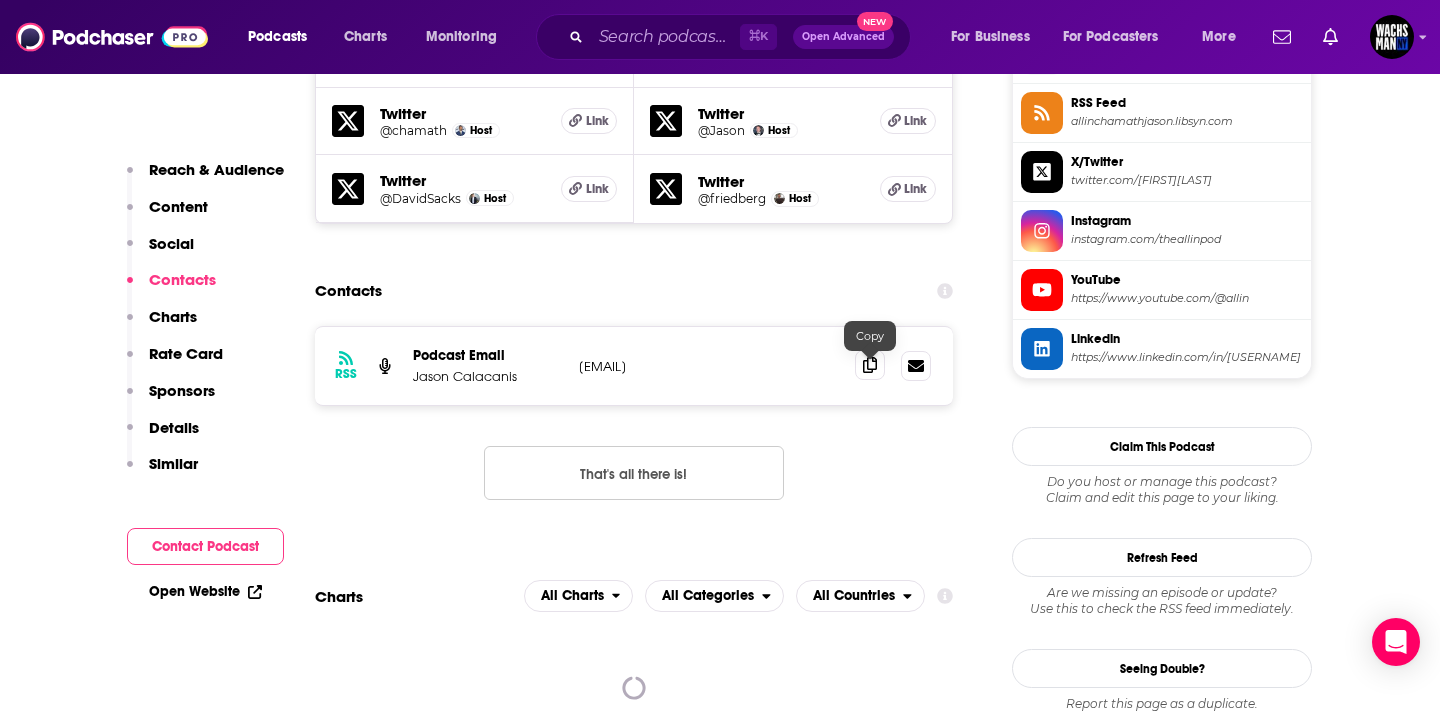 click 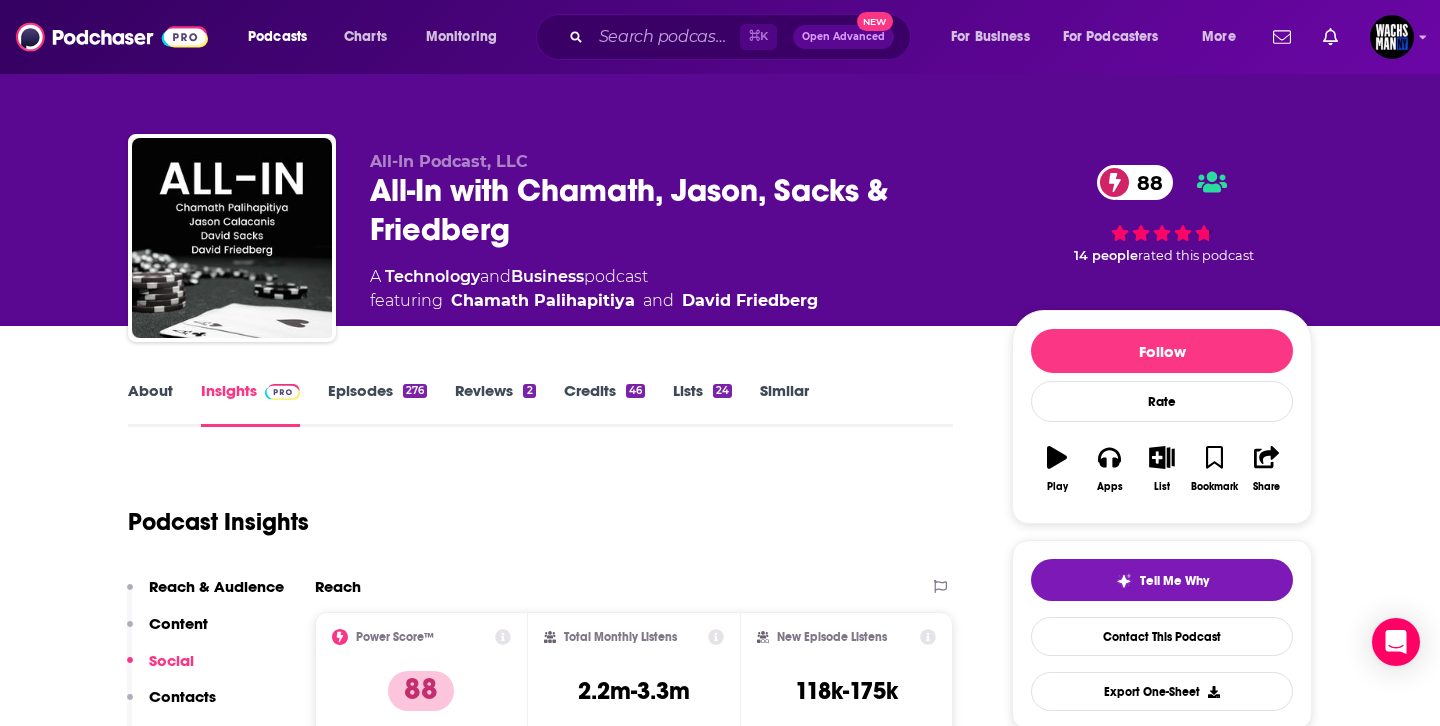 scroll, scrollTop: 23, scrollLeft: 0, axis: vertical 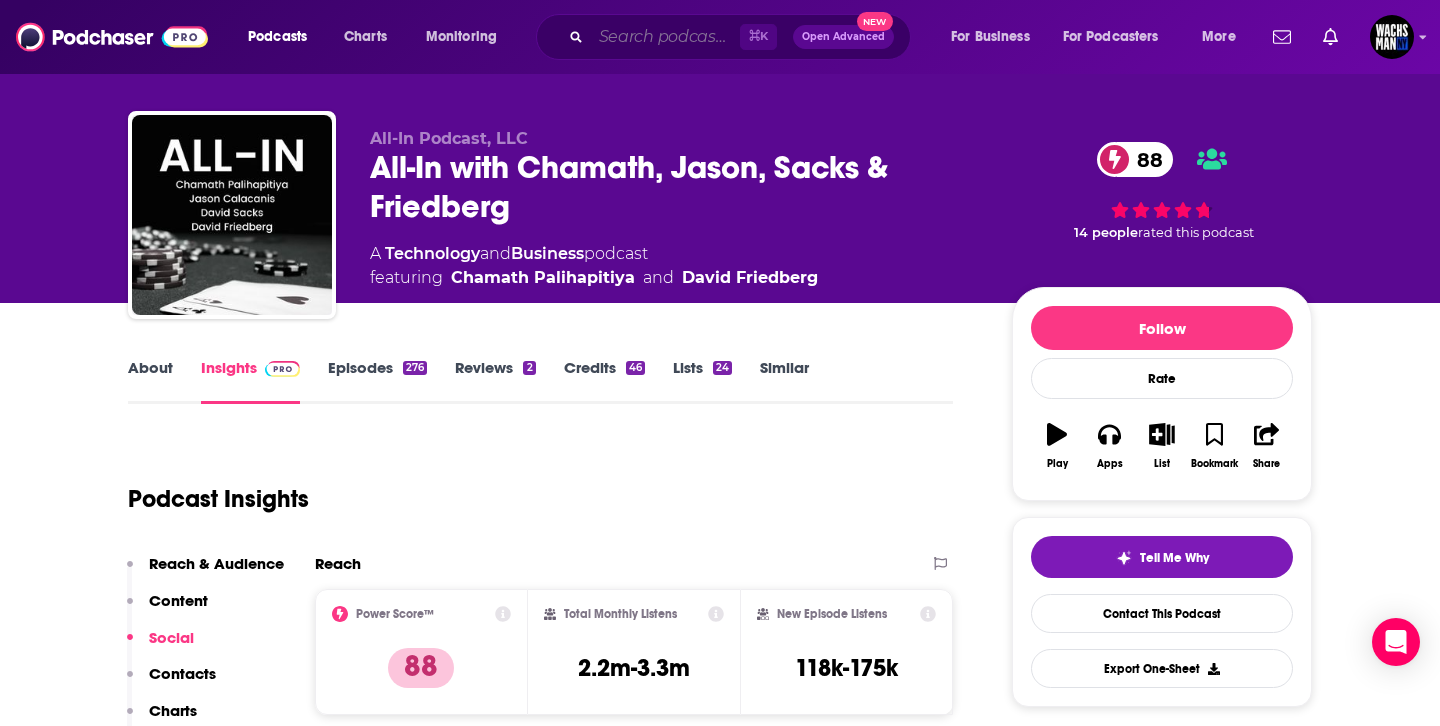 click at bounding box center (665, 37) 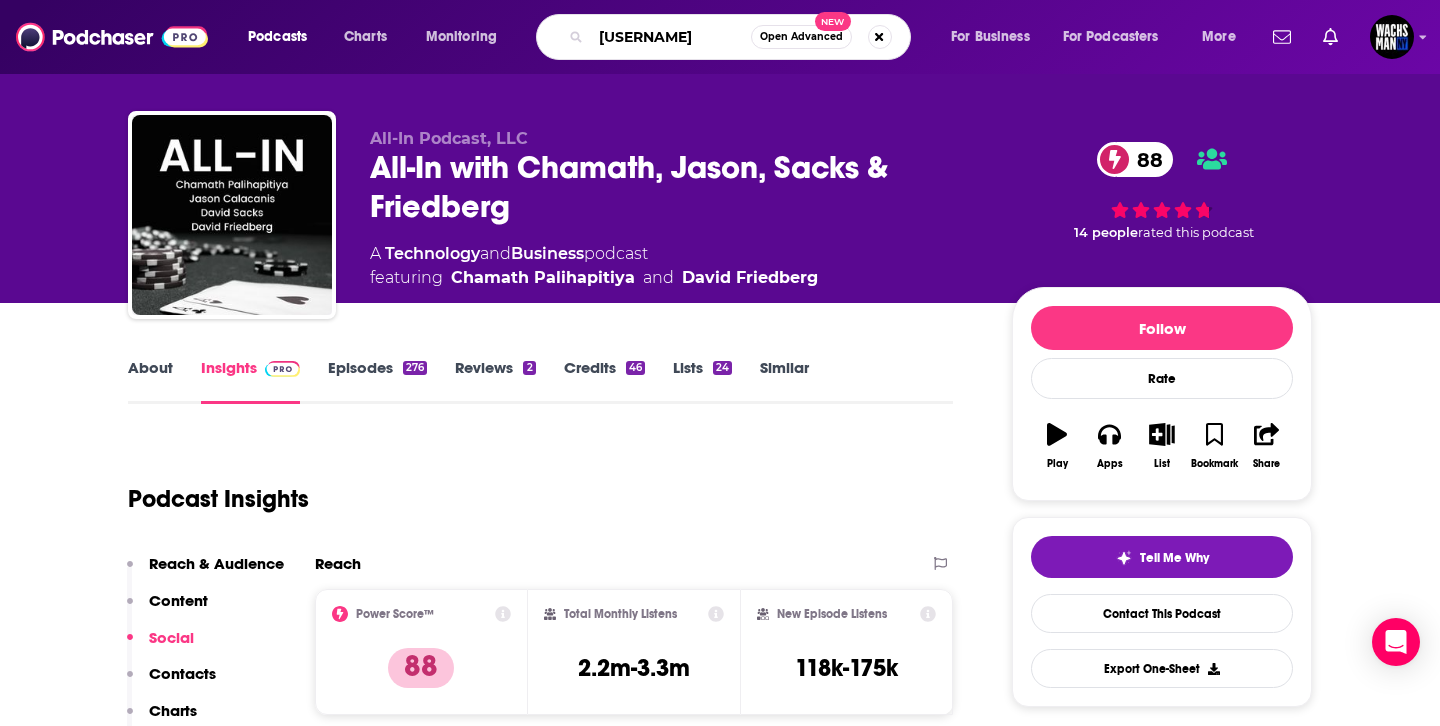 type on "vergecast" 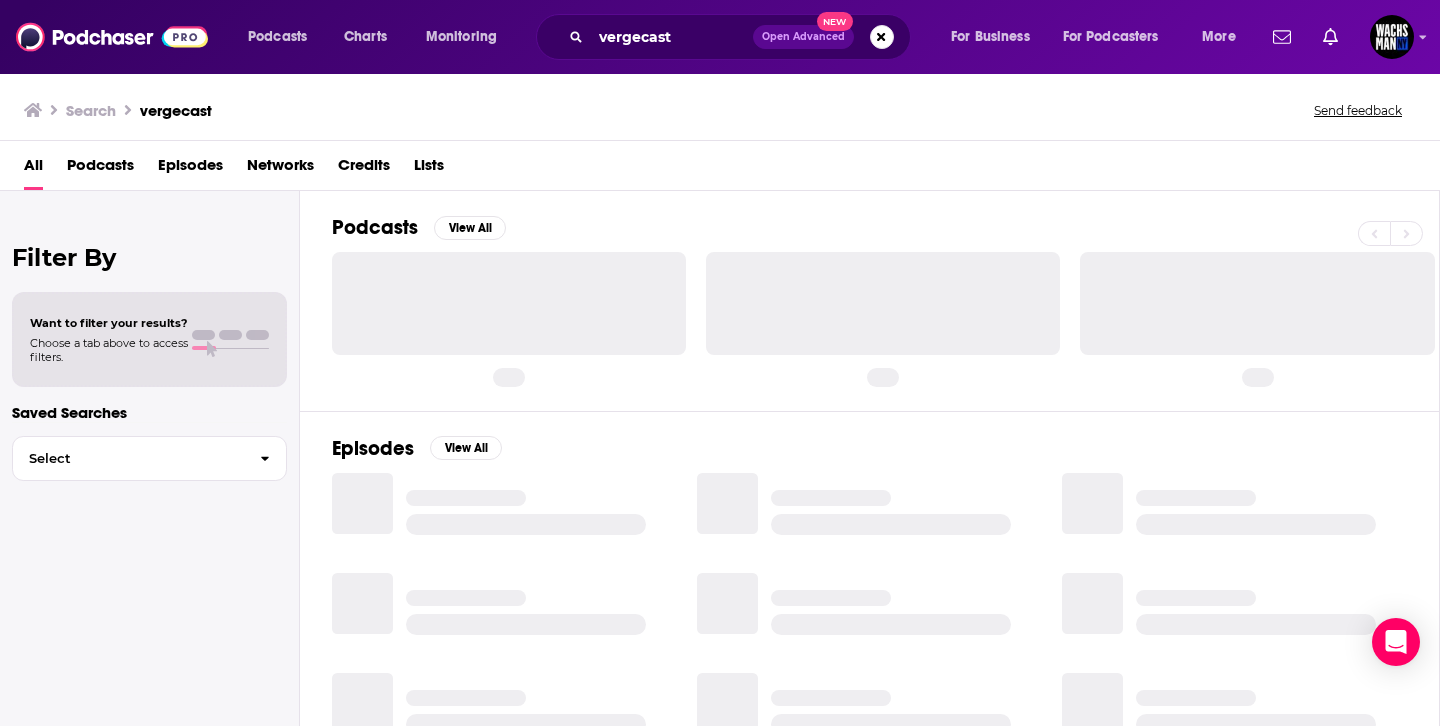 scroll, scrollTop: 0, scrollLeft: 0, axis: both 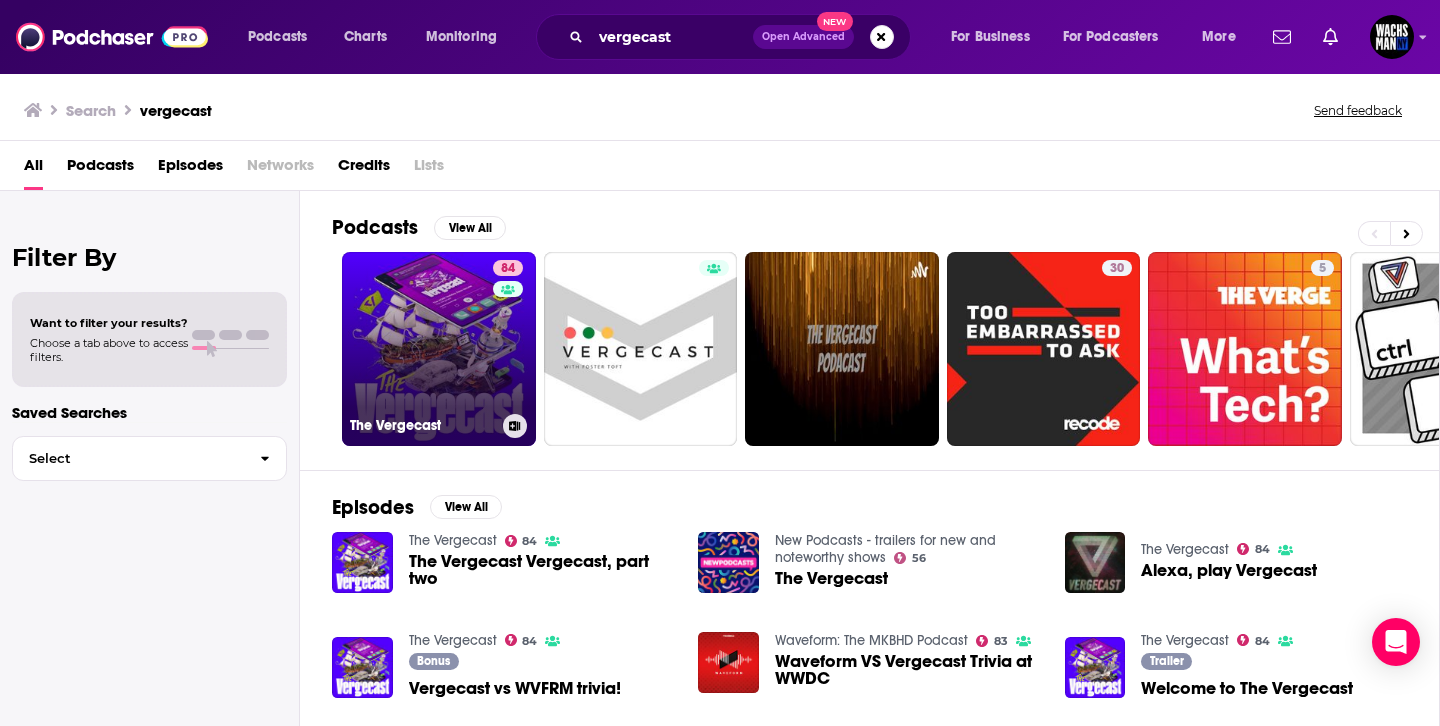 click on "84 The Vergecast" at bounding box center (439, 349) 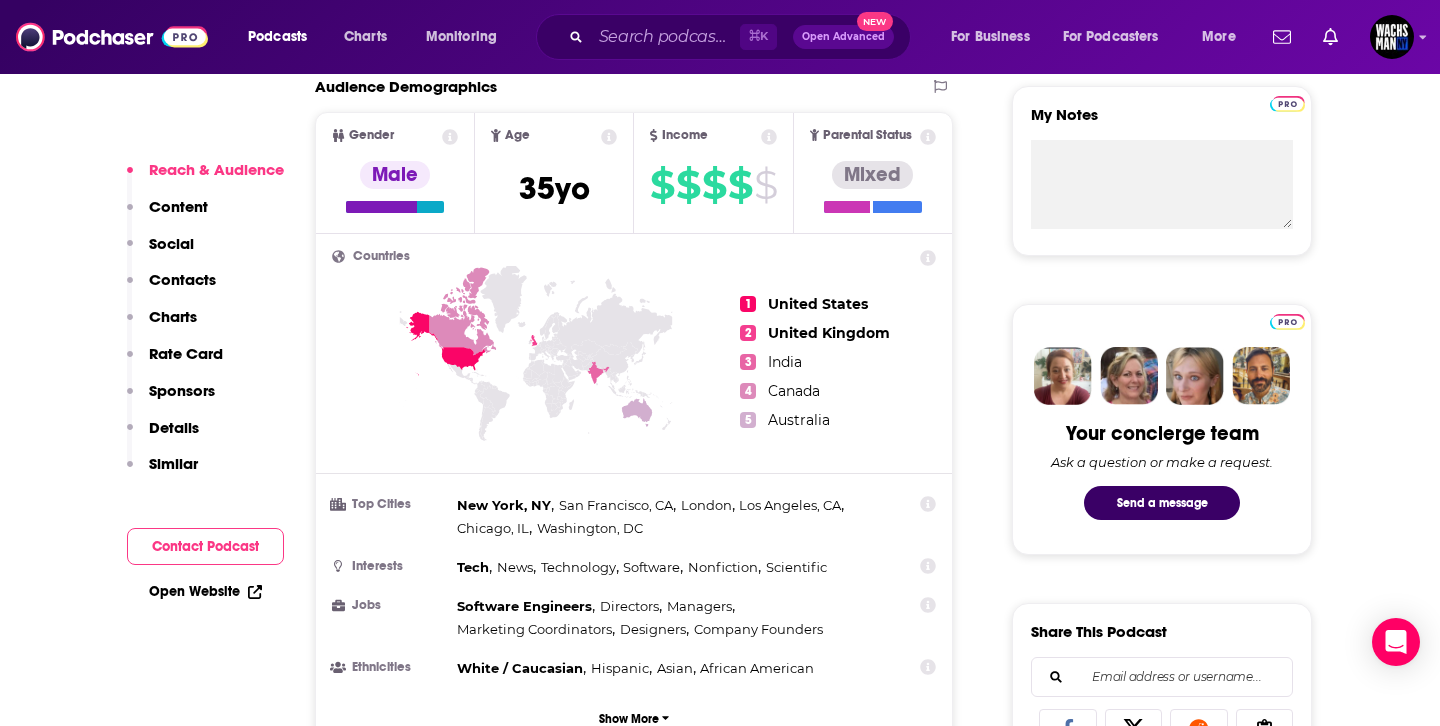 scroll, scrollTop: 472, scrollLeft: 0, axis: vertical 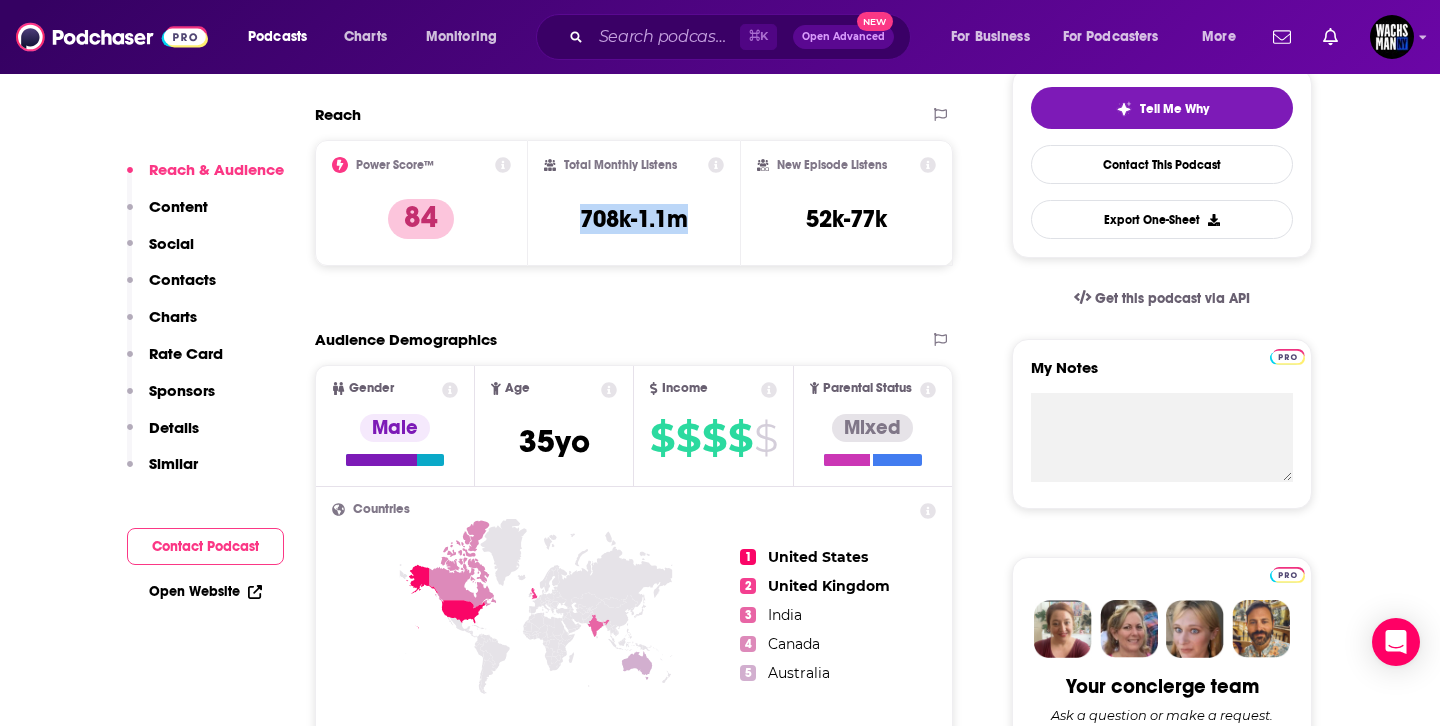 drag, startPoint x: 695, startPoint y: 225, endPoint x: 566, endPoint y: 225, distance: 129 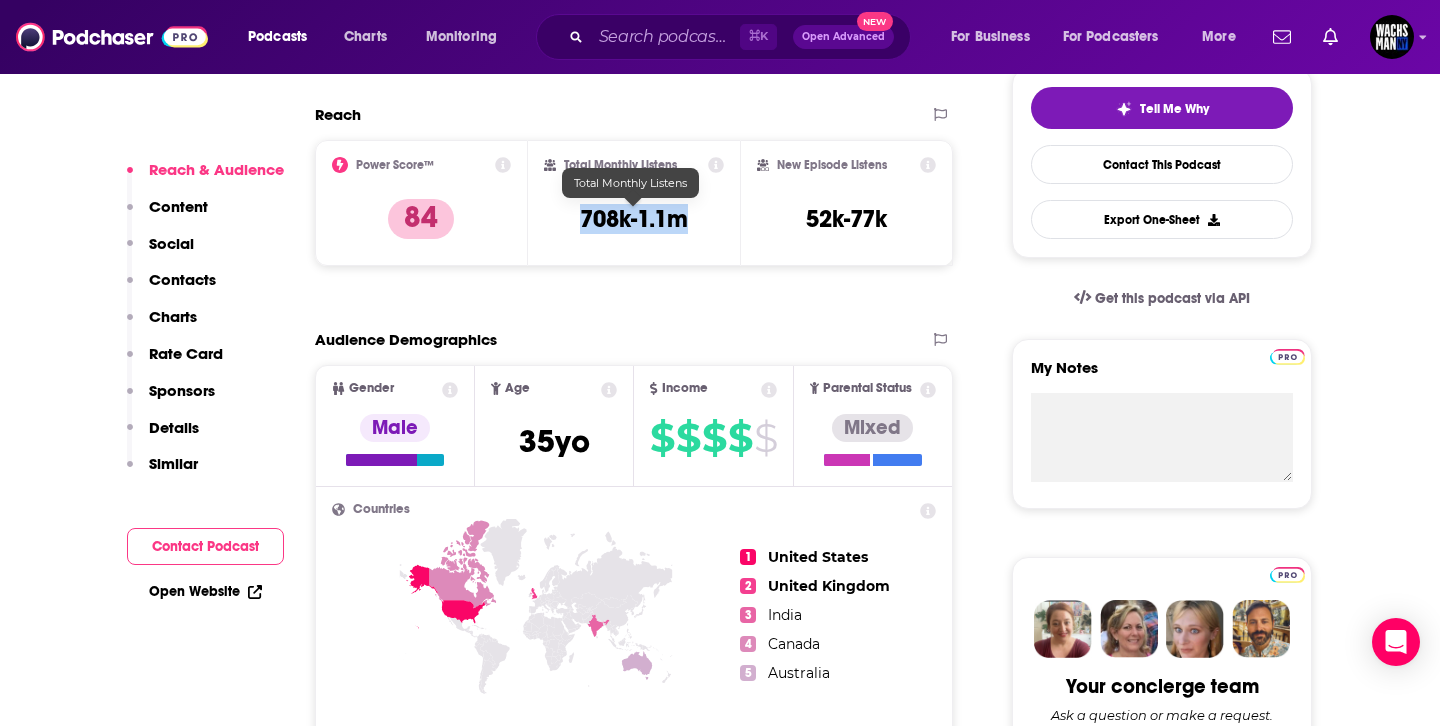 copy on "708k-1.1m" 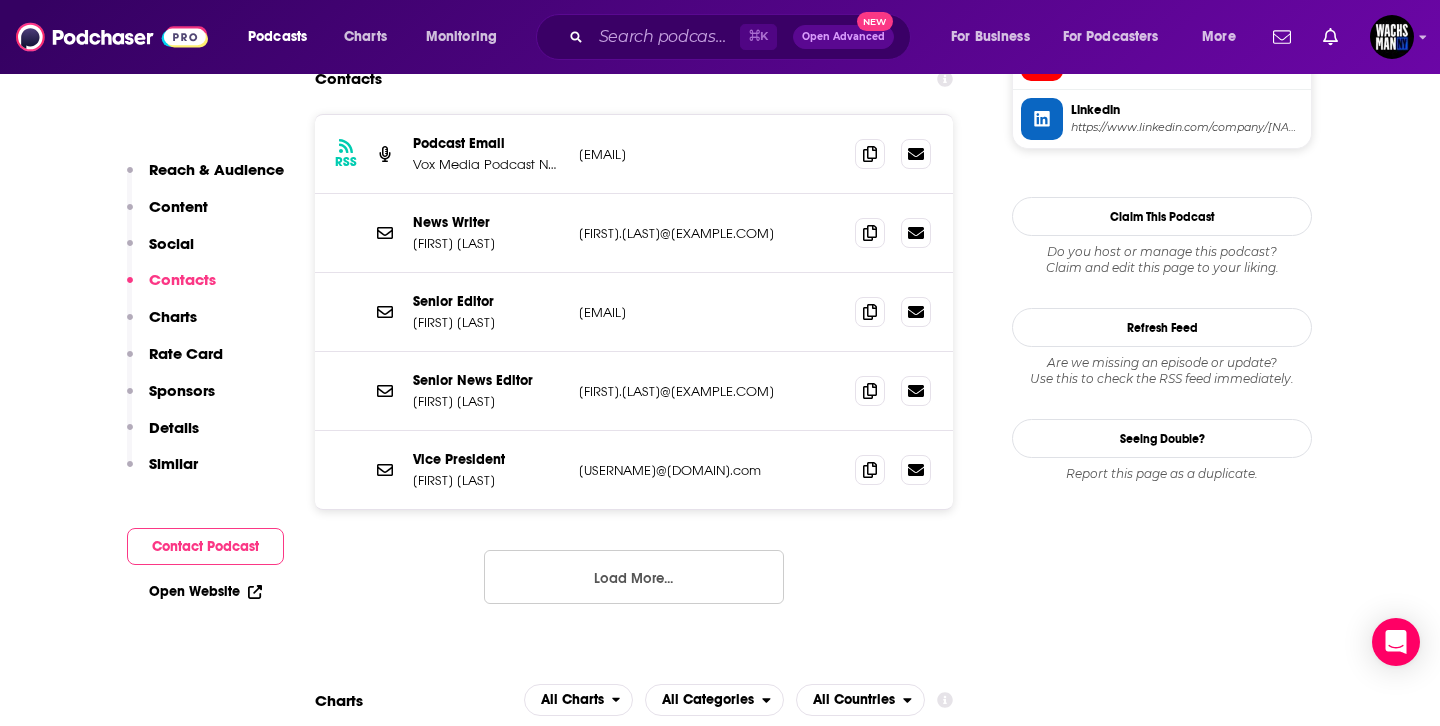 scroll, scrollTop: 1975, scrollLeft: 0, axis: vertical 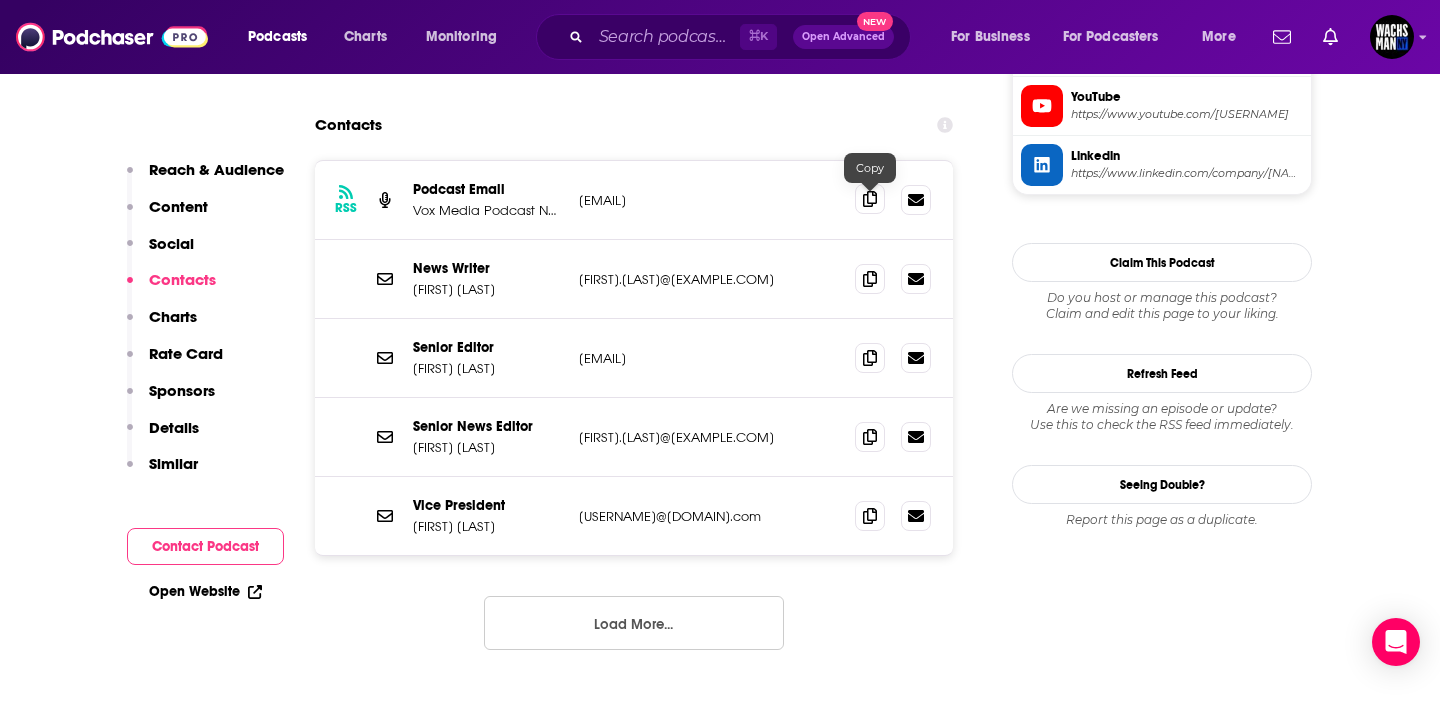 click 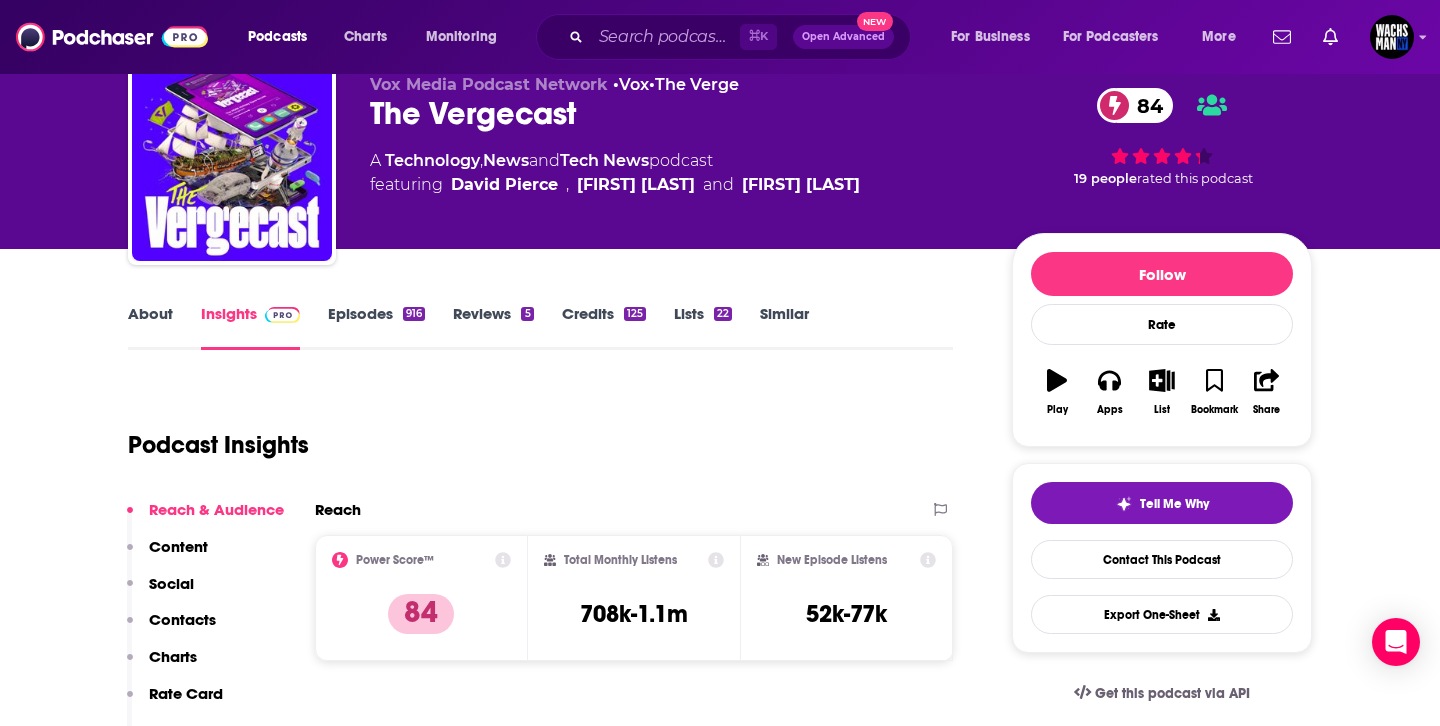 scroll, scrollTop: 0, scrollLeft: 0, axis: both 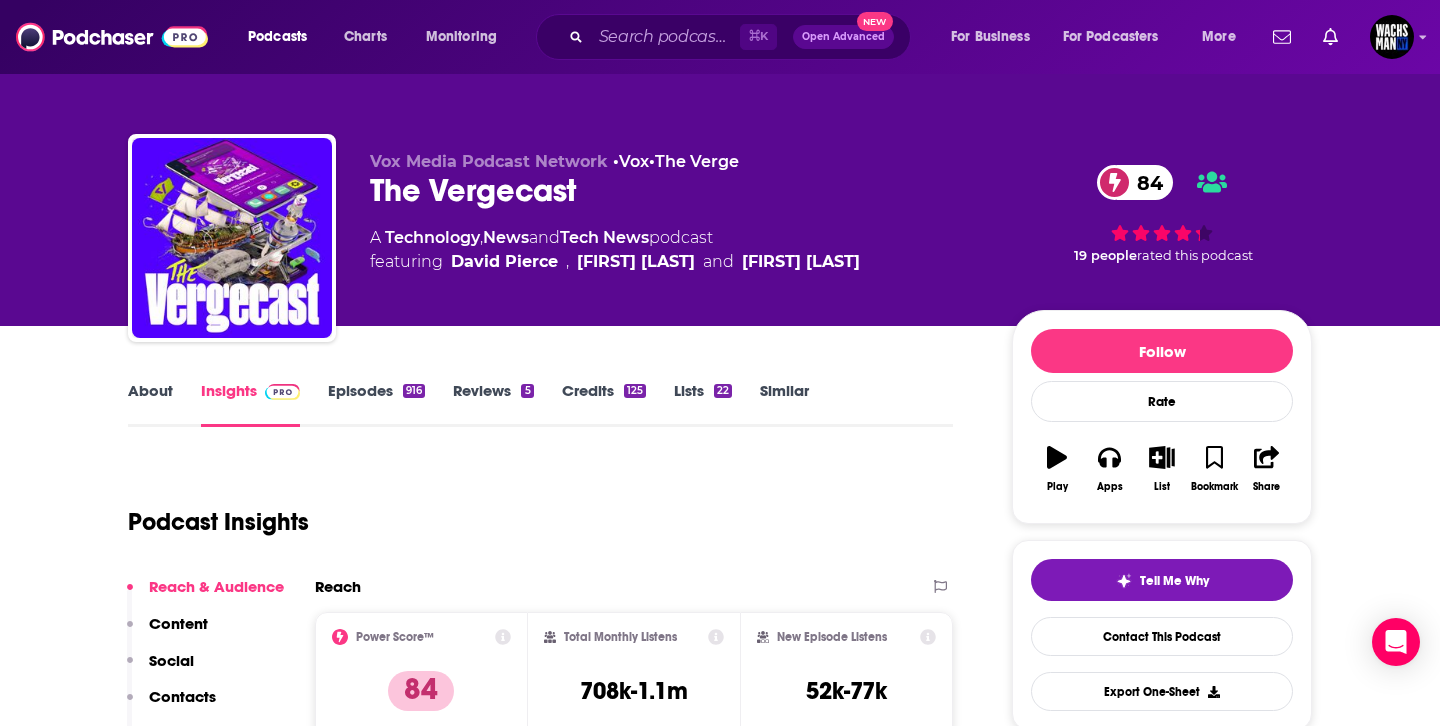 drag, startPoint x: 818, startPoint y: 264, endPoint x: 441, endPoint y: 258, distance: 377.04773 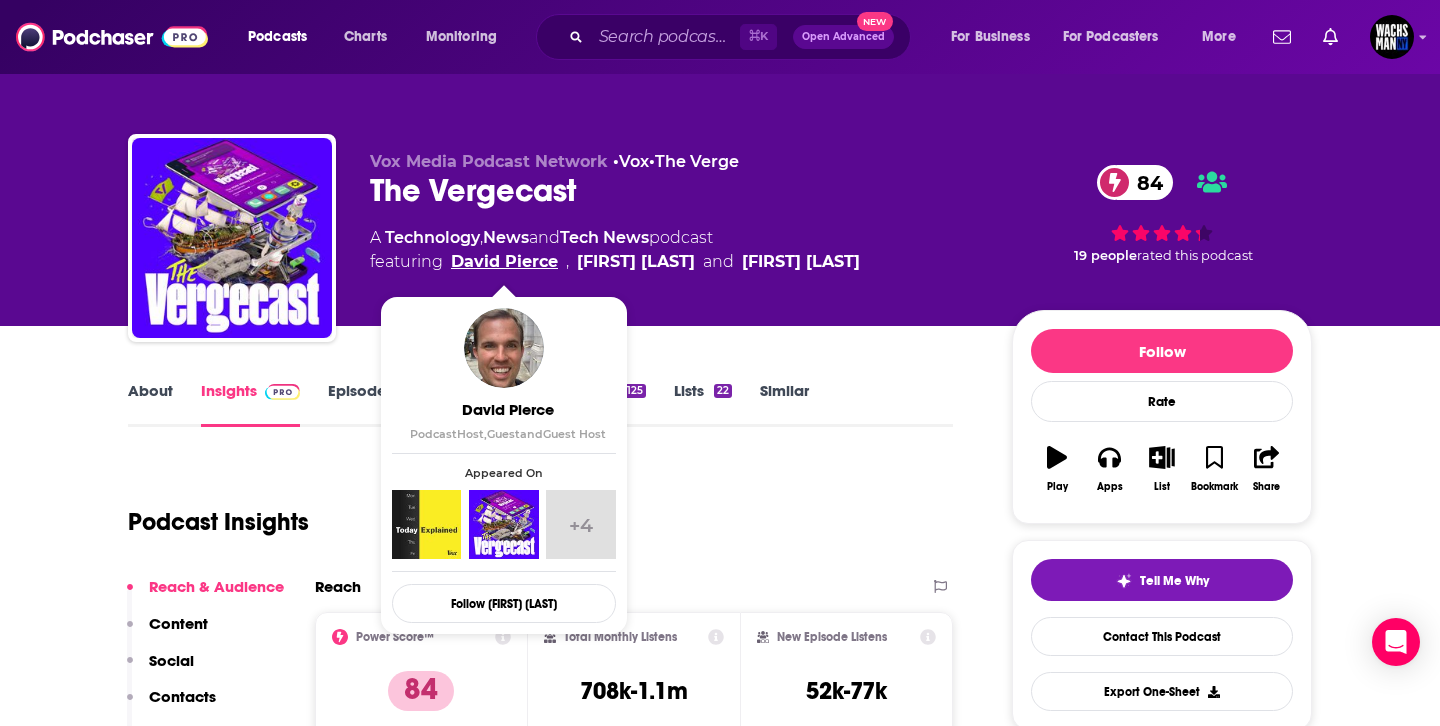 copy on "[FIRST] [LAST] ,  [FIRST] [LAST]  and  [FIRST] [LAST]" 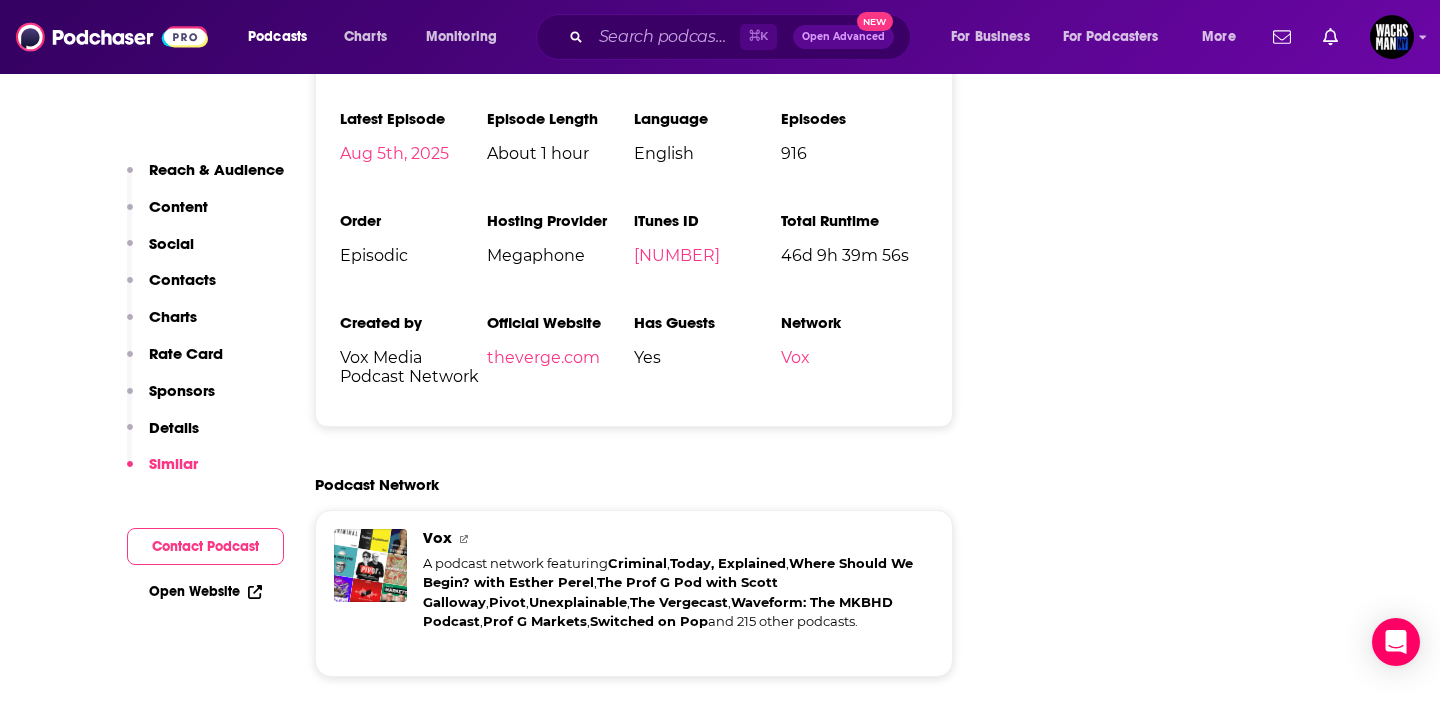 scroll, scrollTop: 3956, scrollLeft: 0, axis: vertical 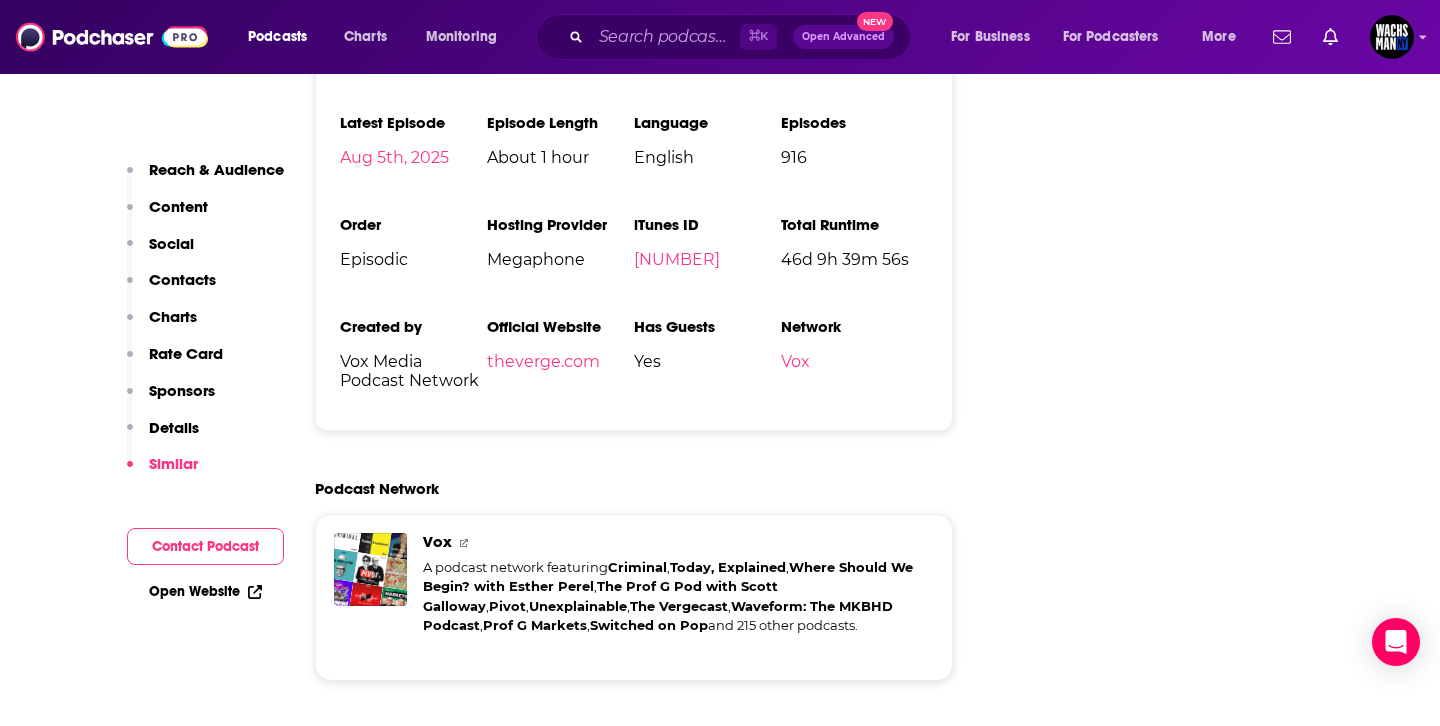 click on "Official Website theverge.com" at bounding box center [560, 361] 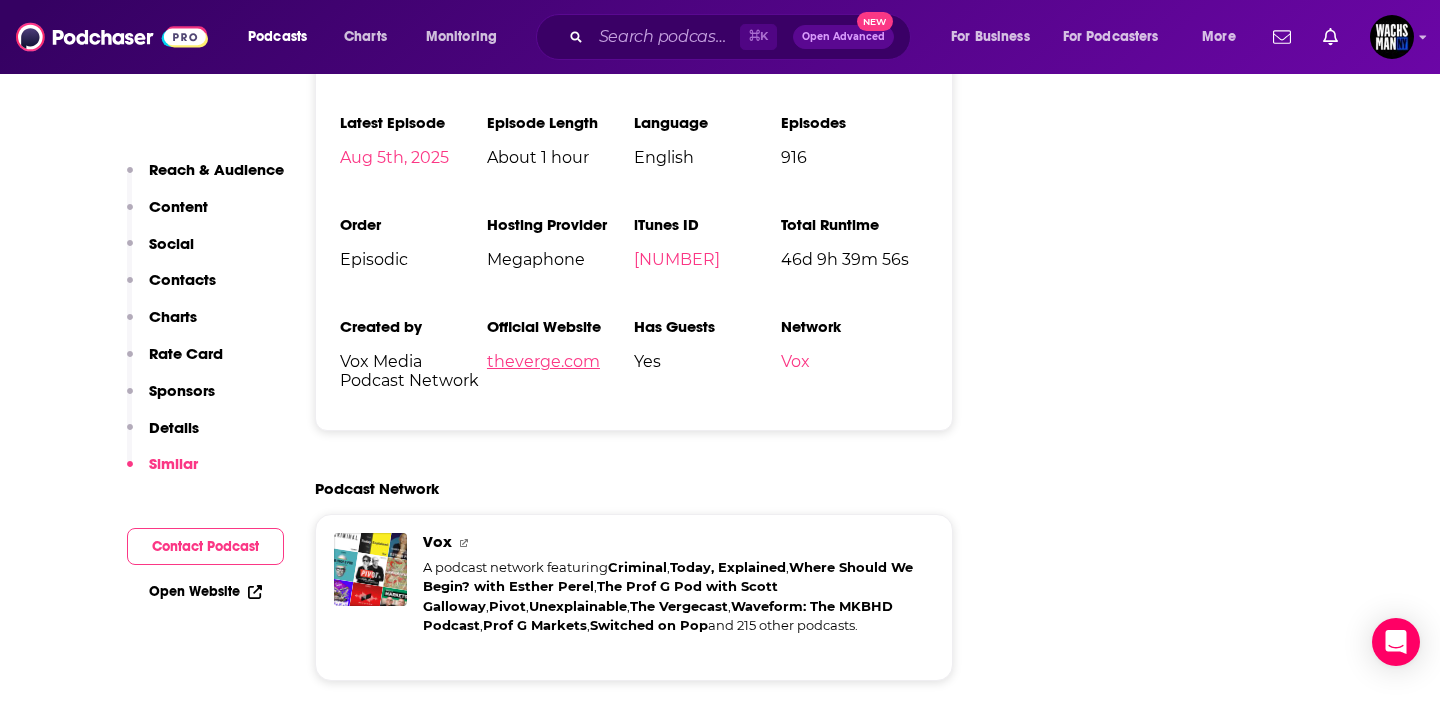 click on "theverge.com" at bounding box center (543, 361) 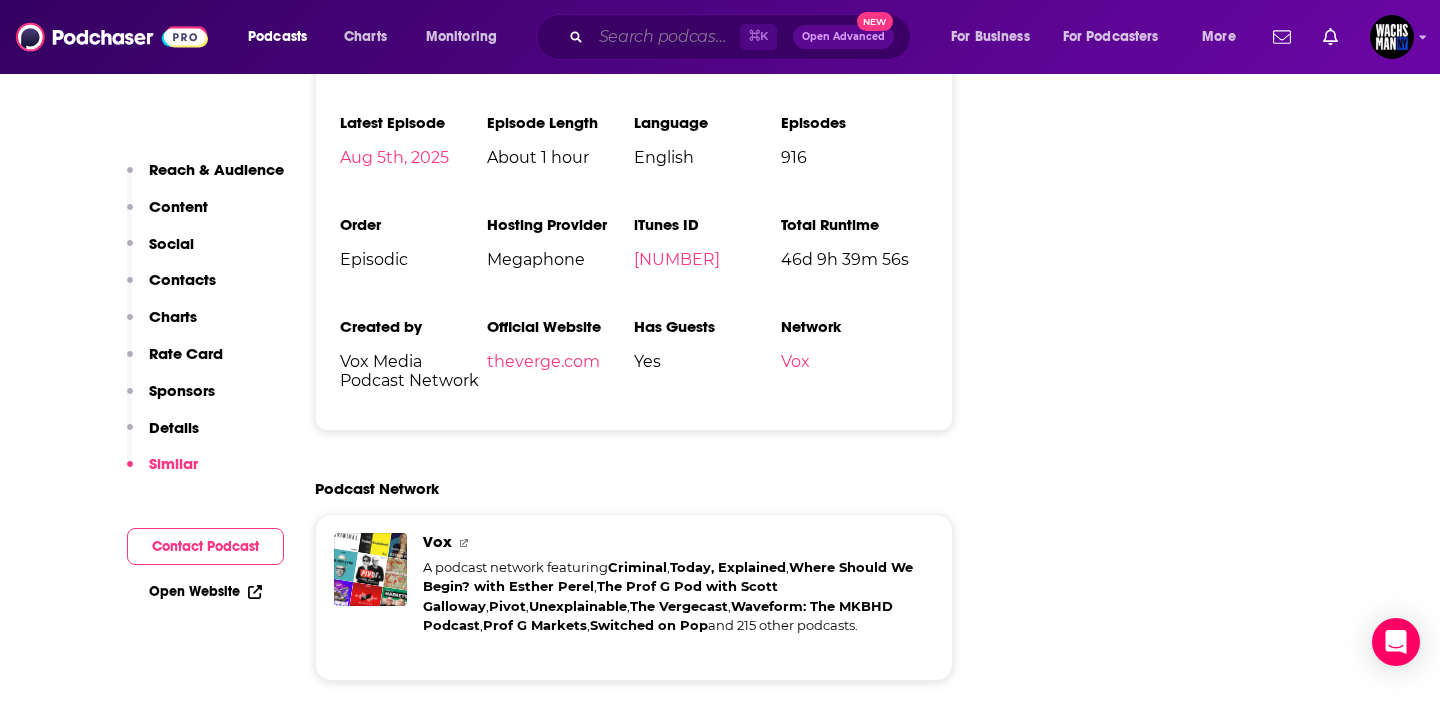 click at bounding box center [665, 37] 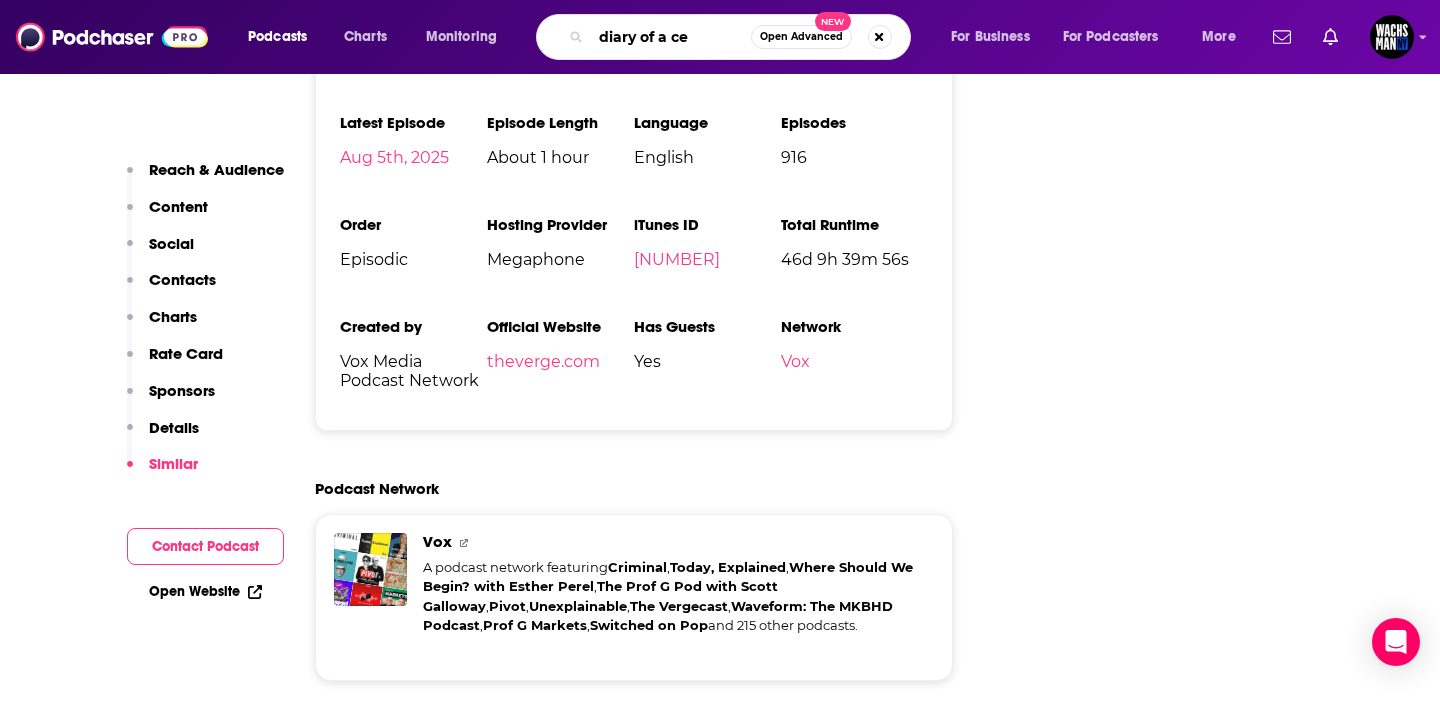 type on "[BRAND NAME]" 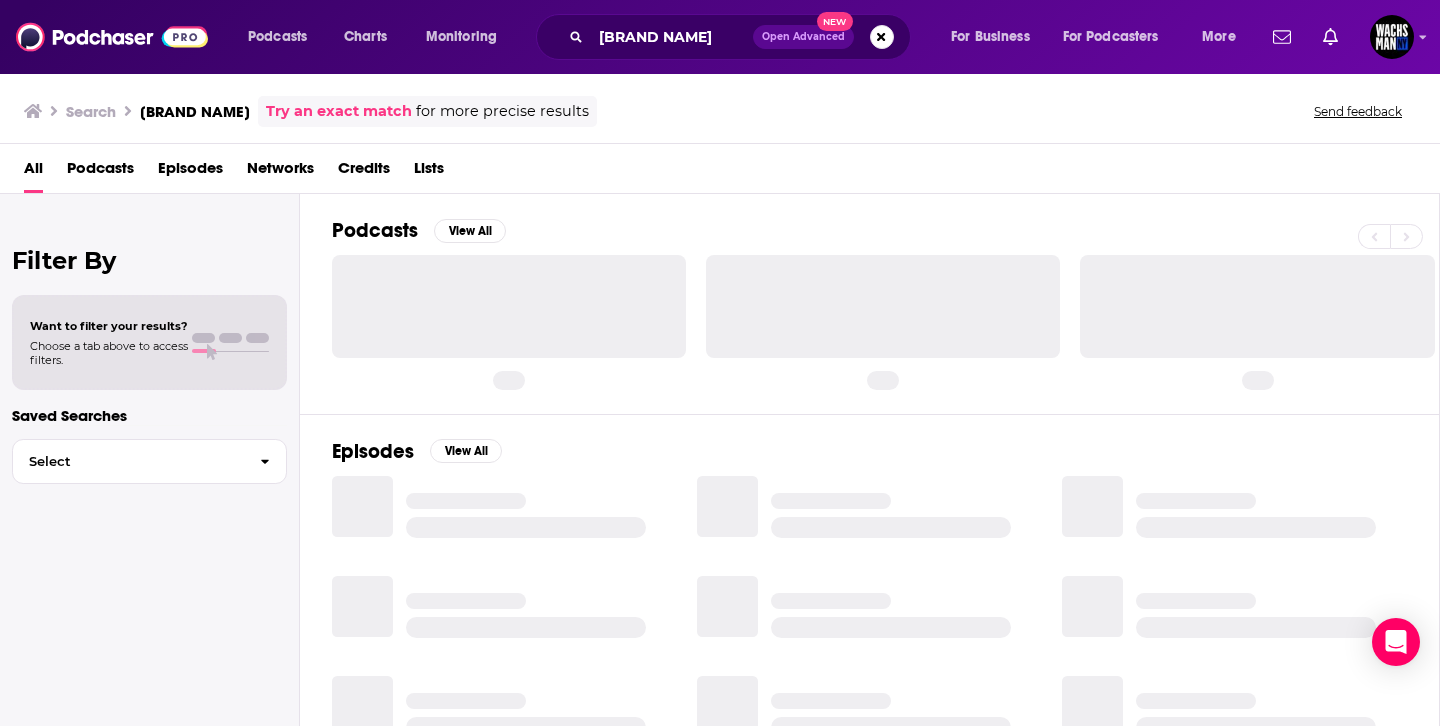 scroll, scrollTop: 0, scrollLeft: 0, axis: both 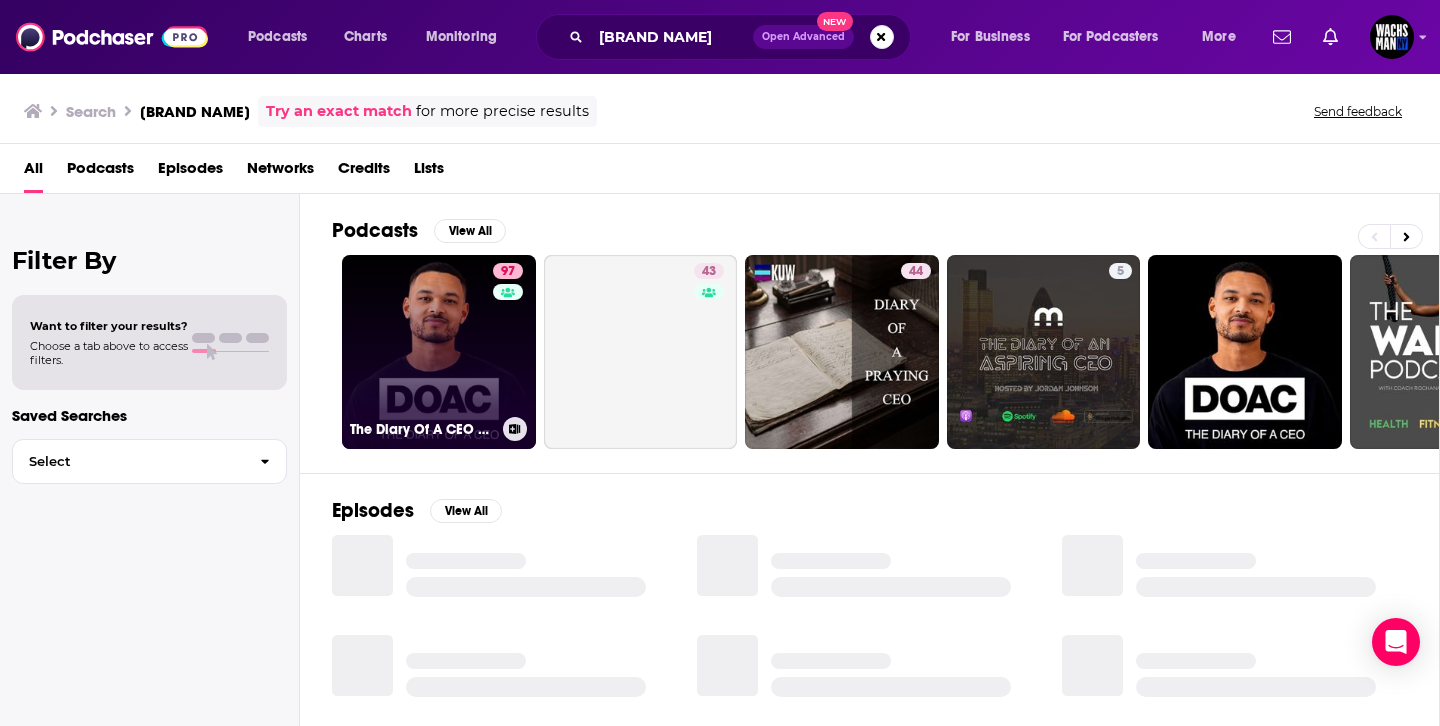 click on "[NUMBER] The Diary Of A CEO with [FULL NAME]" at bounding box center (439, 352) 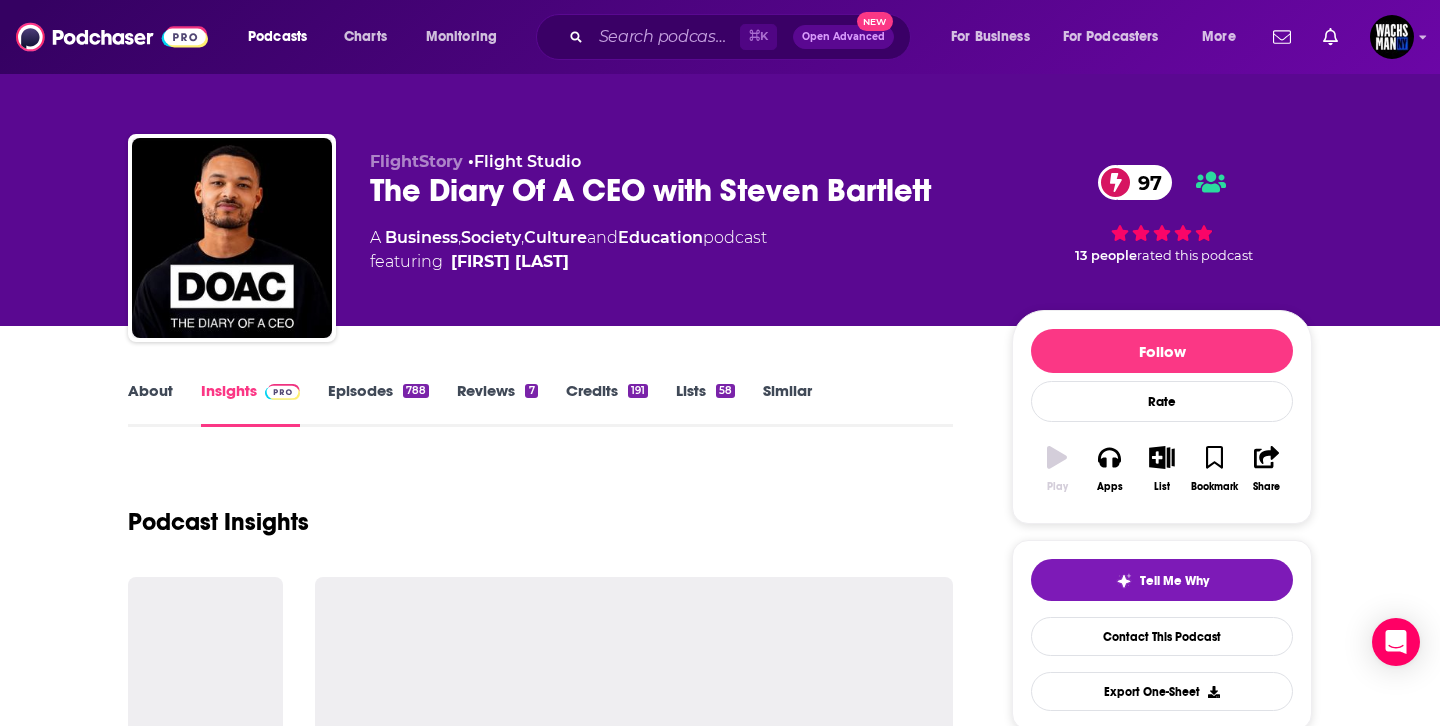scroll, scrollTop: 15, scrollLeft: 0, axis: vertical 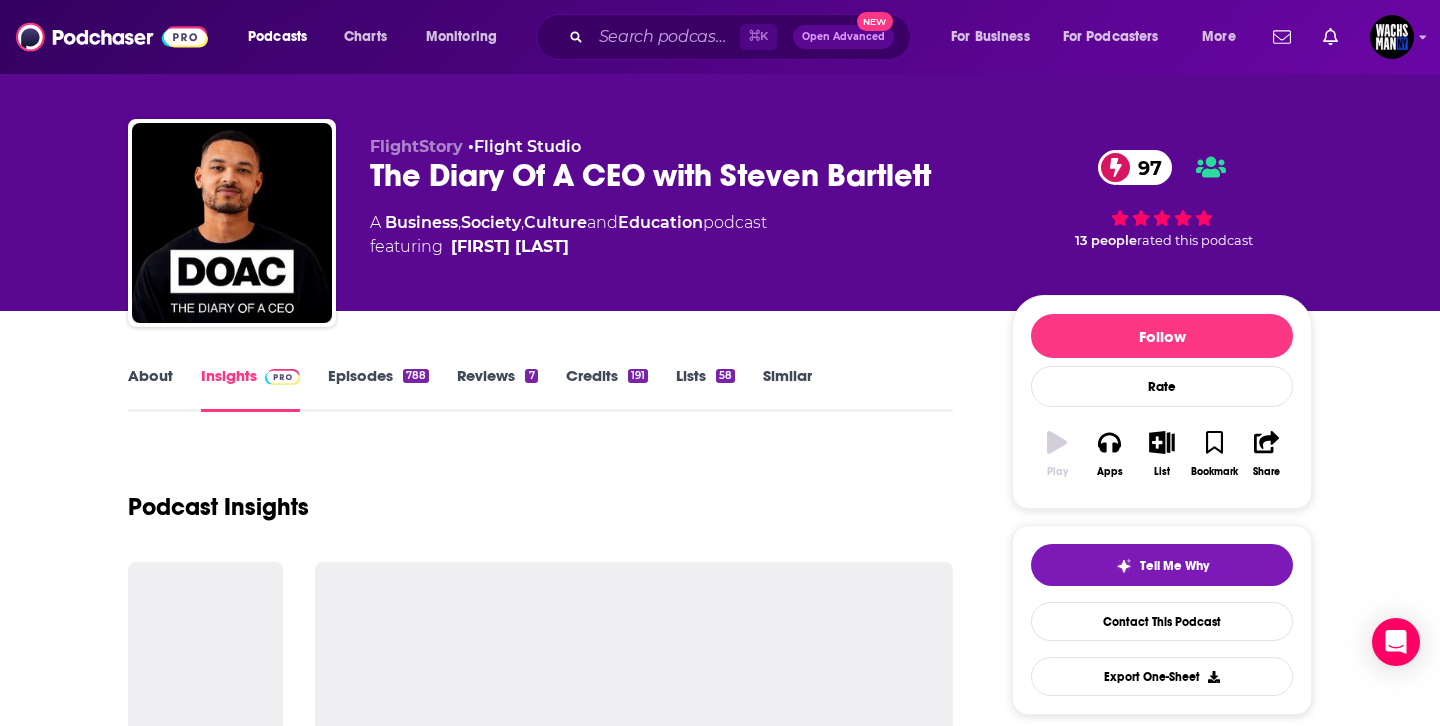 drag, startPoint x: 587, startPoint y: 261, endPoint x: 449, endPoint y: 245, distance: 138.92444 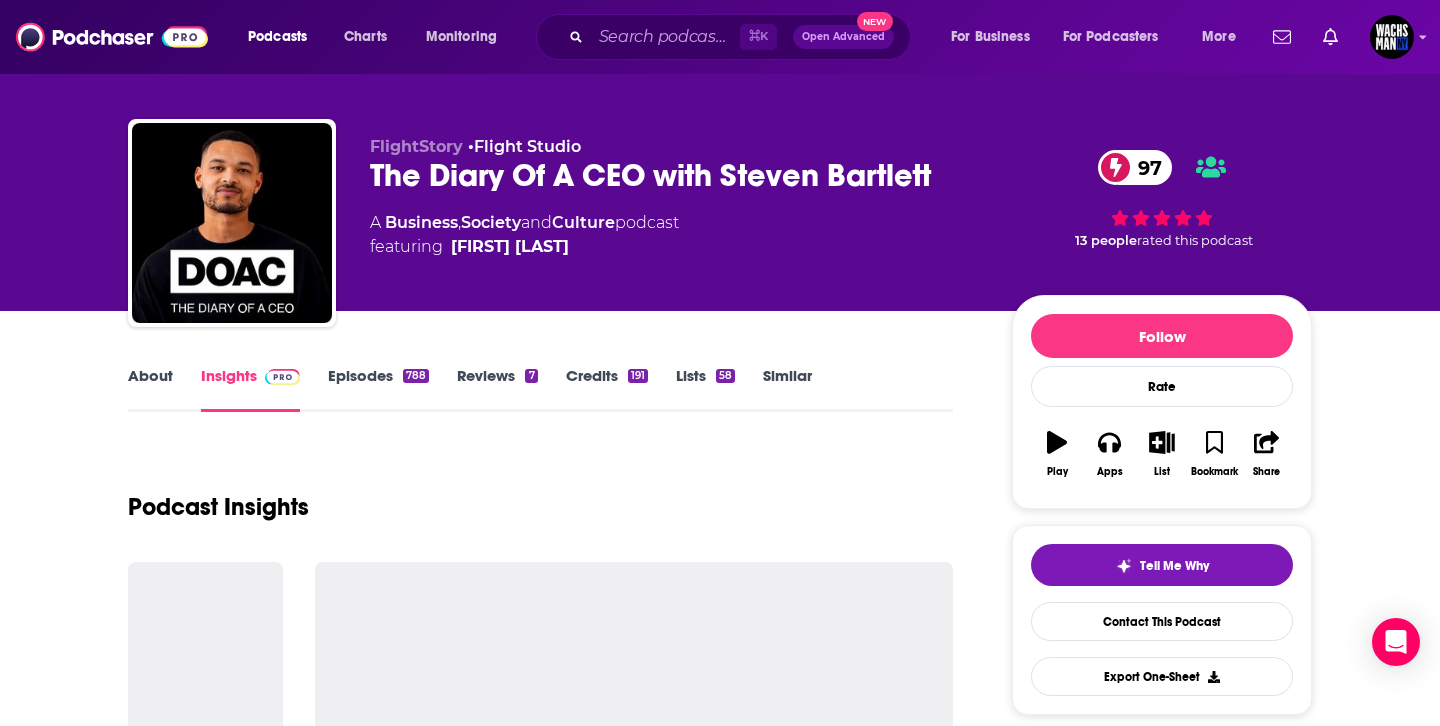 copy on "[FIRST] [LAST]" 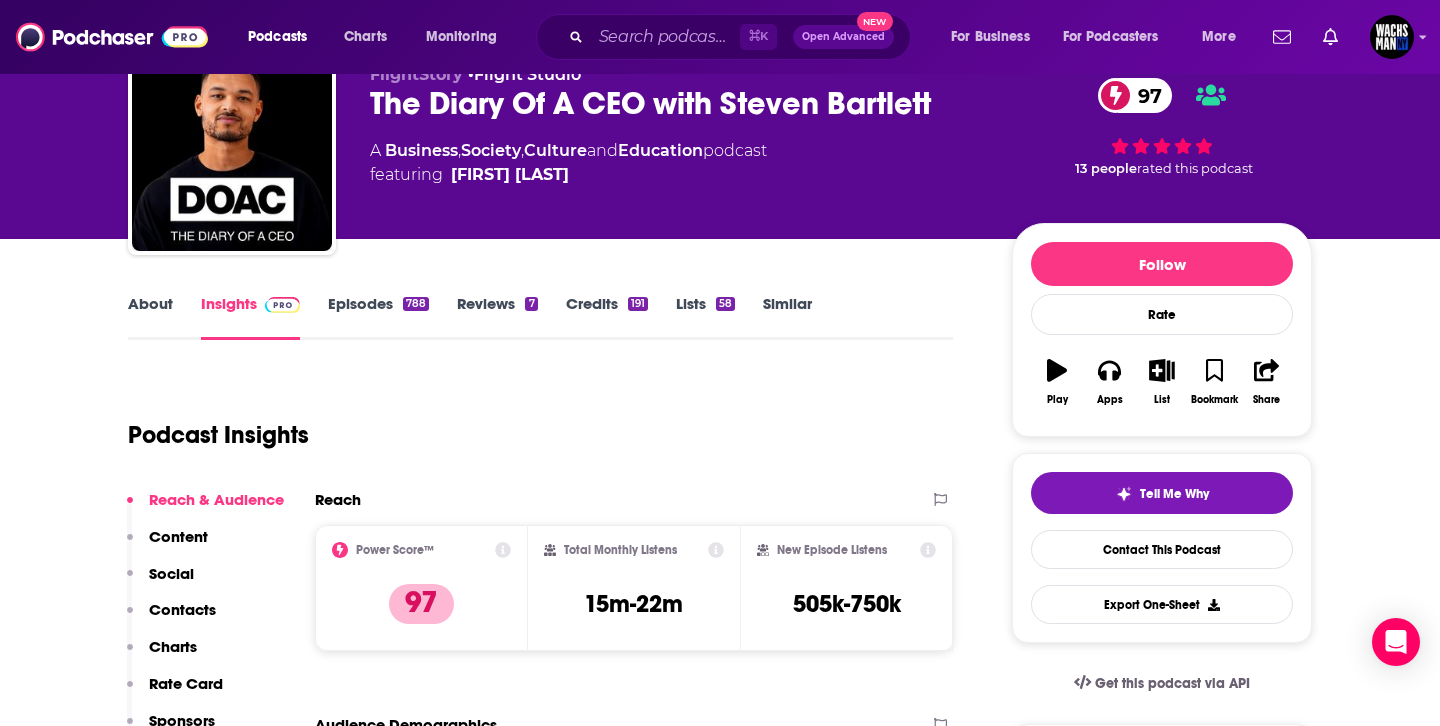 scroll, scrollTop: 309, scrollLeft: 0, axis: vertical 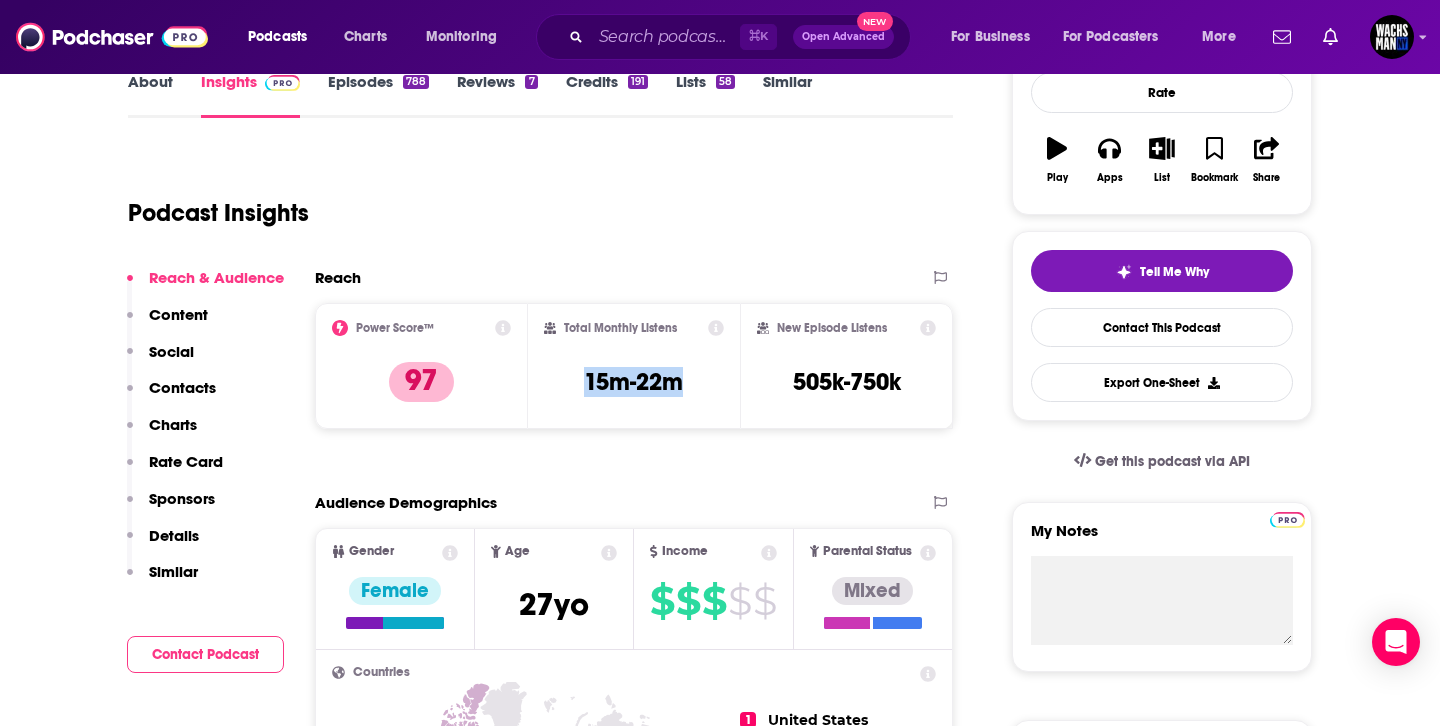 drag, startPoint x: 698, startPoint y: 386, endPoint x: 576, endPoint y: 383, distance: 122.03688 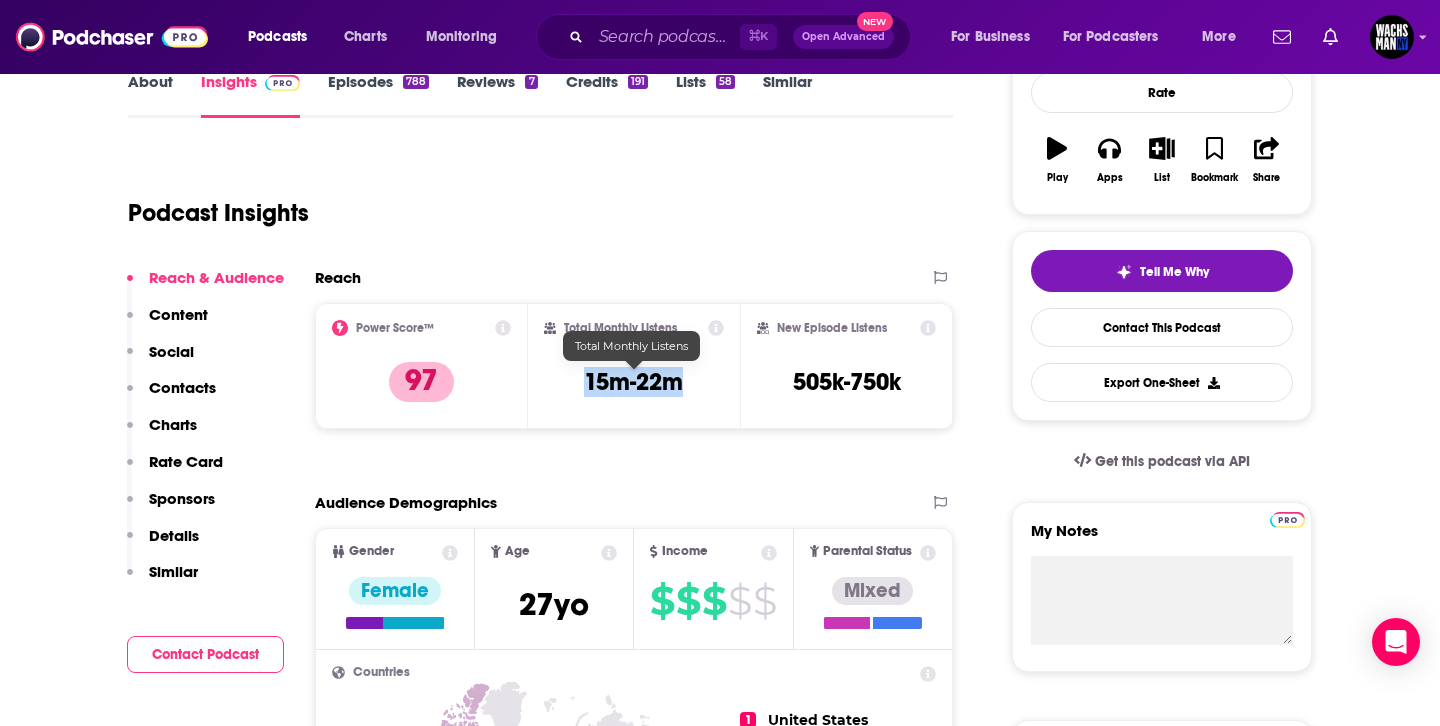 copy on "15m-22m" 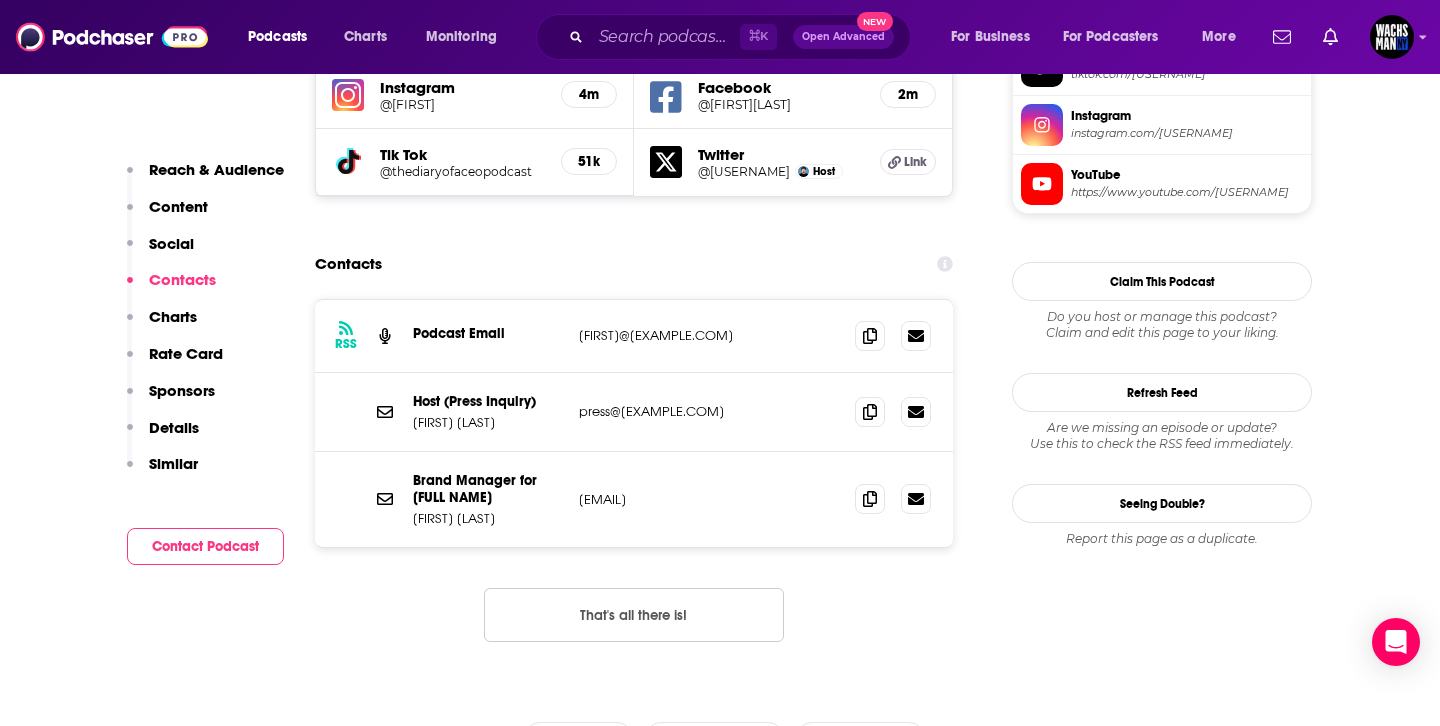 scroll, scrollTop: 1843, scrollLeft: 0, axis: vertical 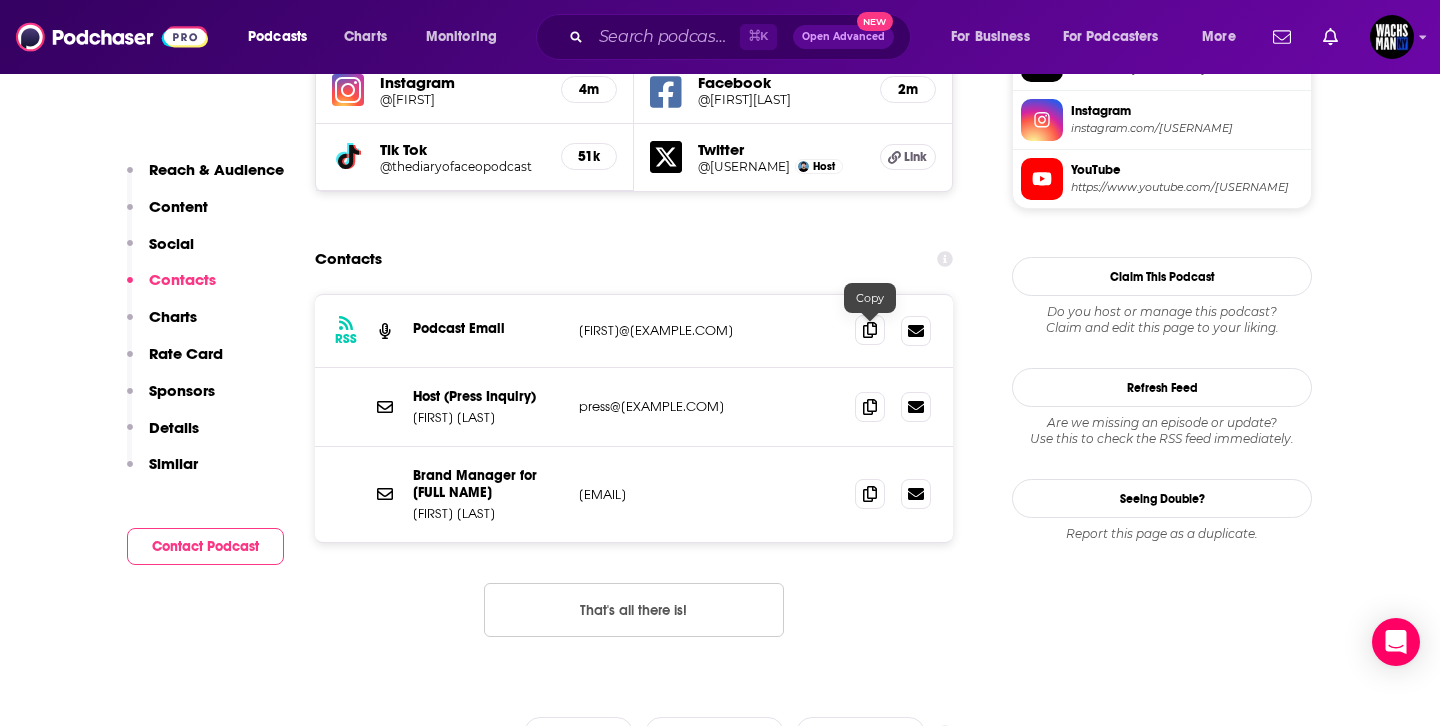 click 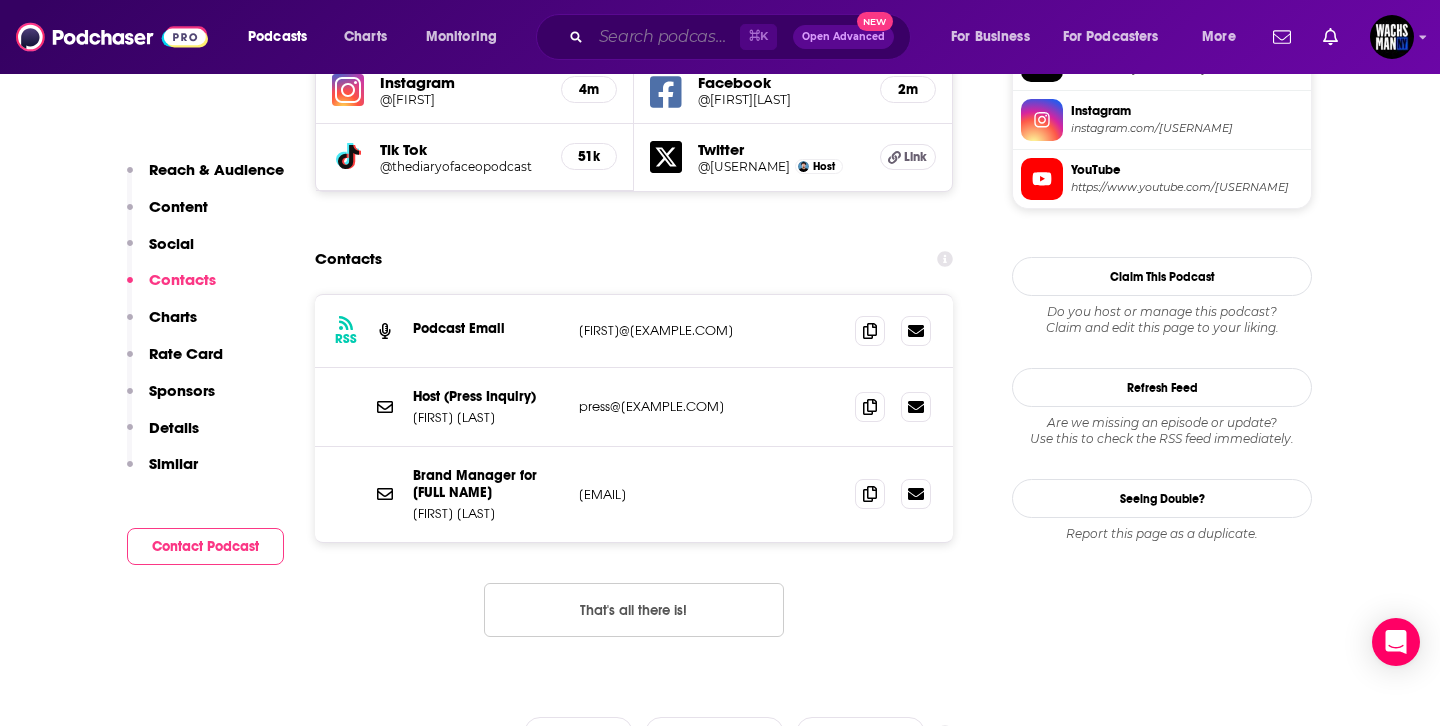 click at bounding box center [665, 37] 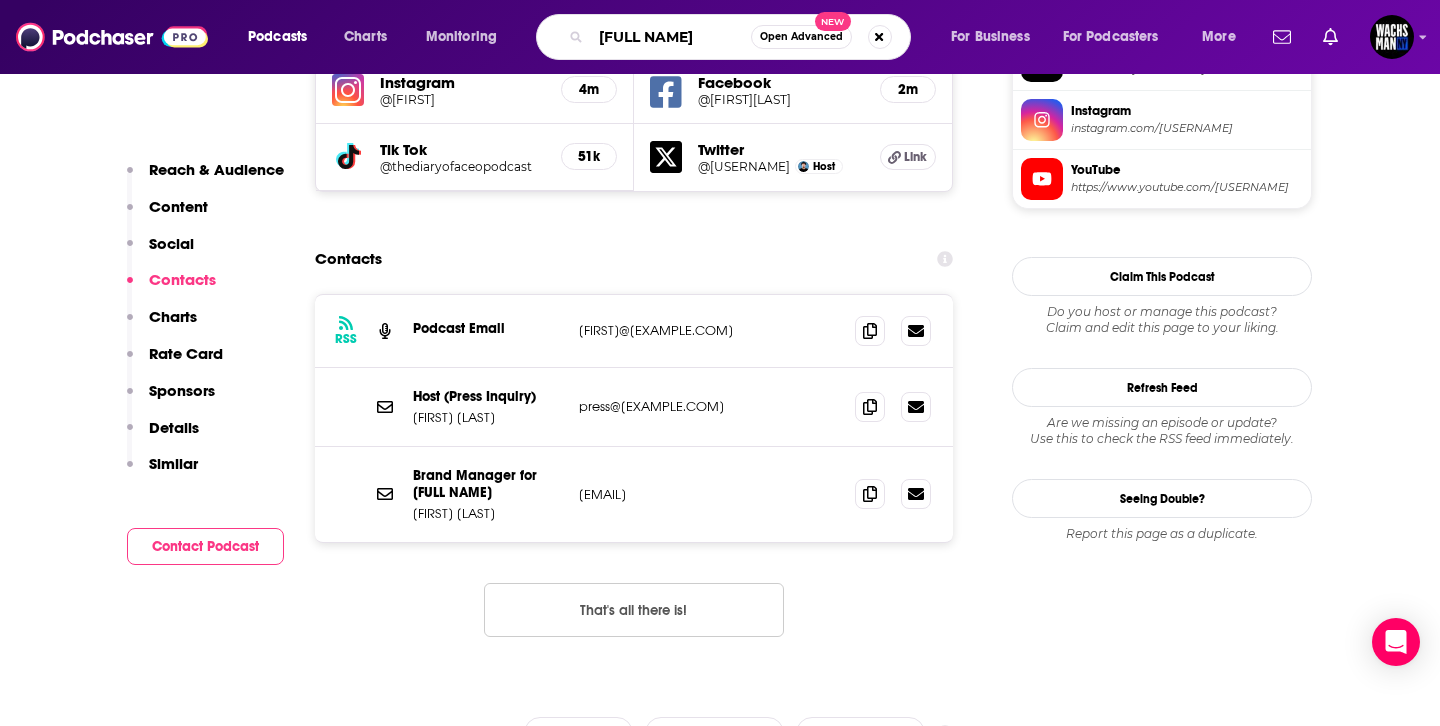 type on "[USERNAME]" 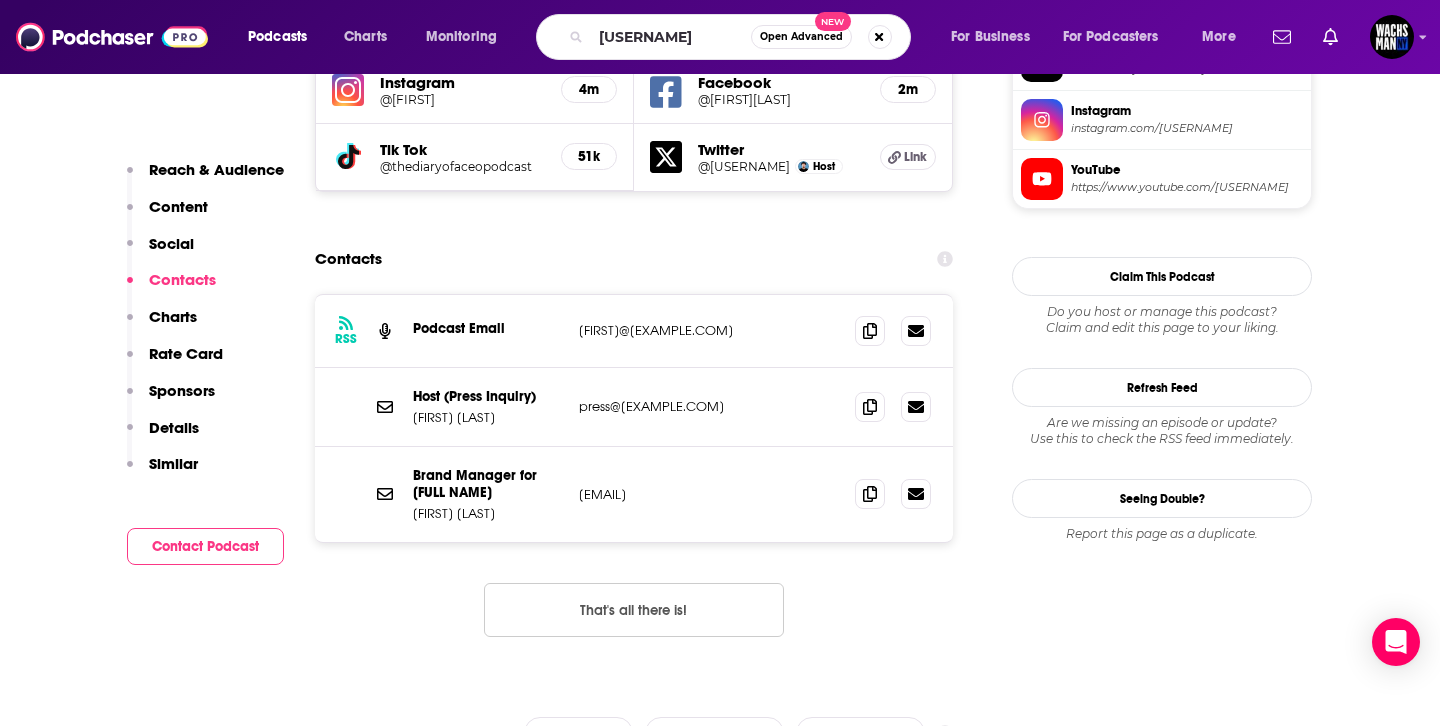 scroll, scrollTop: 0, scrollLeft: 0, axis: both 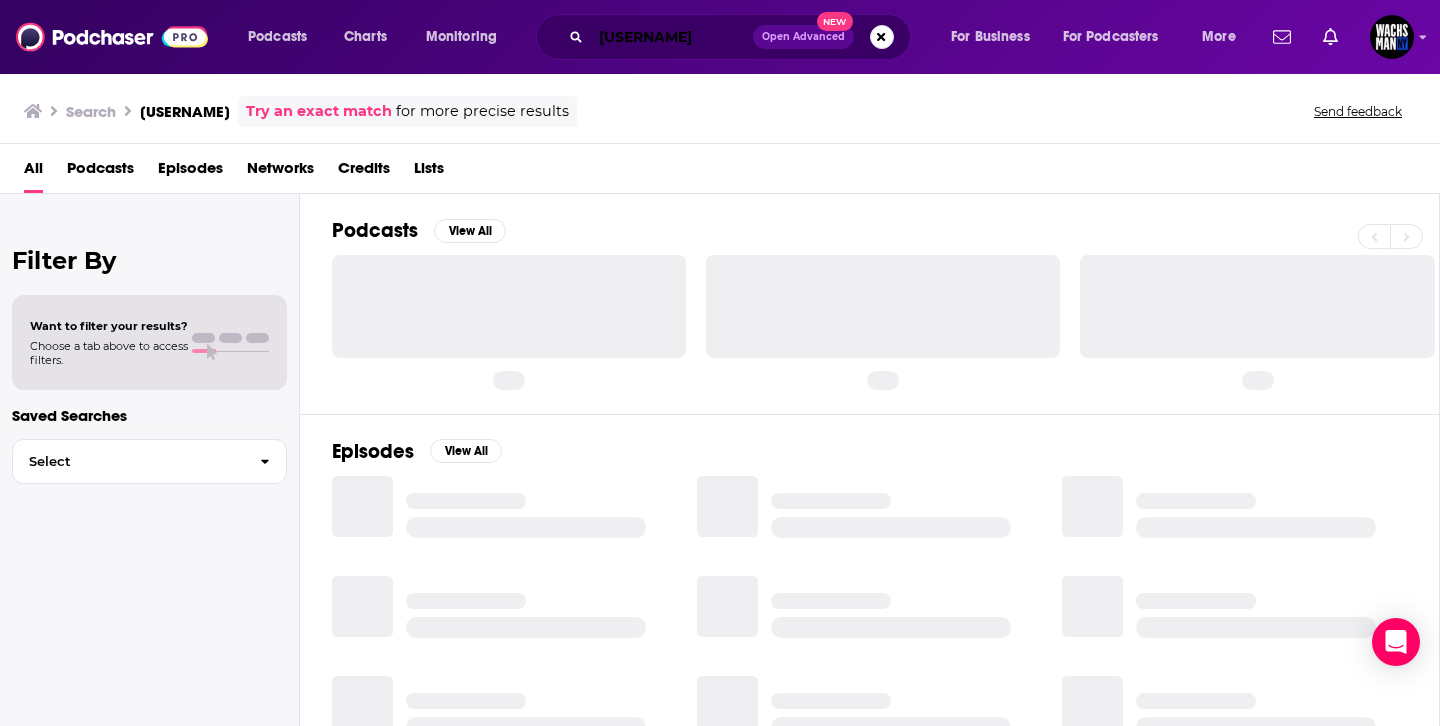 click on "[USERNAME]" at bounding box center (672, 37) 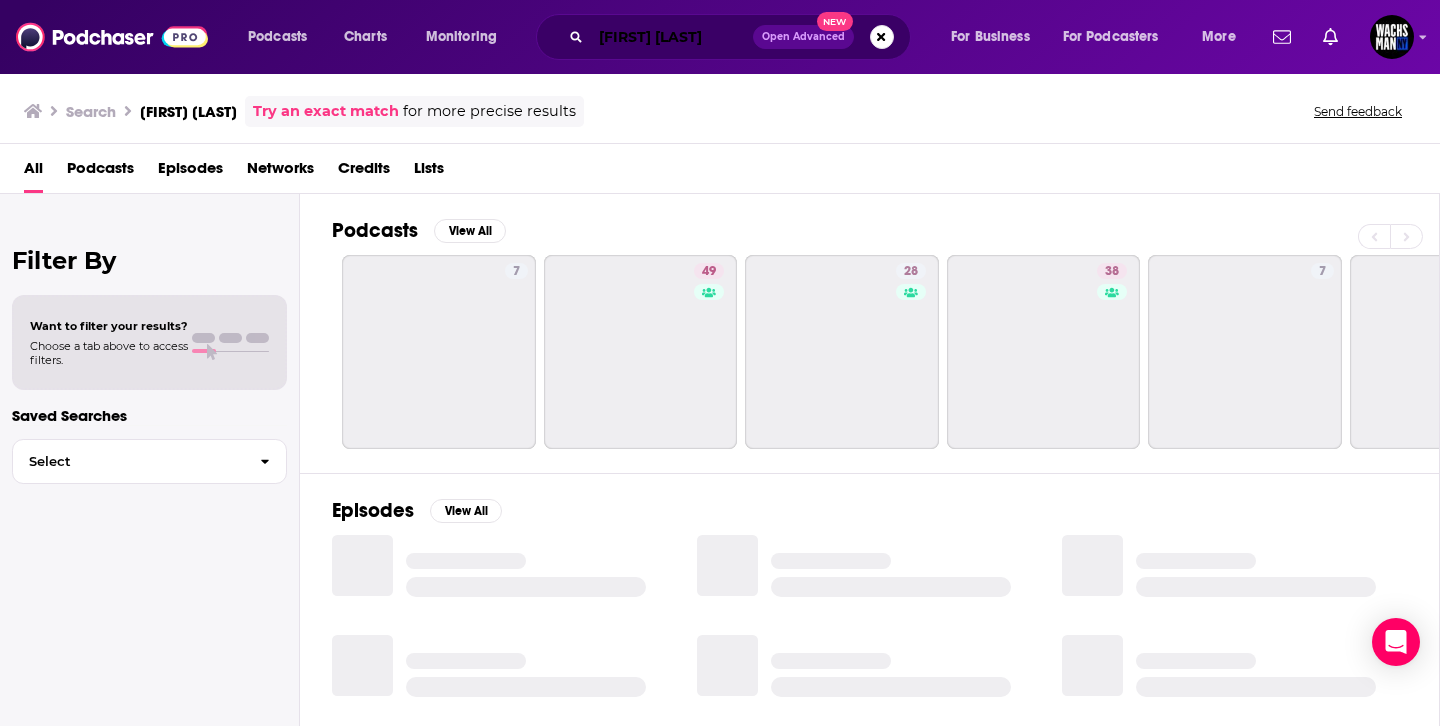 click on "[FIRST] [LAST]" at bounding box center (672, 37) 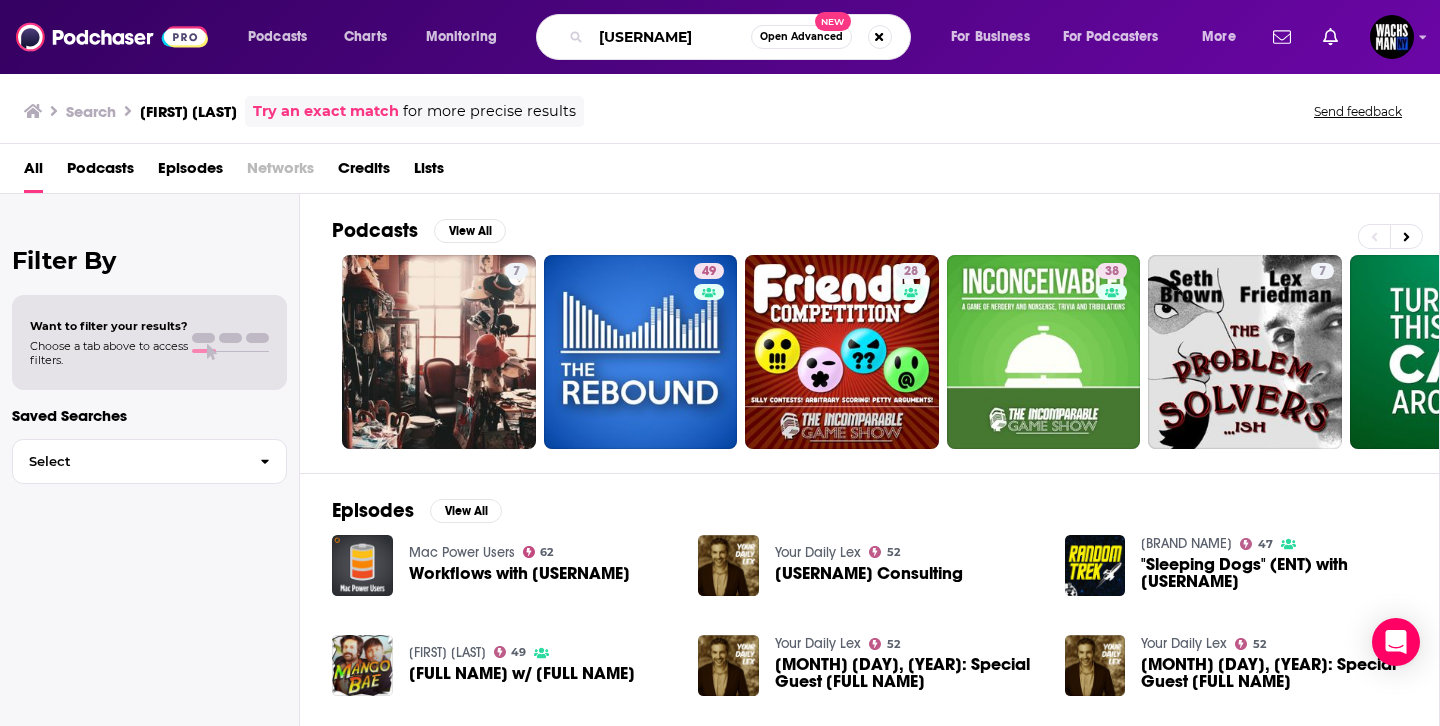 type on "[USERNAME]" 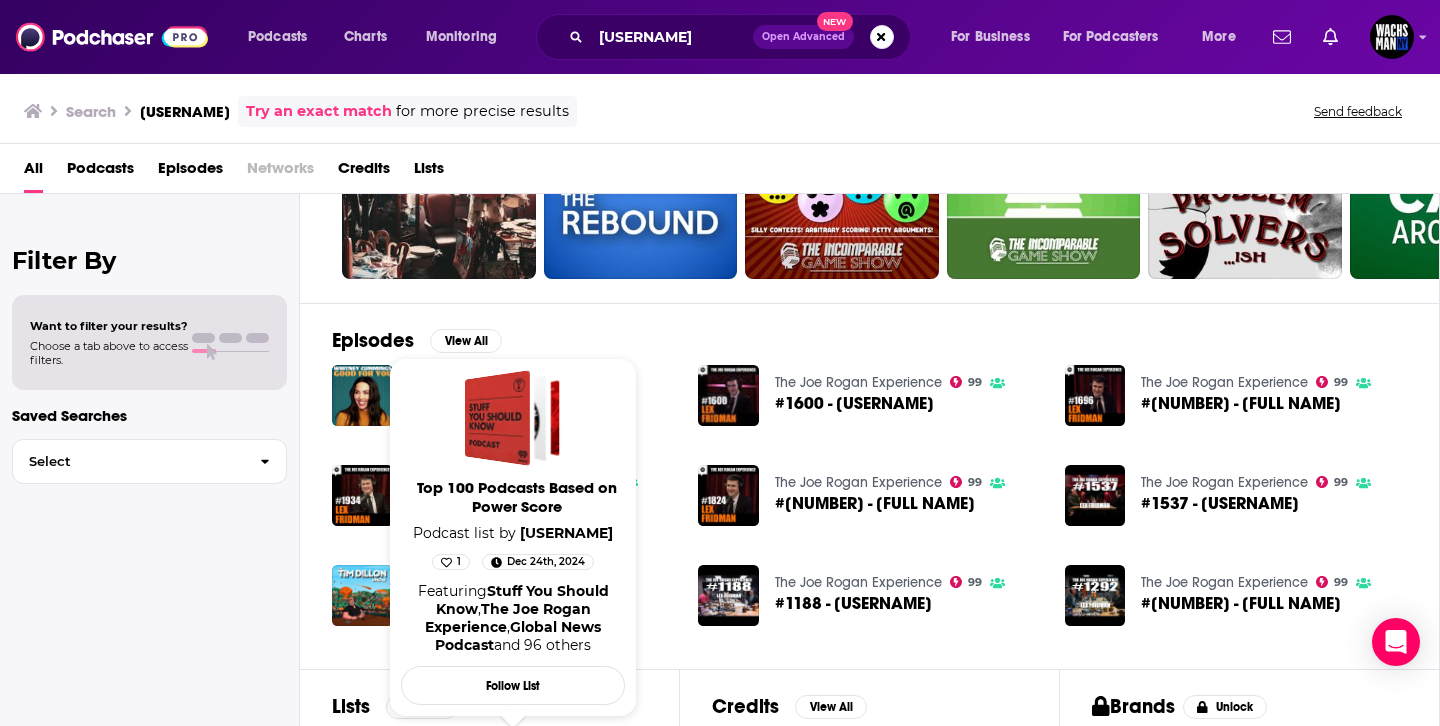 scroll, scrollTop: 169, scrollLeft: 0, axis: vertical 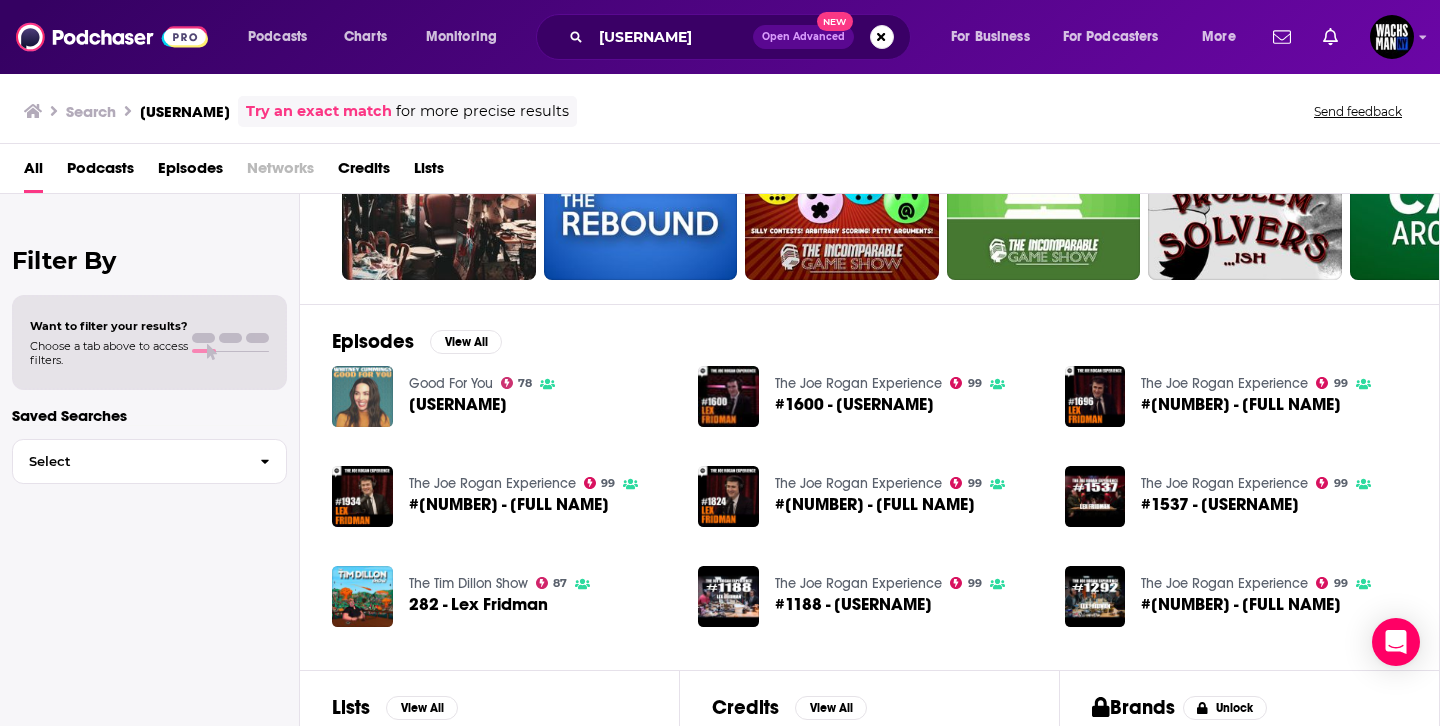 click at bounding box center (362, 396) 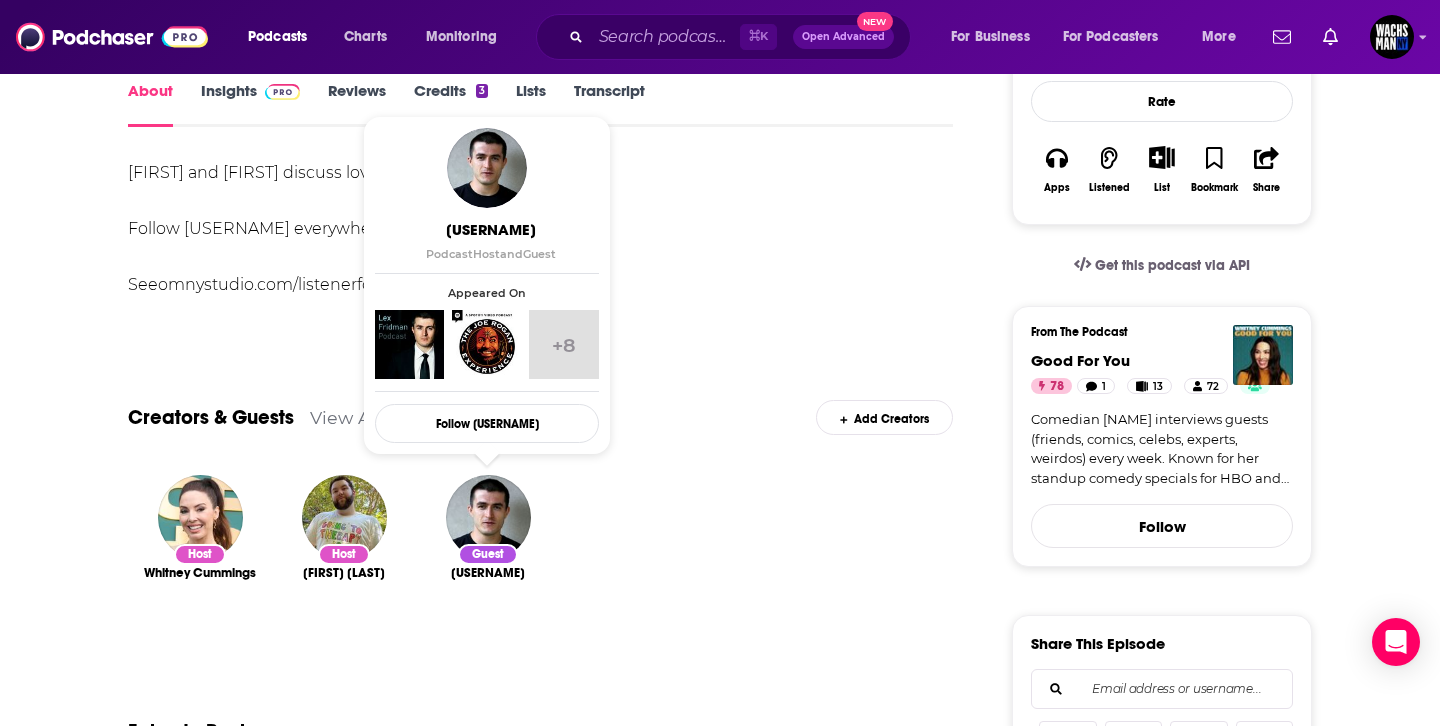 scroll, scrollTop: 294, scrollLeft: 0, axis: vertical 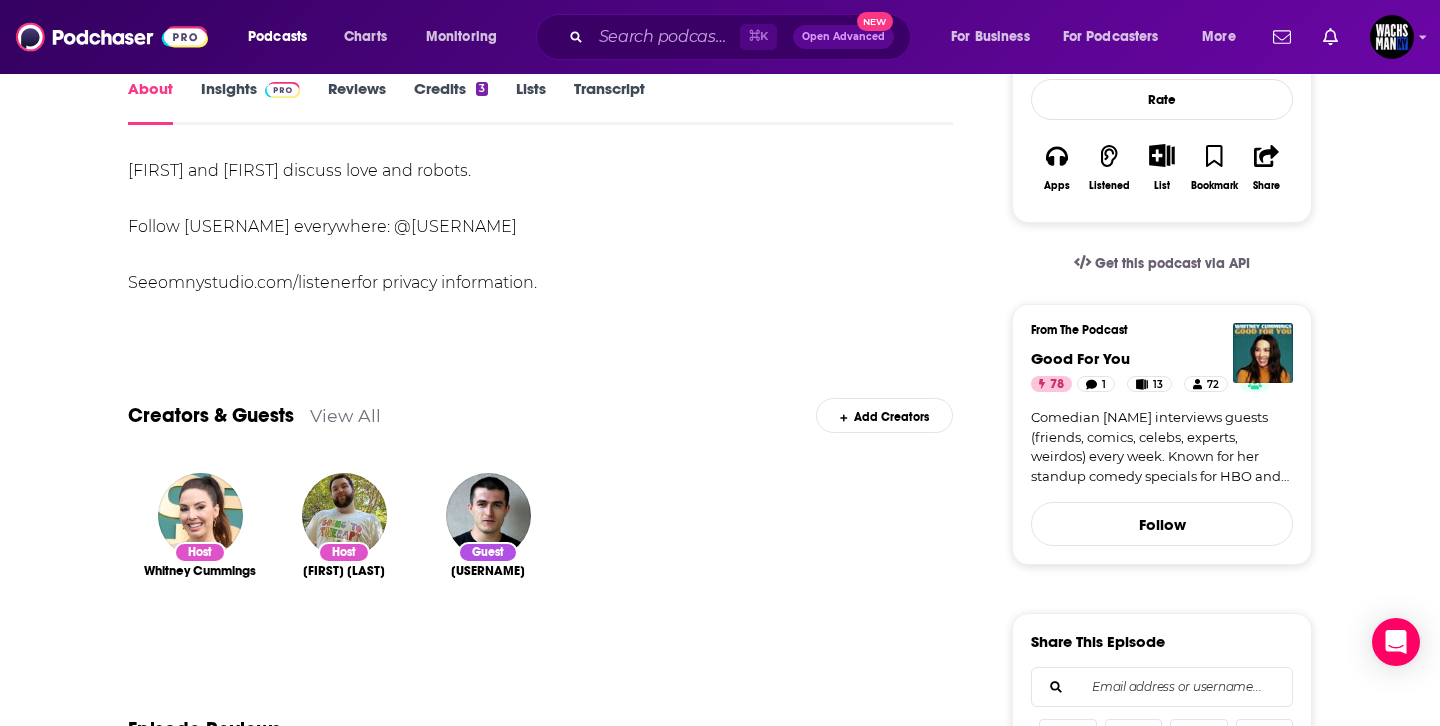 click on "[USERNAME]" at bounding box center [488, 571] 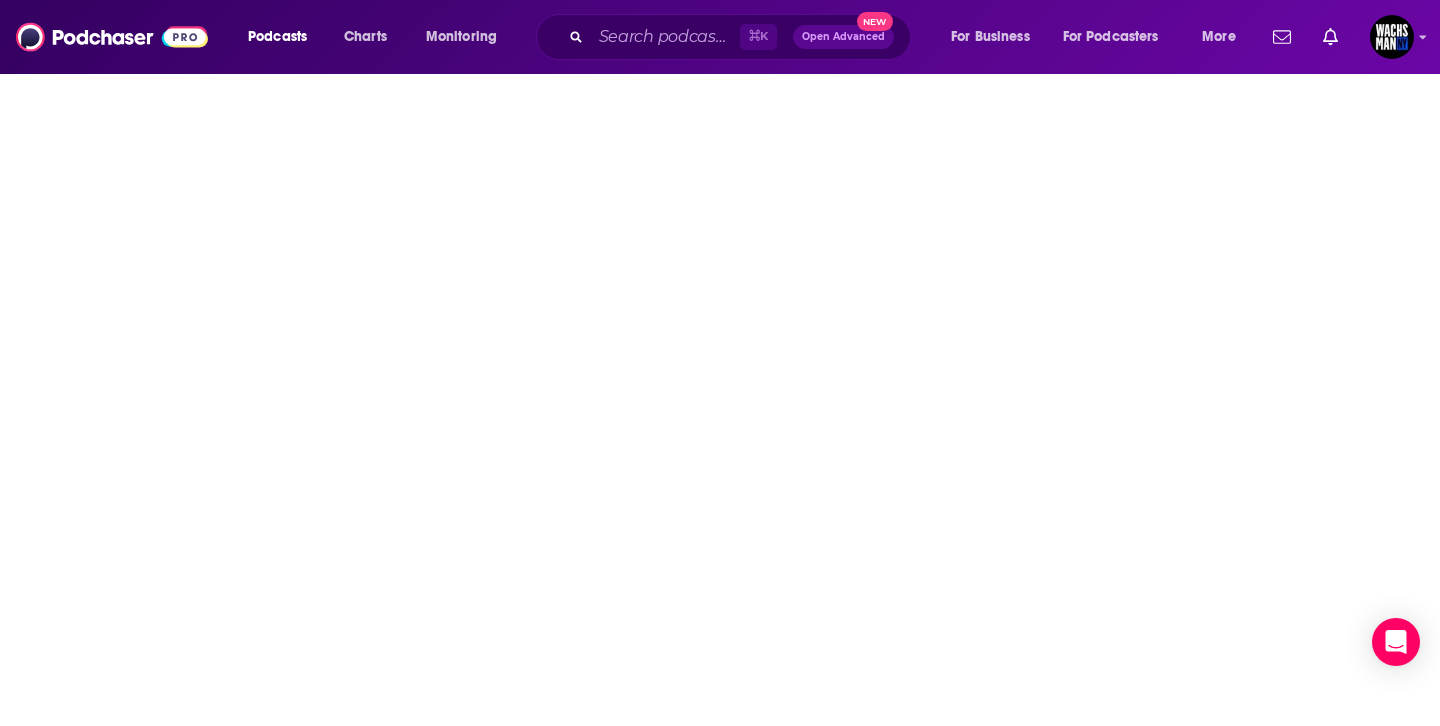 scroll, scrollTop: 0, scrollLeft: 0, axis: both 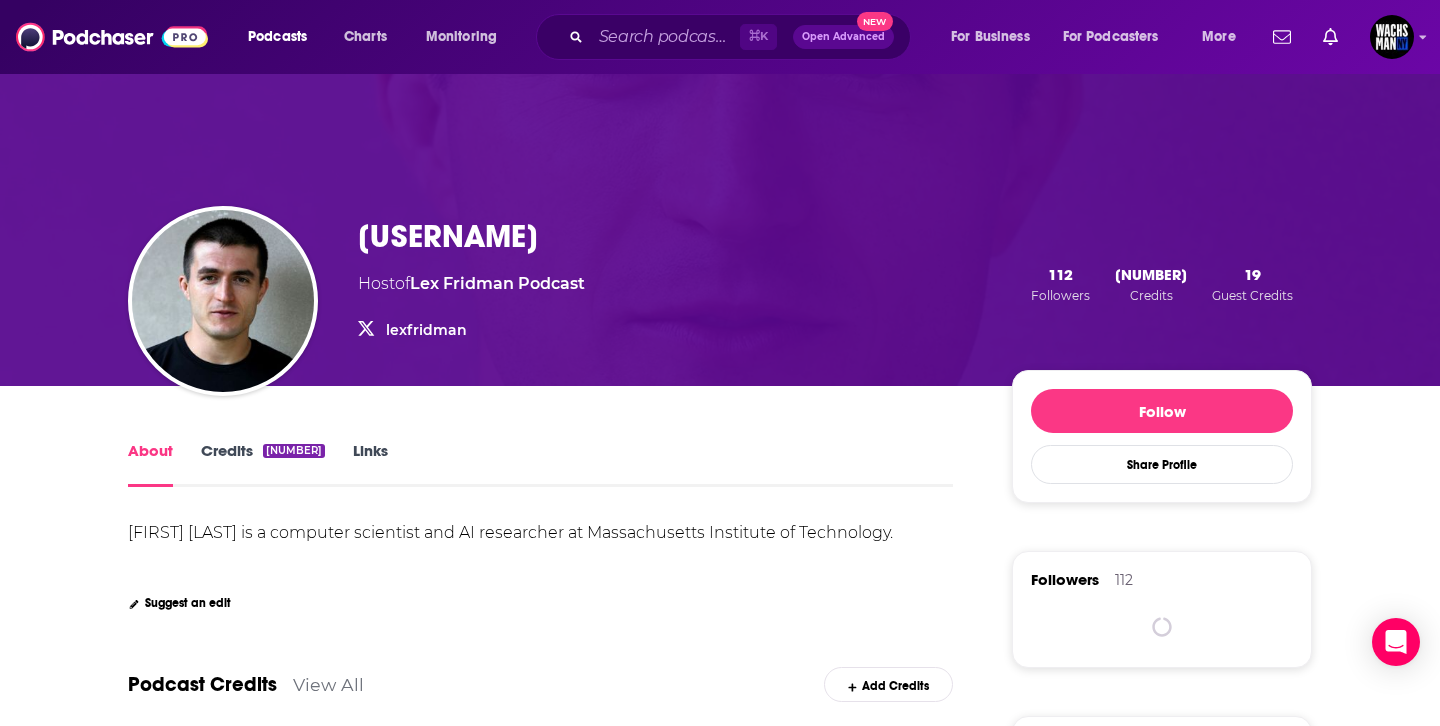 click on "[FIRST] [LAST] Host of [FIRST] [LAST] Podcast [FIRST][LAST] [FIRST][LAST]" at bounding box center [471, 284] 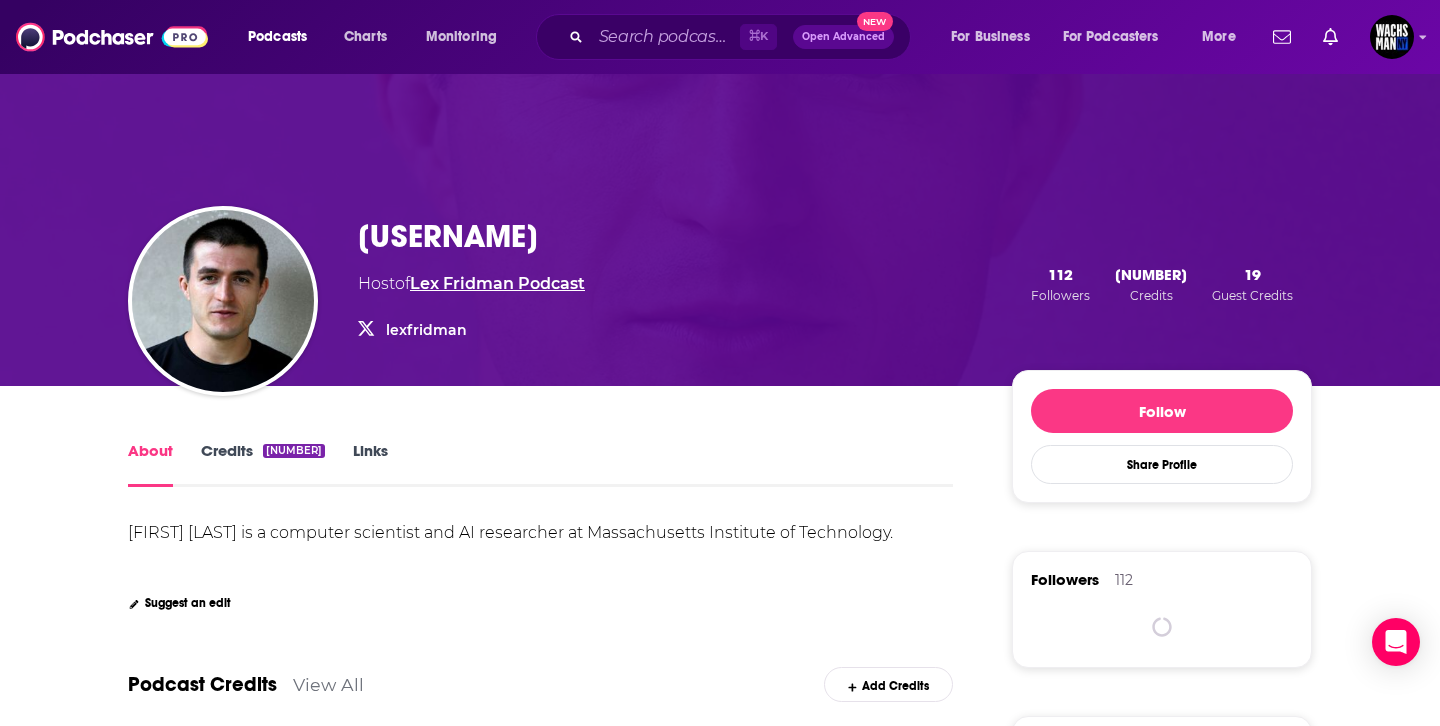 click on "Lex Fridman Podcast" at bounding box center [497, 283] 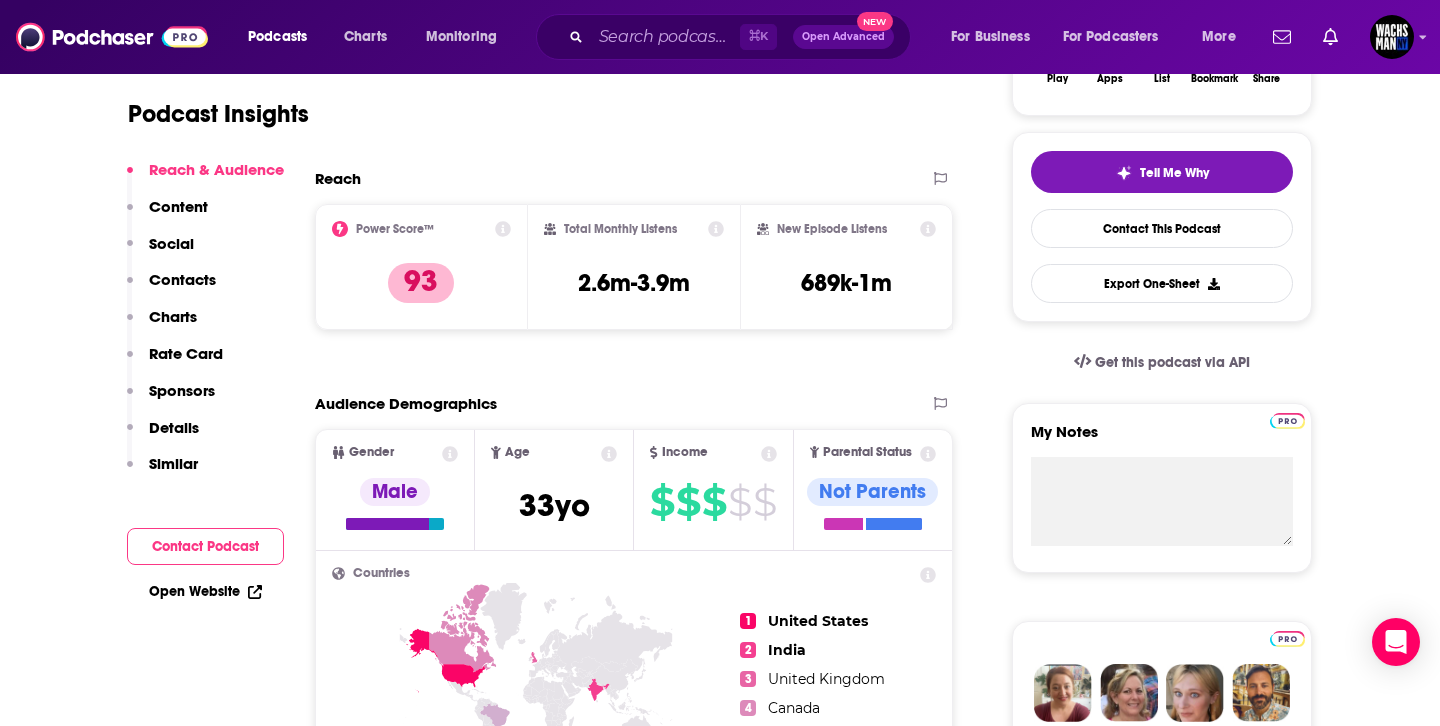 scroll, scrollTop: 402, scrollLeft: 0, axis: vertical 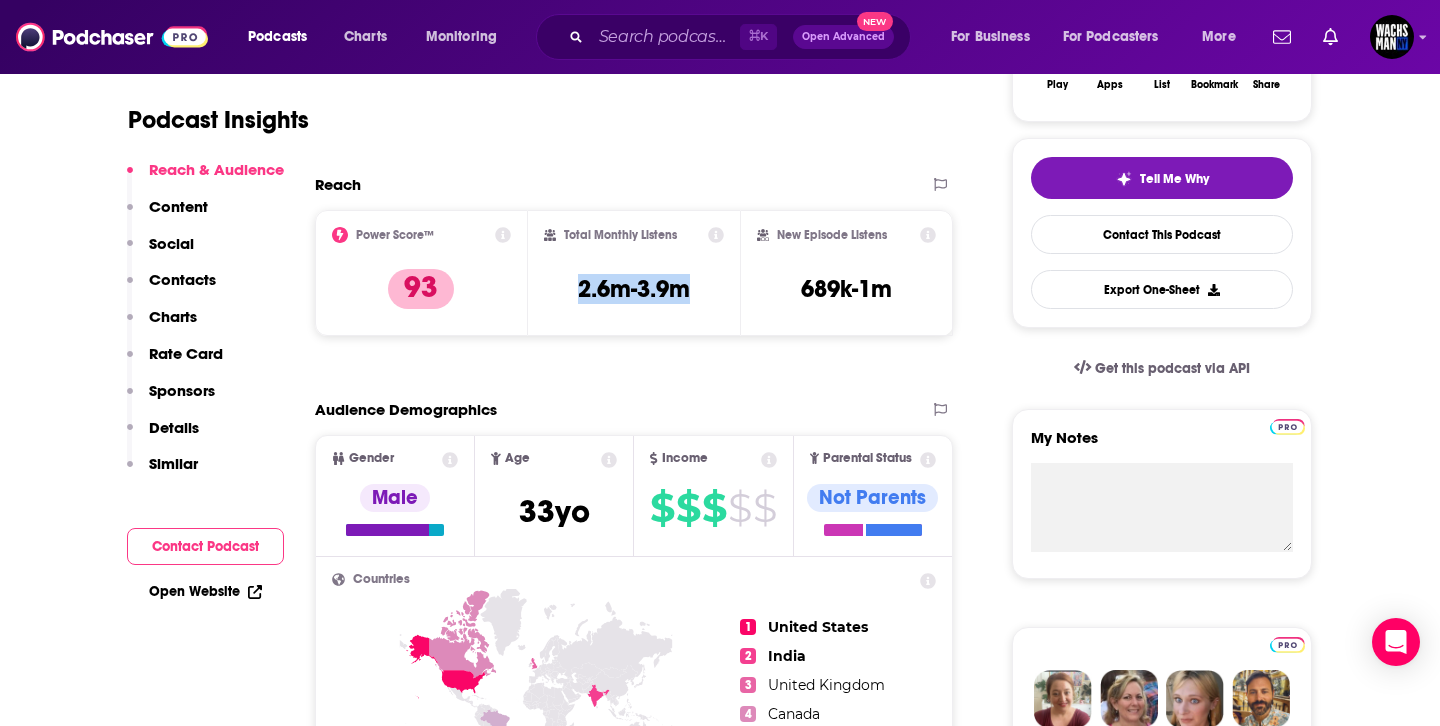 drag, startPoint x: 689, startPoint y: 295, endPoint x: 569, endPoint y: 294, distance: 120.004166 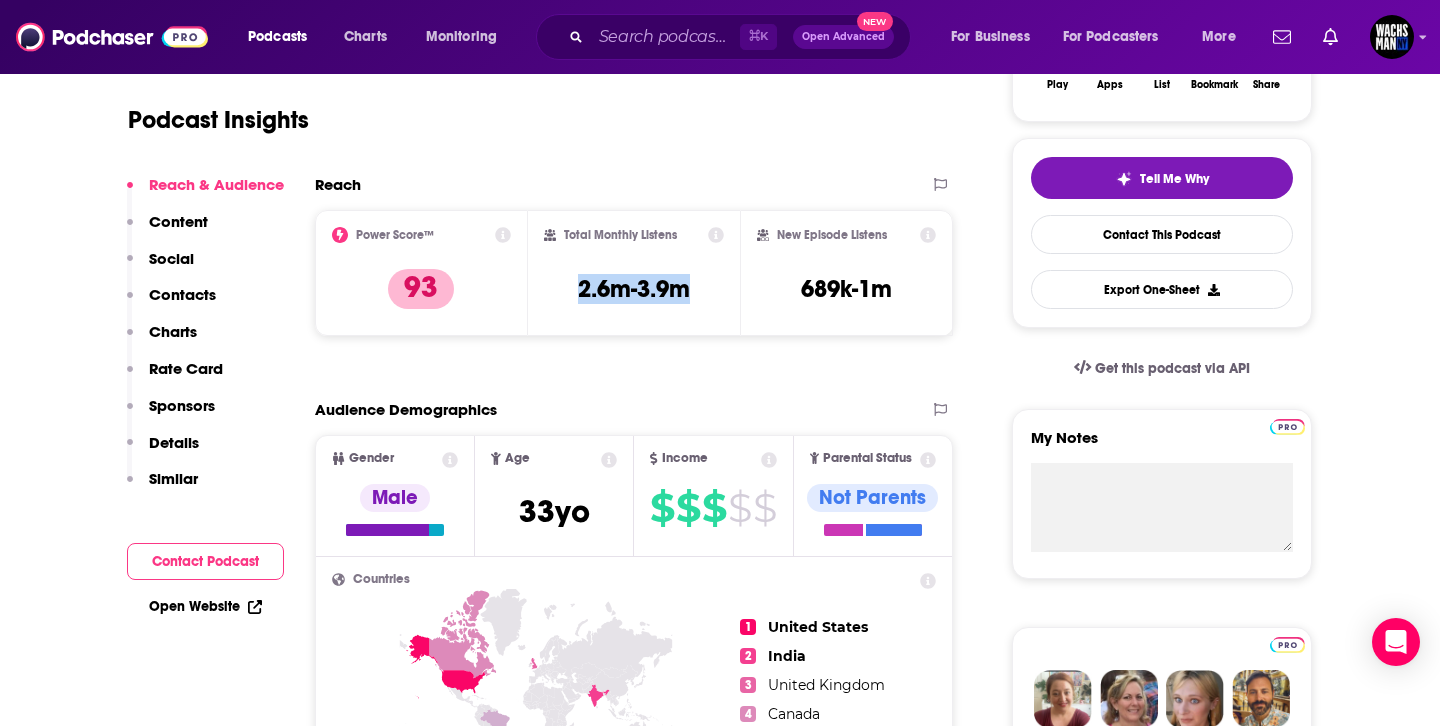 scroll, scrollTop: 0, scrollLeft: 0, axis: both 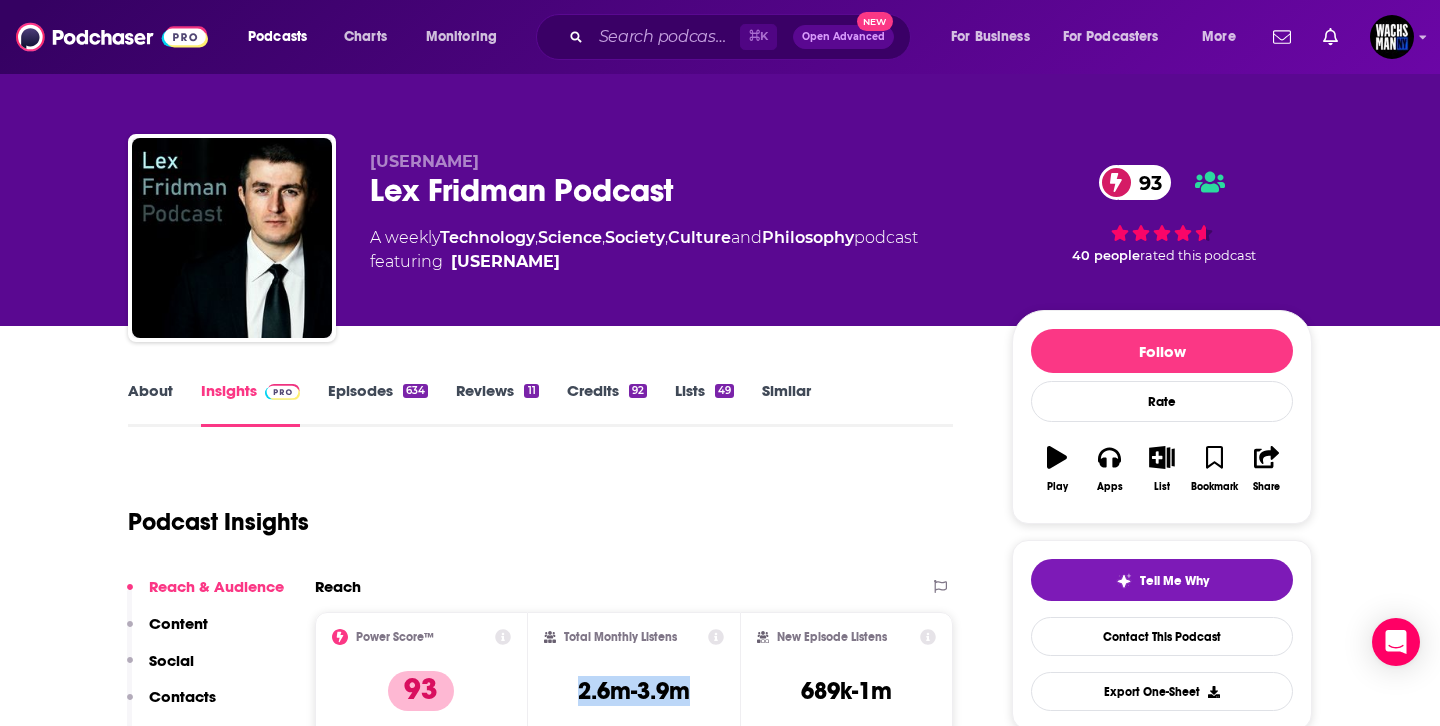 drag, startPoint x: 956, startPoint y: 245, endPoint x: 445, endPoint y: 241, distance: 511.01566 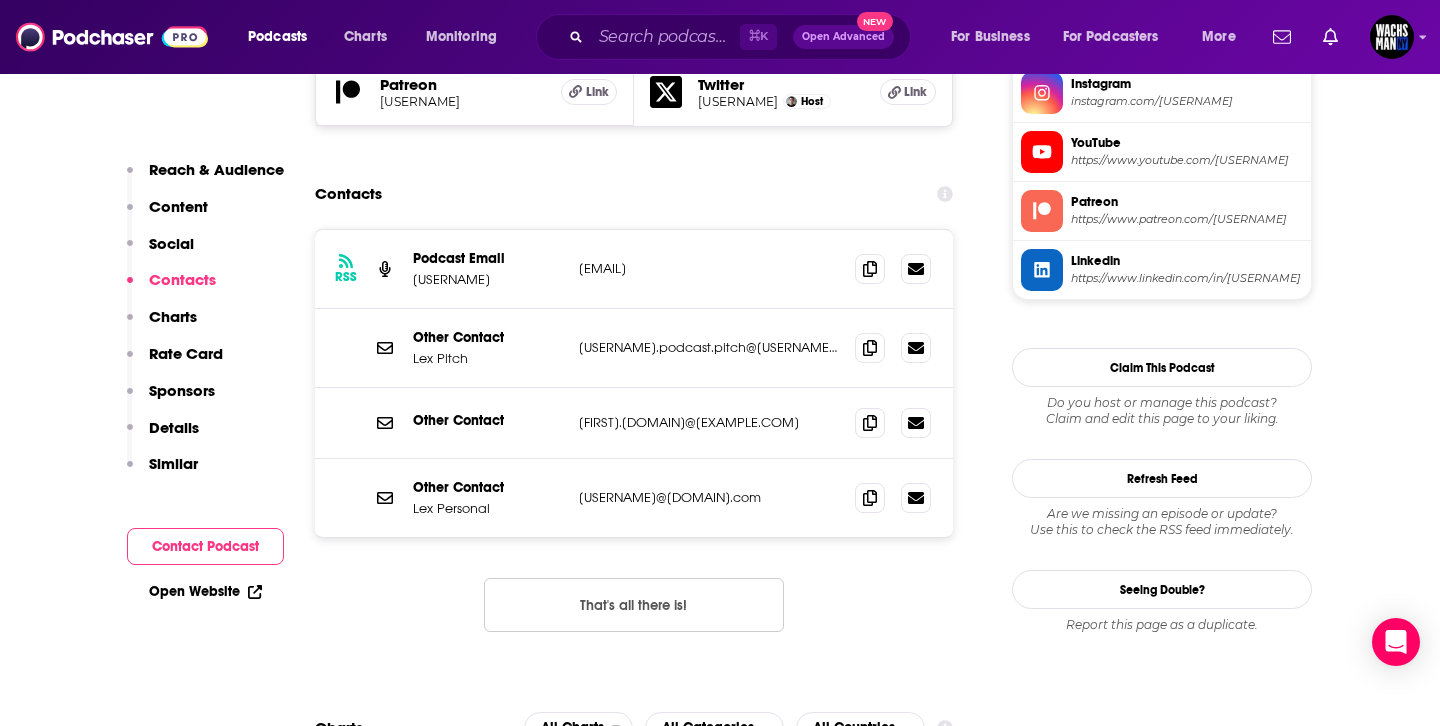 scroll, scrollTop: 1927, scrollLeft: 0, axis: vertical 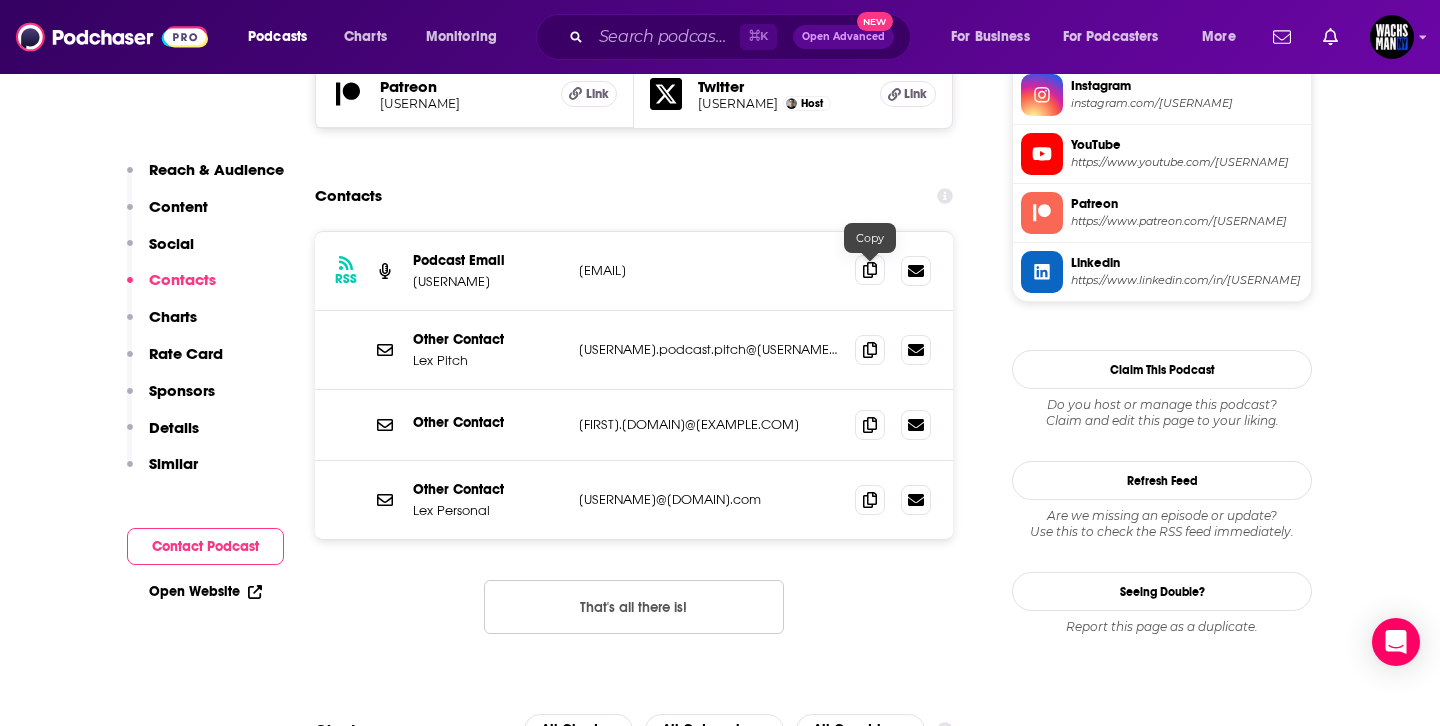click 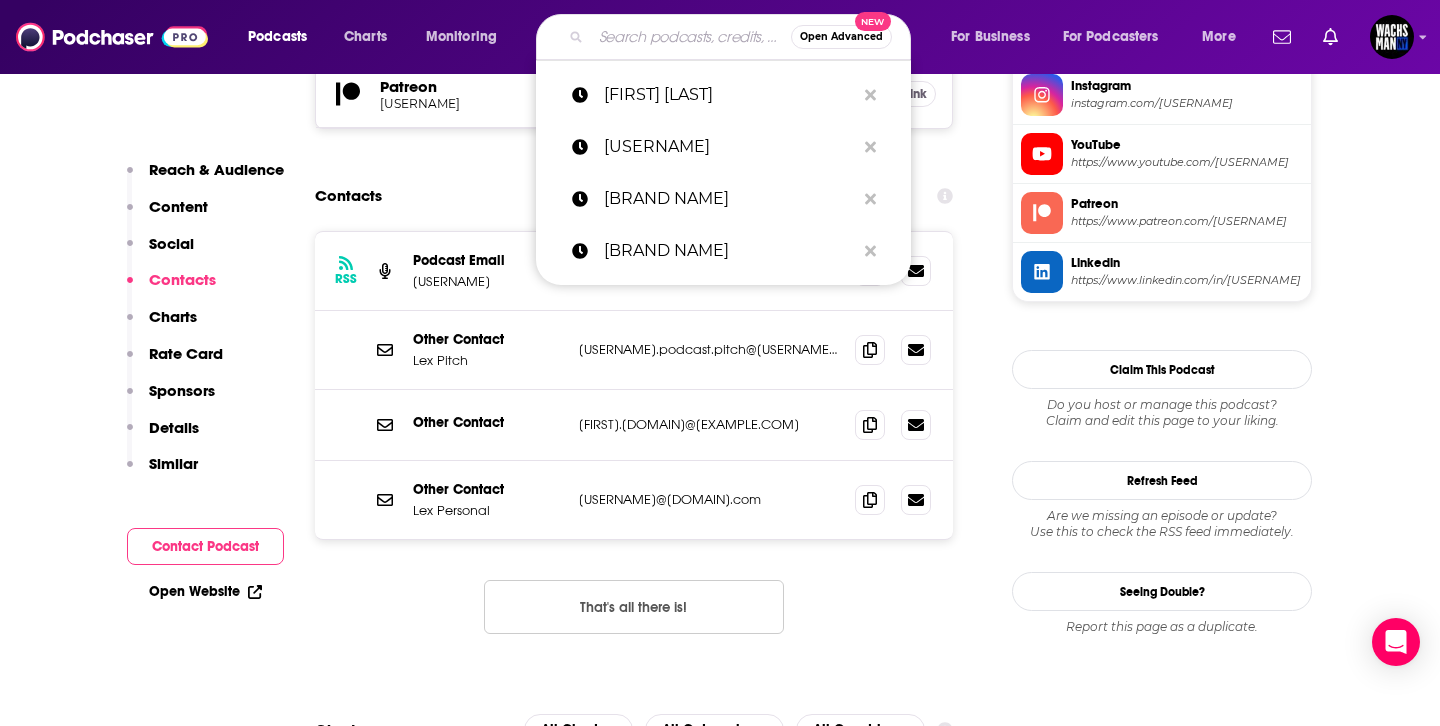 click at bounding box center (691, 37) 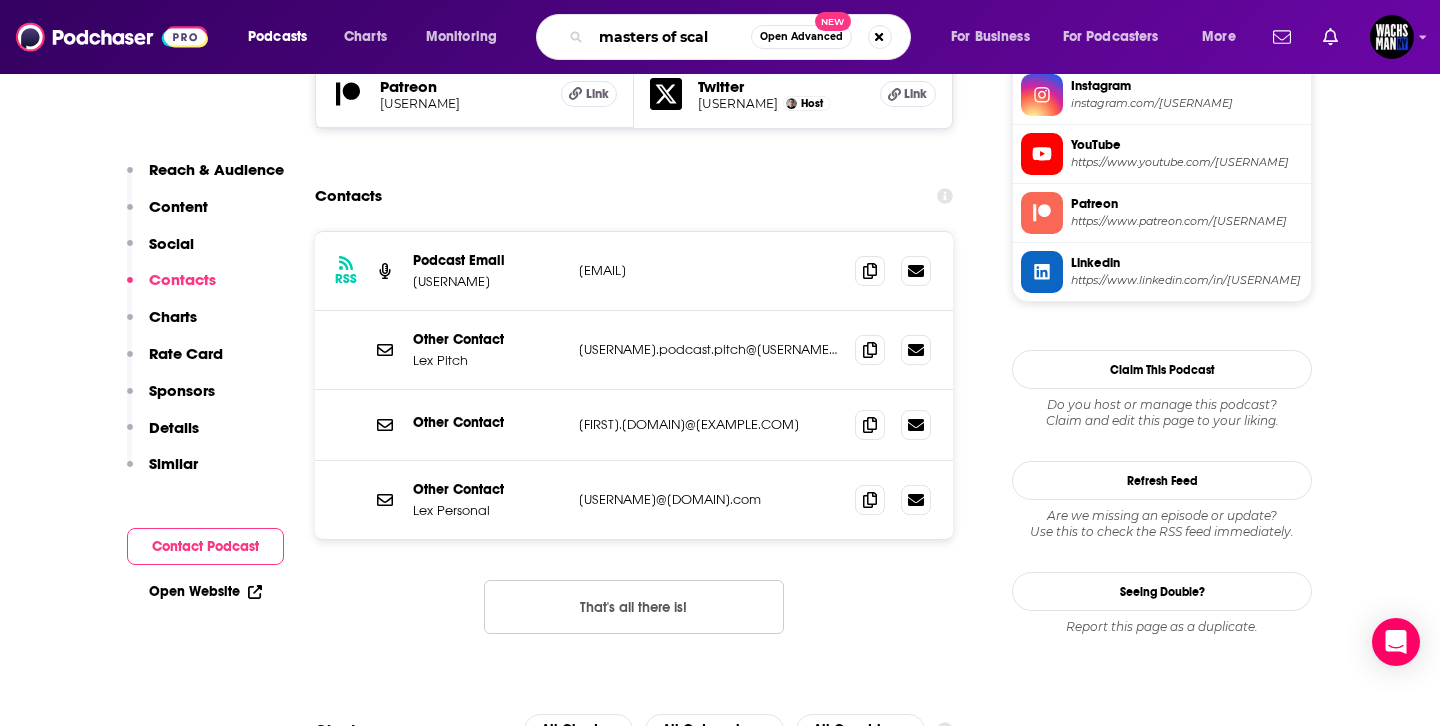 type on "[BRAND NAME]" 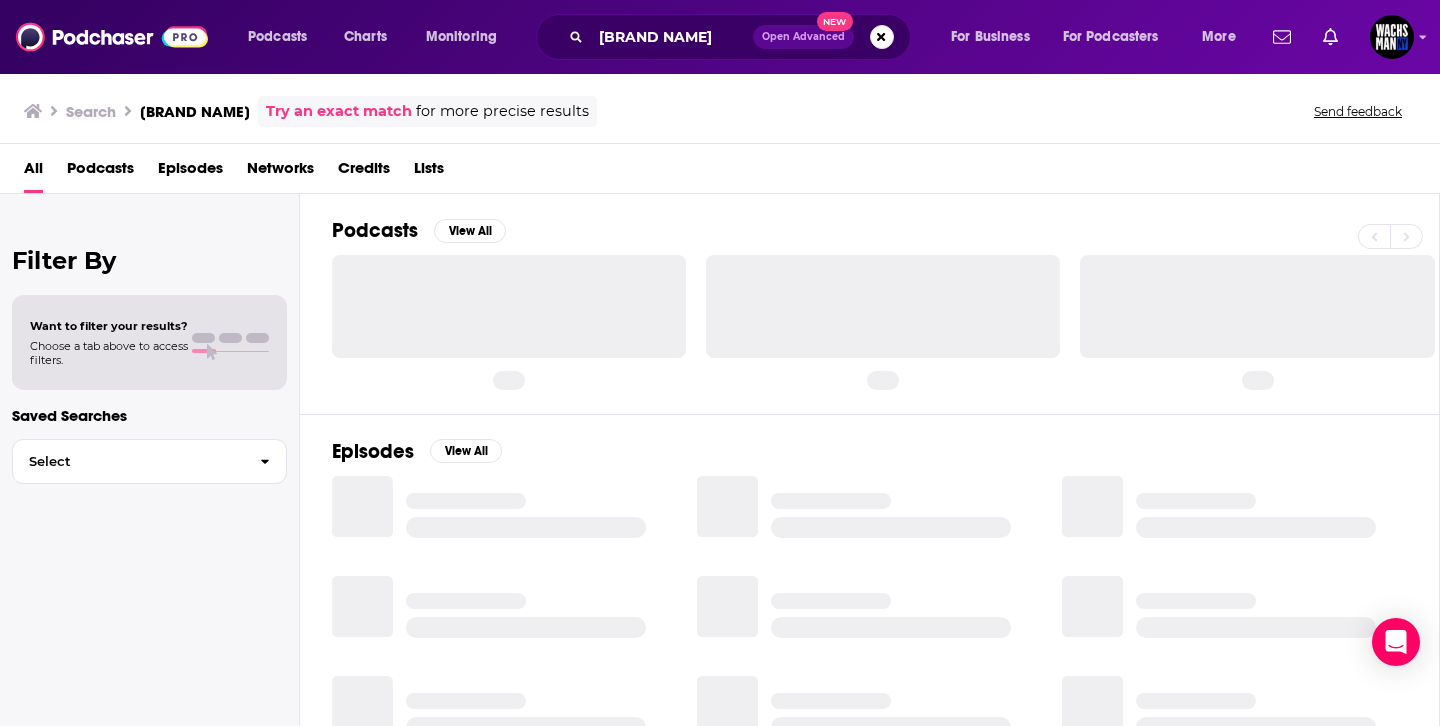 scroll, scrollTop: 0, scrollLeft: 0, axis: both 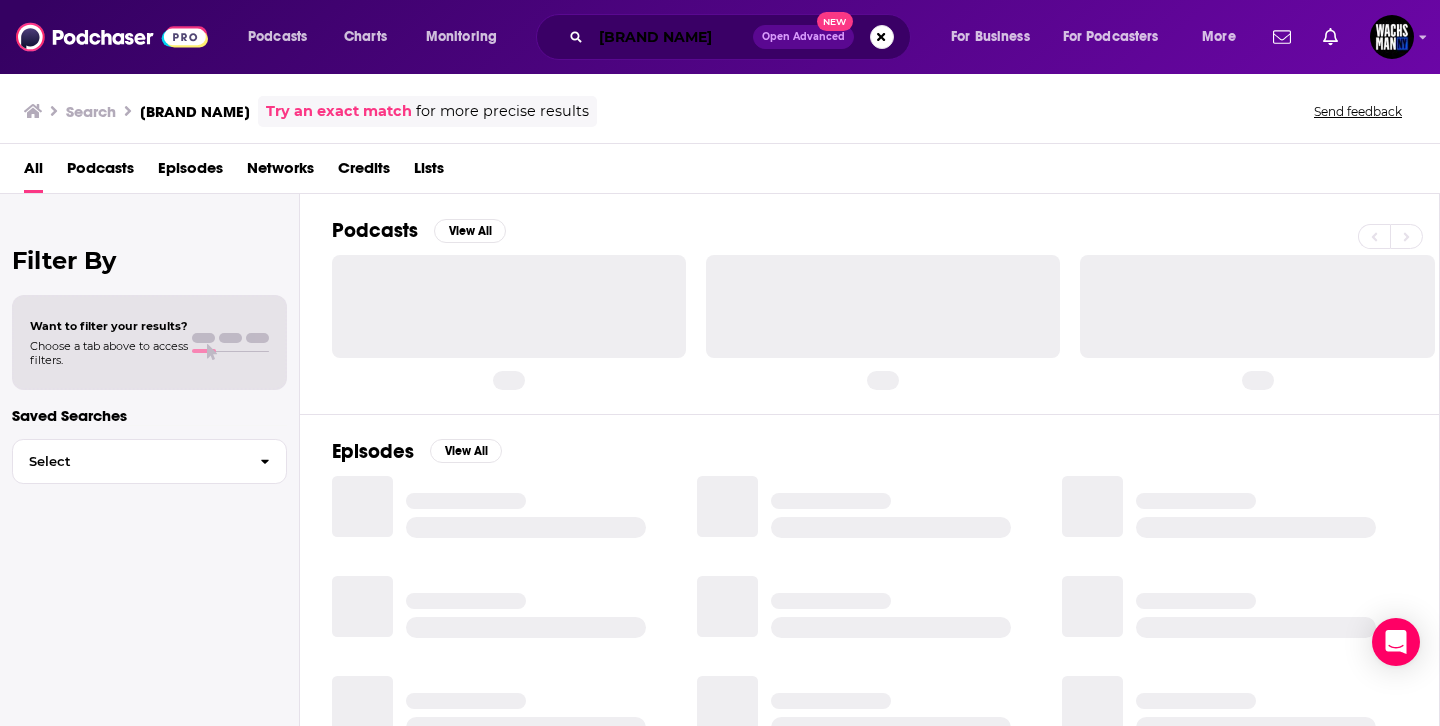 click on "[BRAND NAME]" at bounding box center [672, 37] 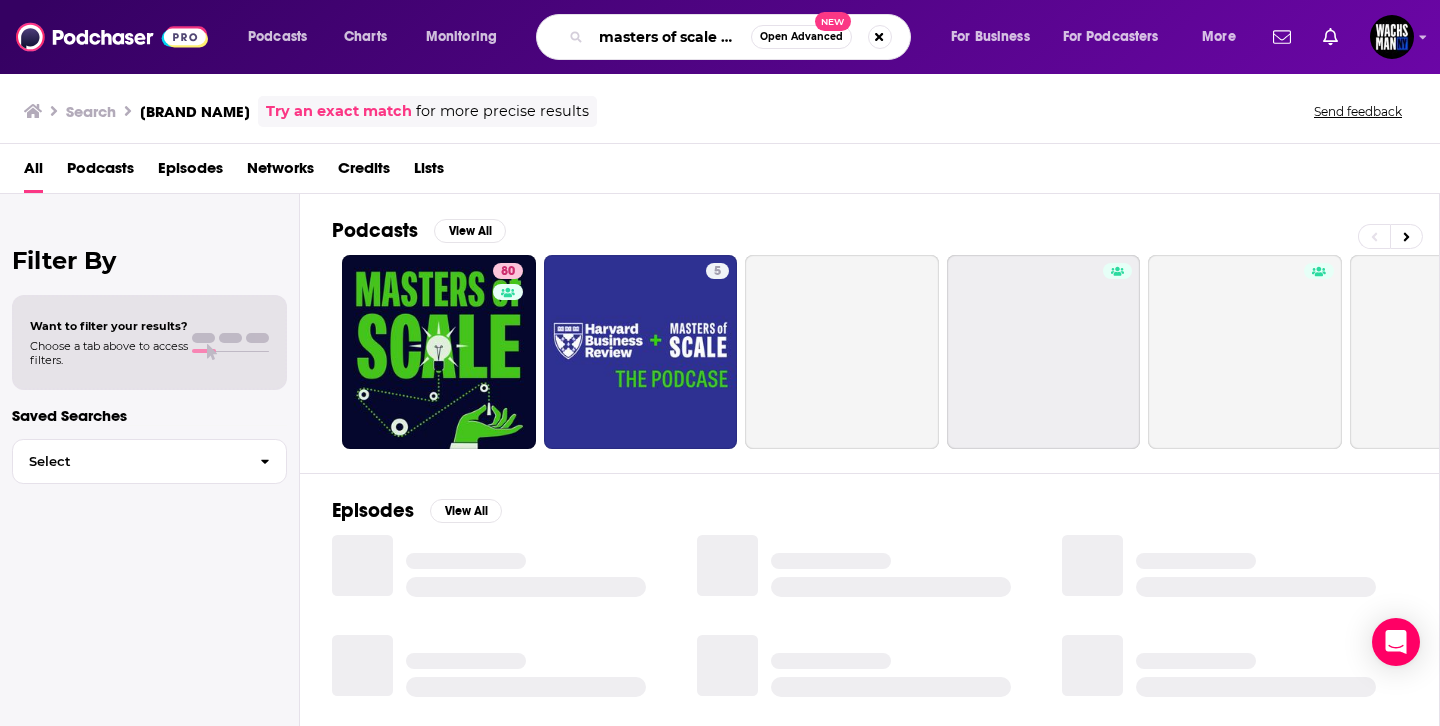 scroll, scrollTop: 0, scrollLeft: 9, axis: horizontal 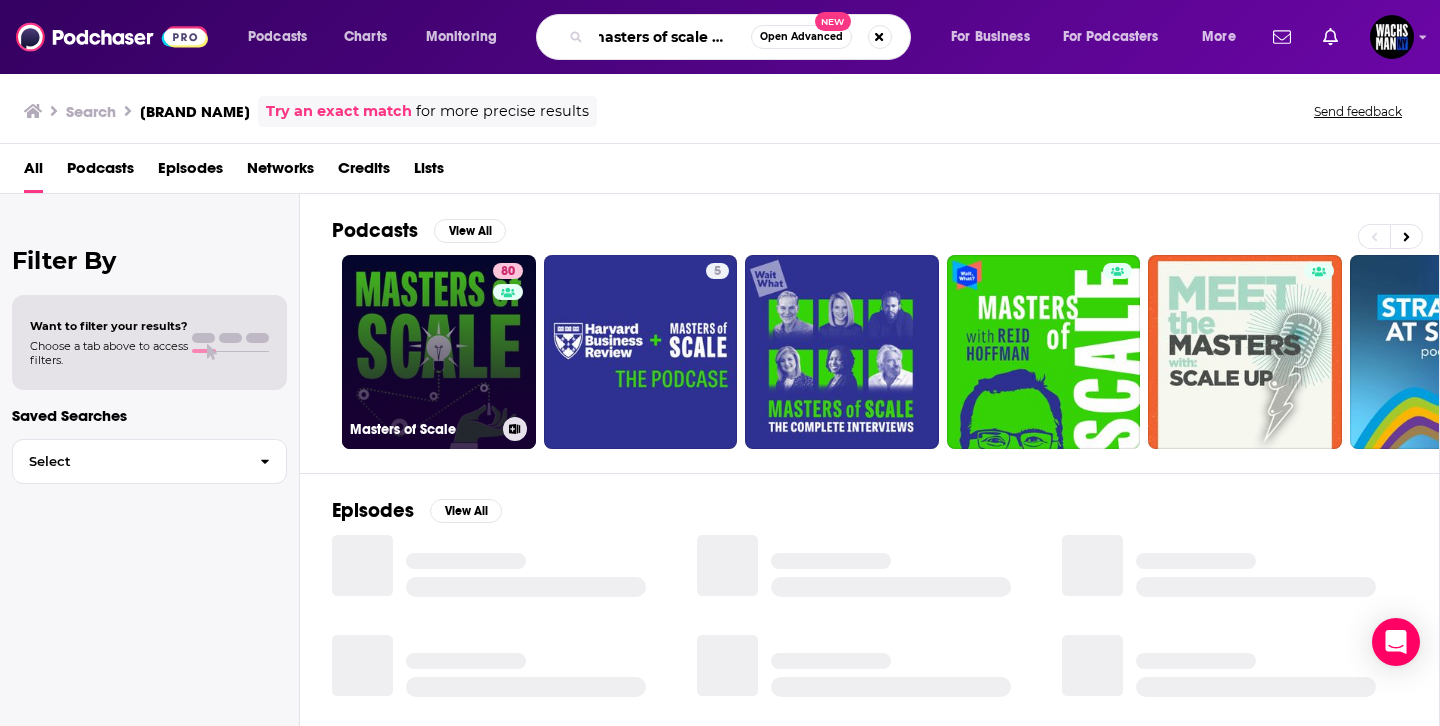 type on "masters of scale pod" 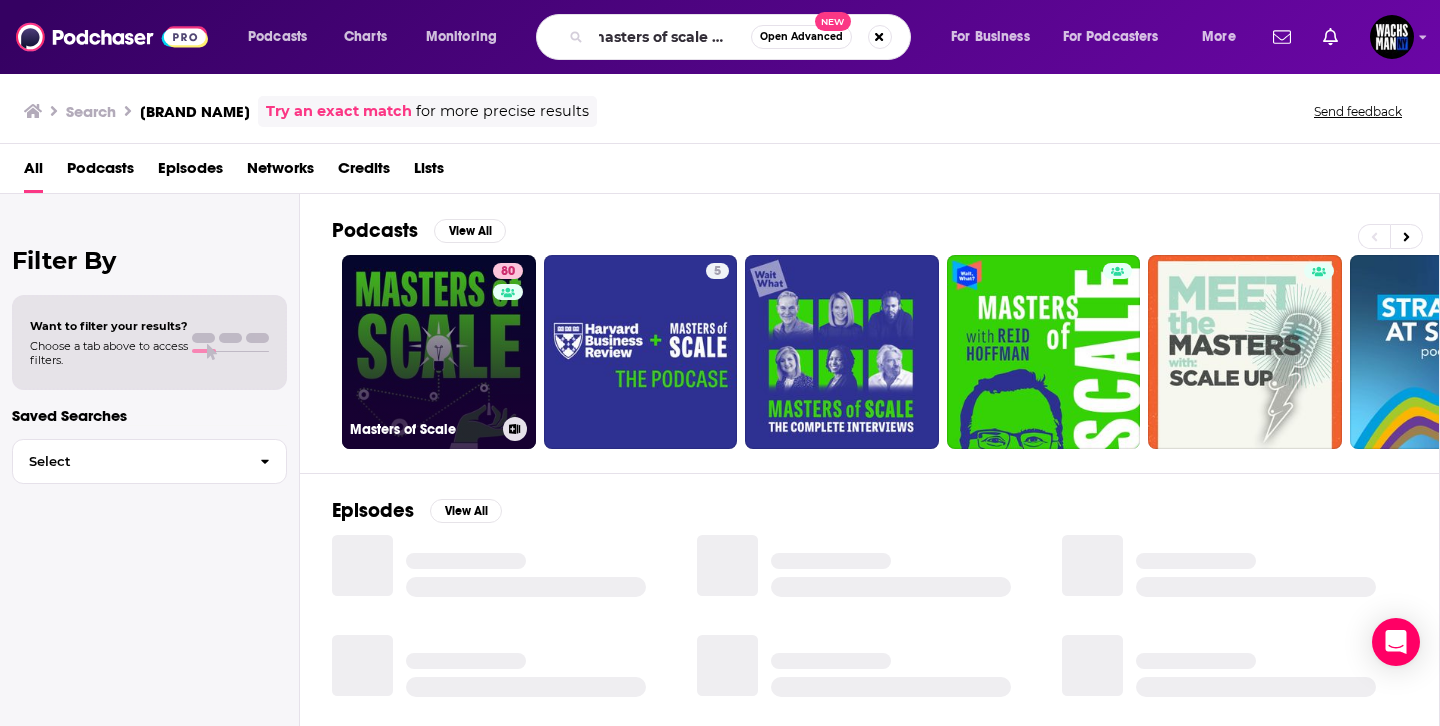 click on "80 Masters of Scale" at bounding box center (439, 352) 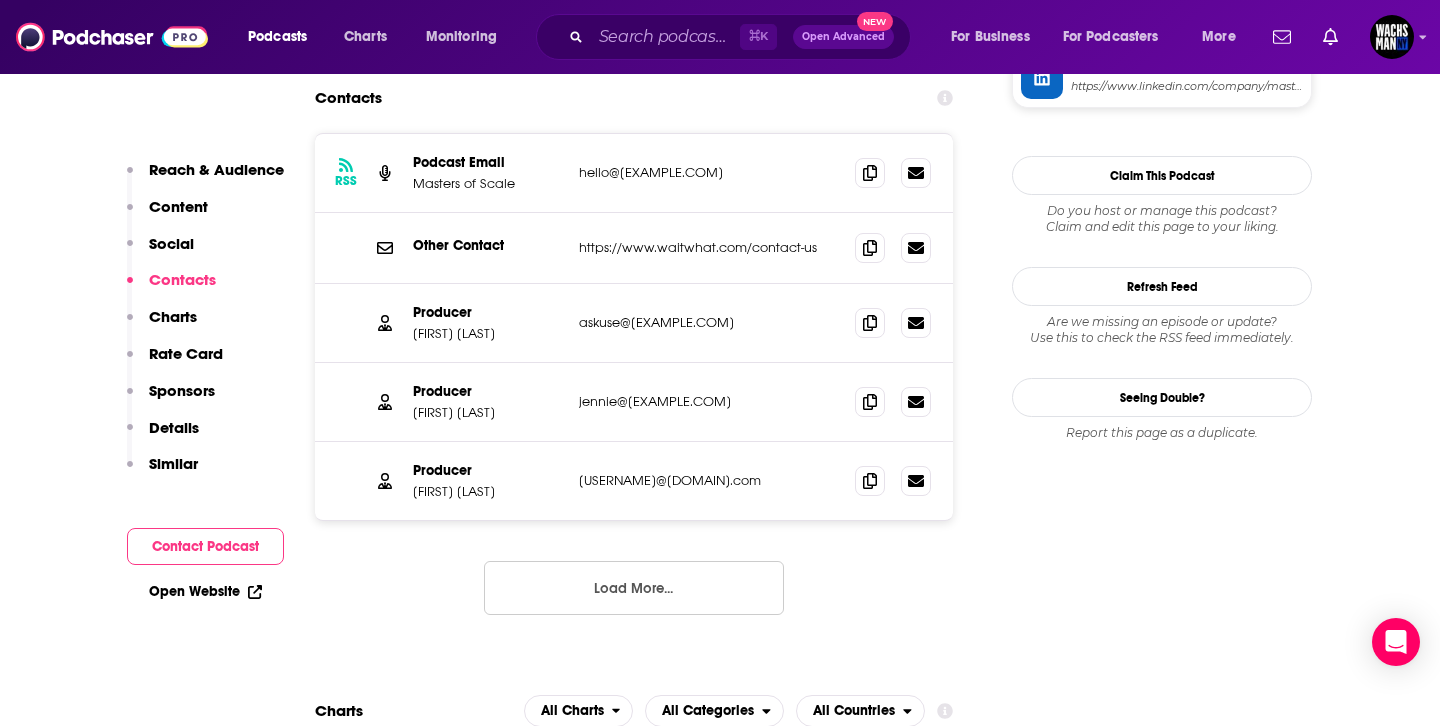 scroll, scrollTop: 1980, scrollLeft: 0, axis: vertical 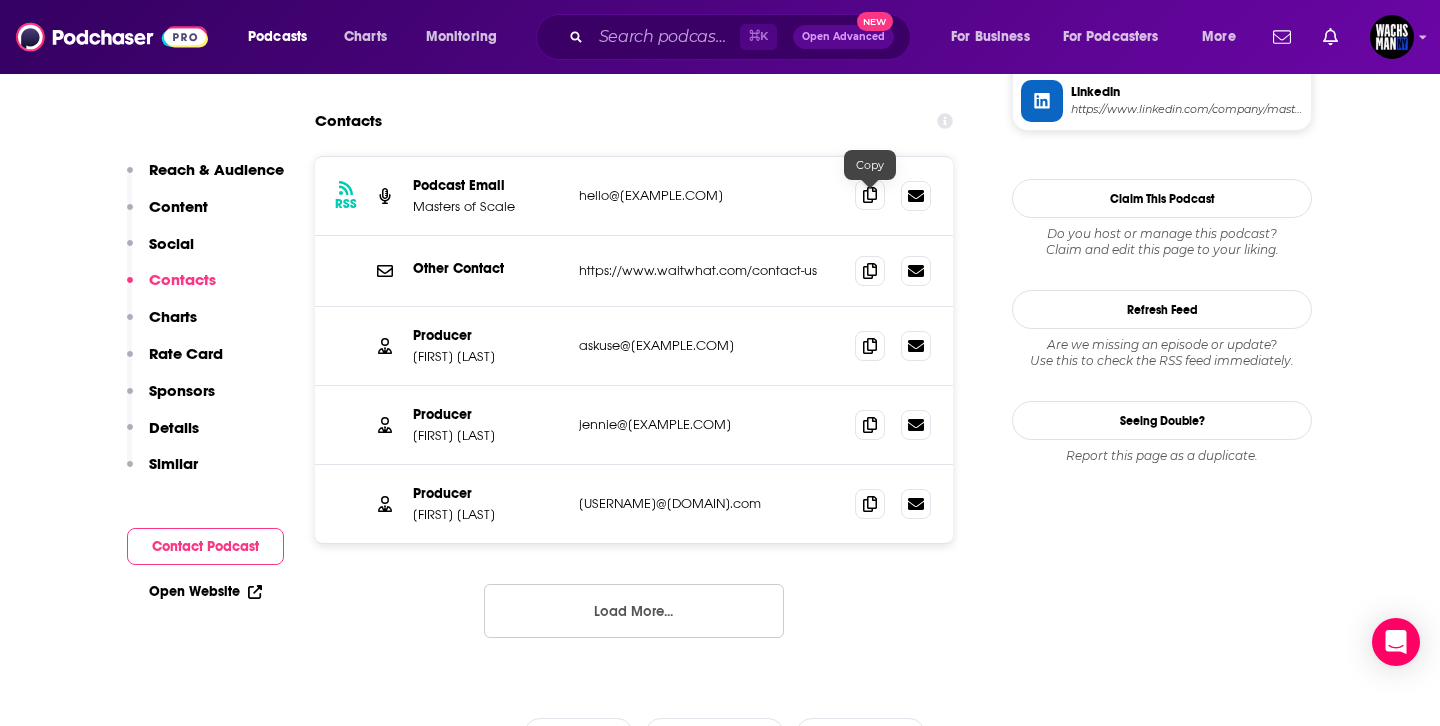 click at bounding box center (870, 195) 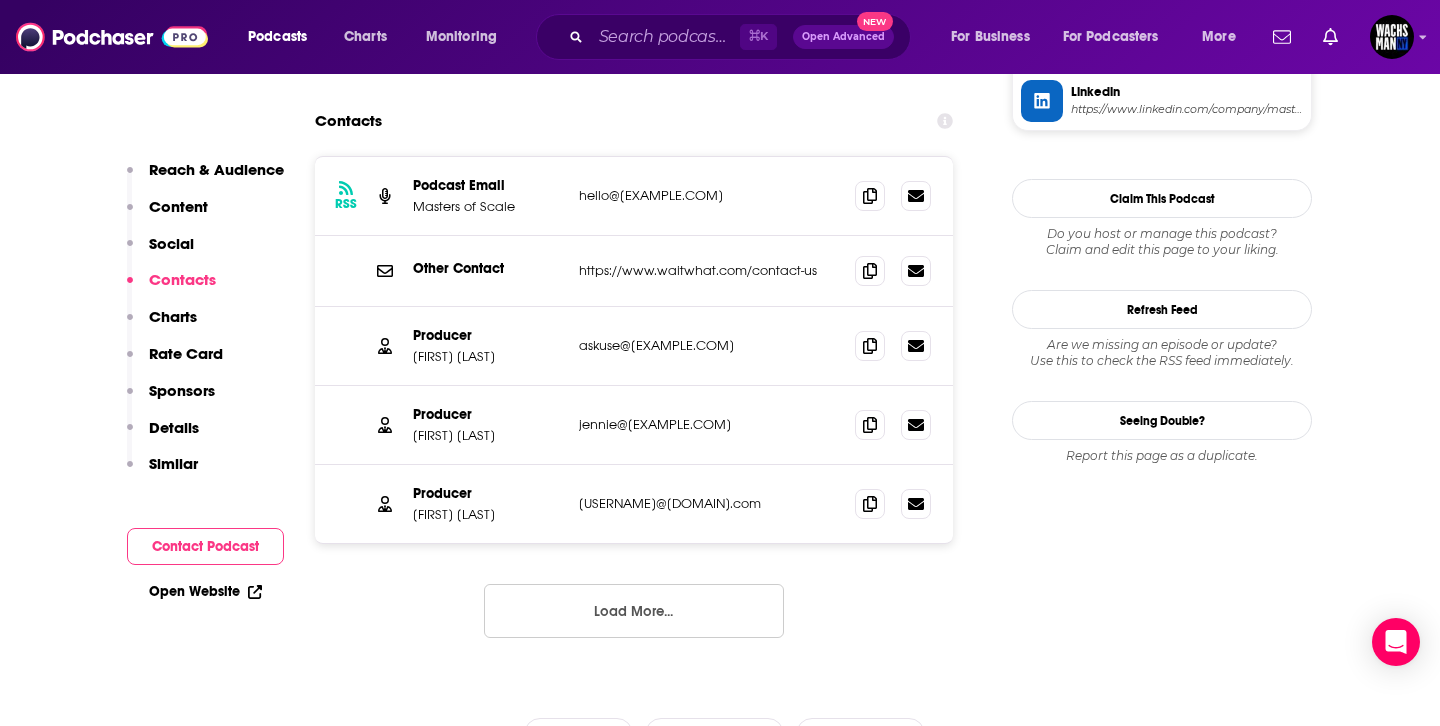 scroll, scrollTop: 0, scrollLeft: 0, axis: both 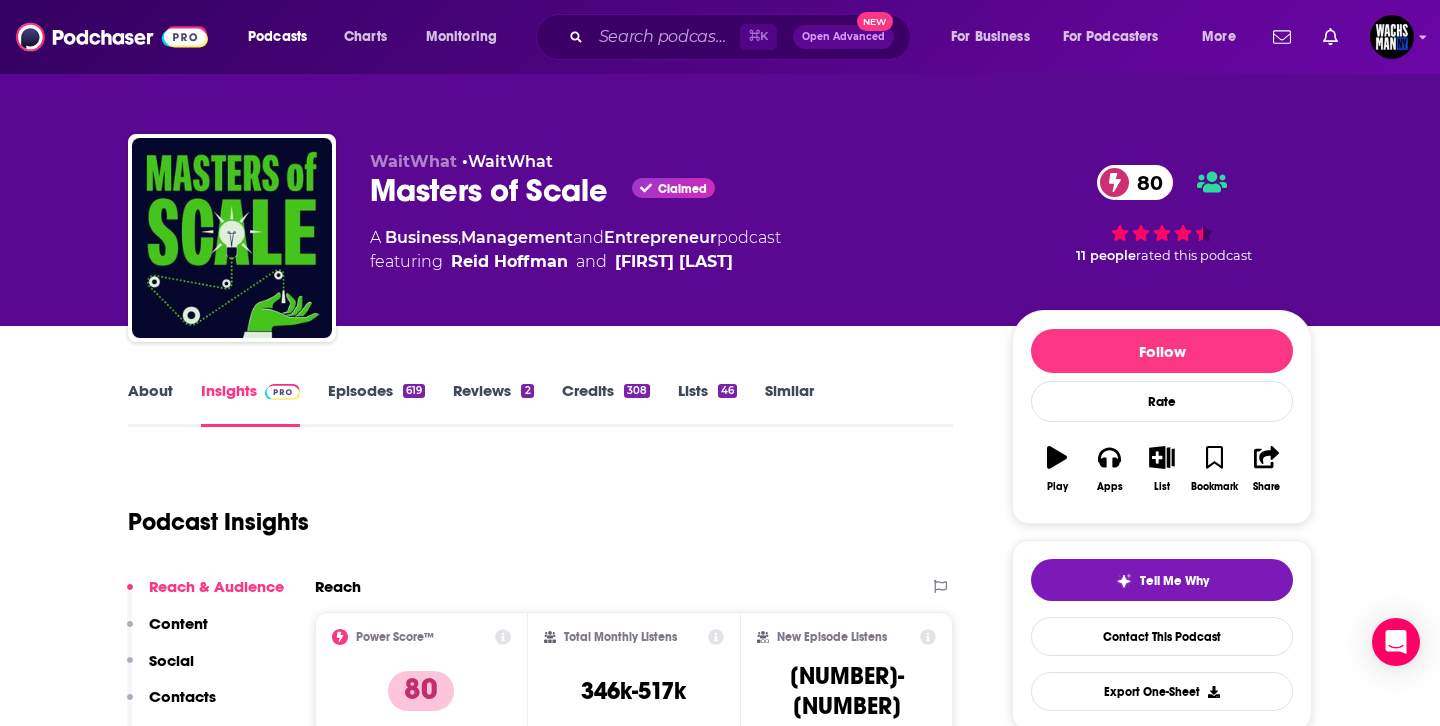 drag, startPoint x: 836, startPoint y: 245, endPoint x: 363, endPoint y: 244, distance: 473.00107 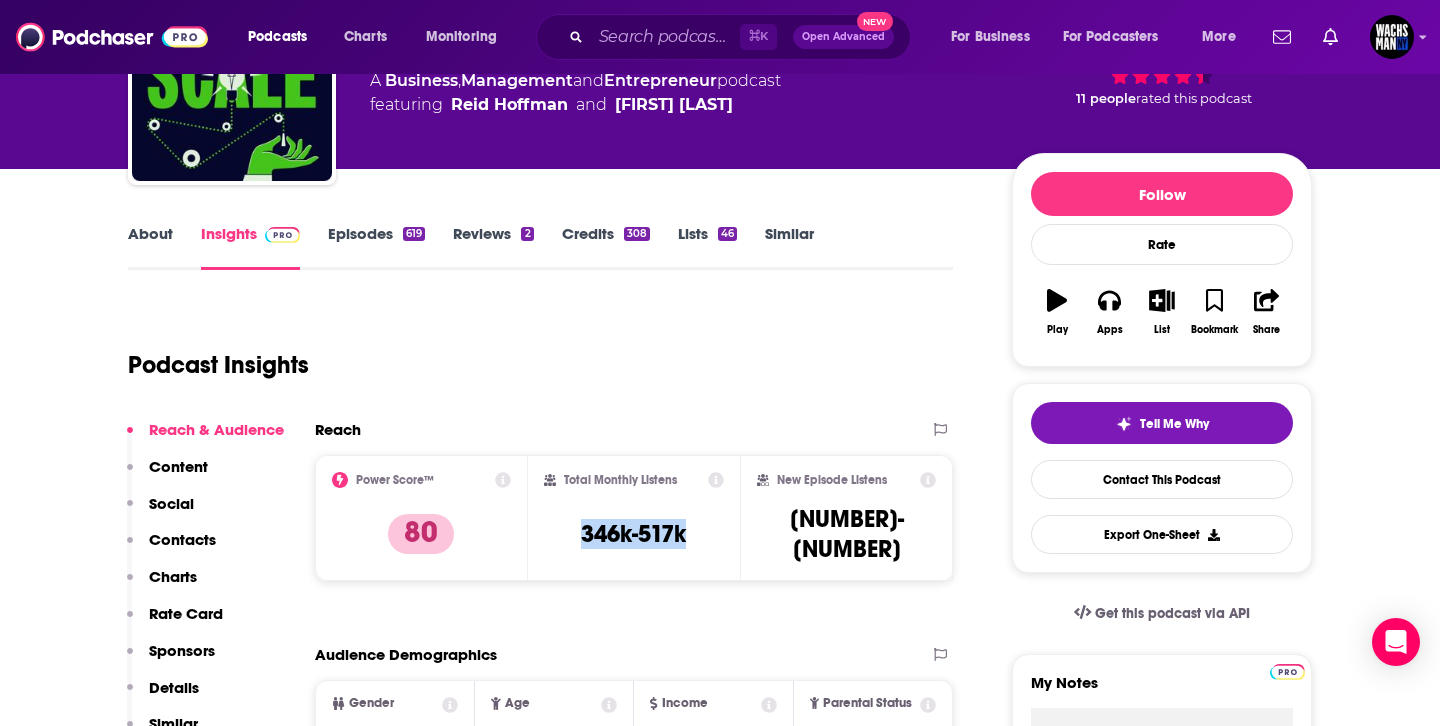 drag, startPoint x: 715, startPoint y: 547, endPoint x: 570, endPoint y: 537, distance: 145.34442 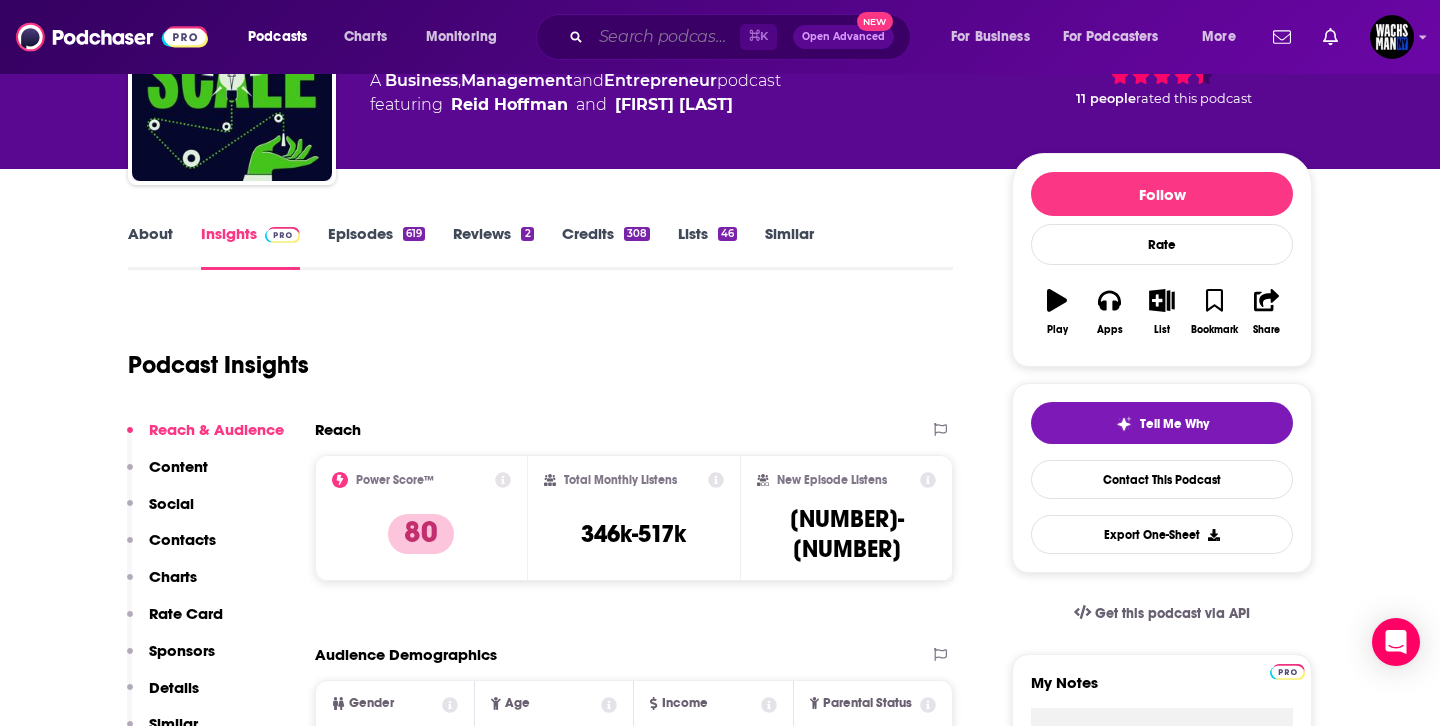 click at bounding box center [665, 37] 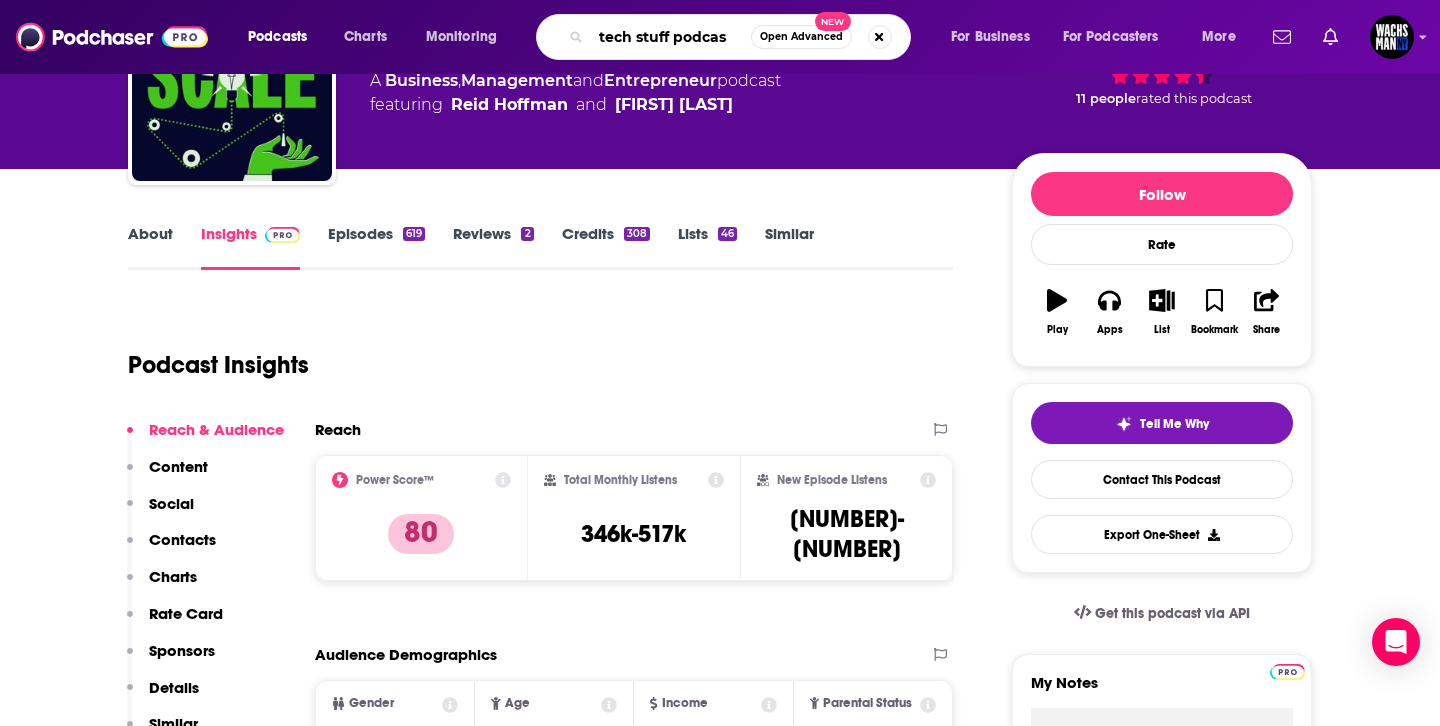 type on "[BRAND NAME]" 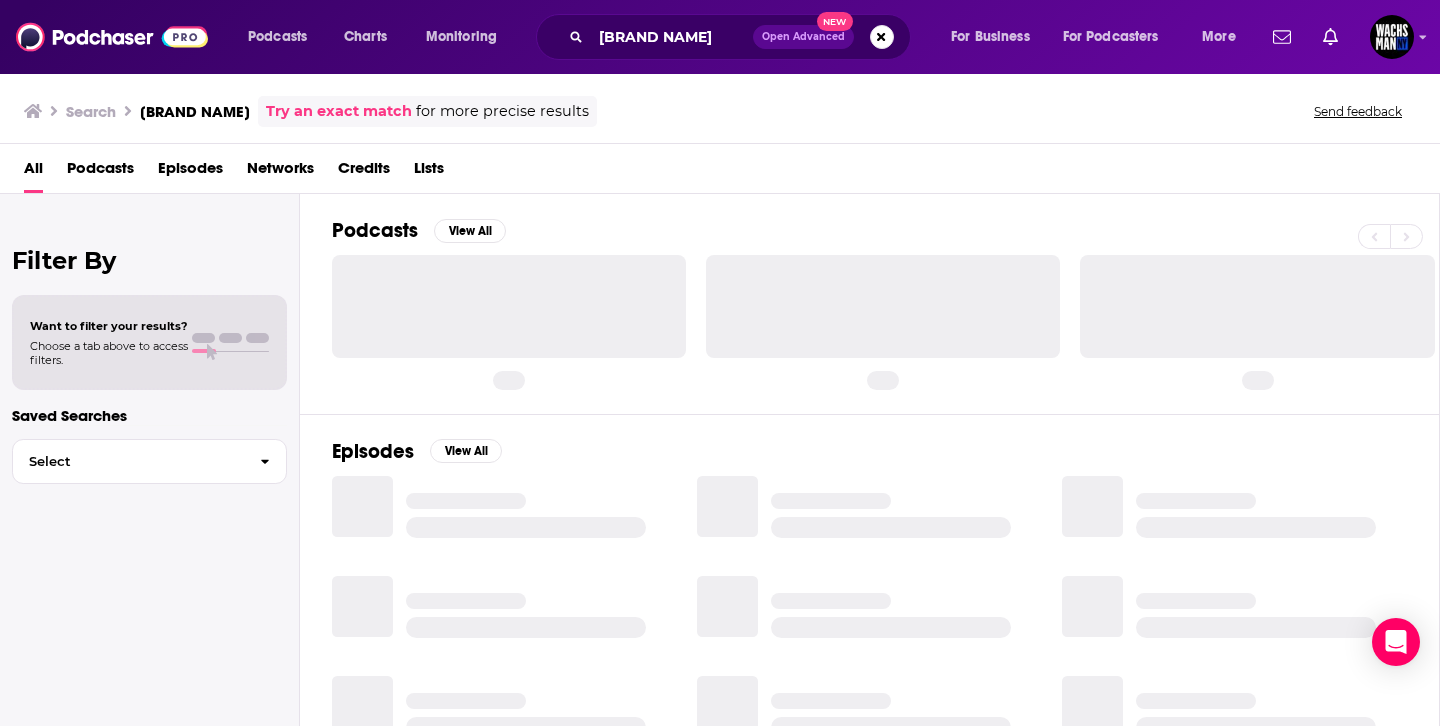scroll, scrollTop: 0, scrollLeft: 0, axis: both 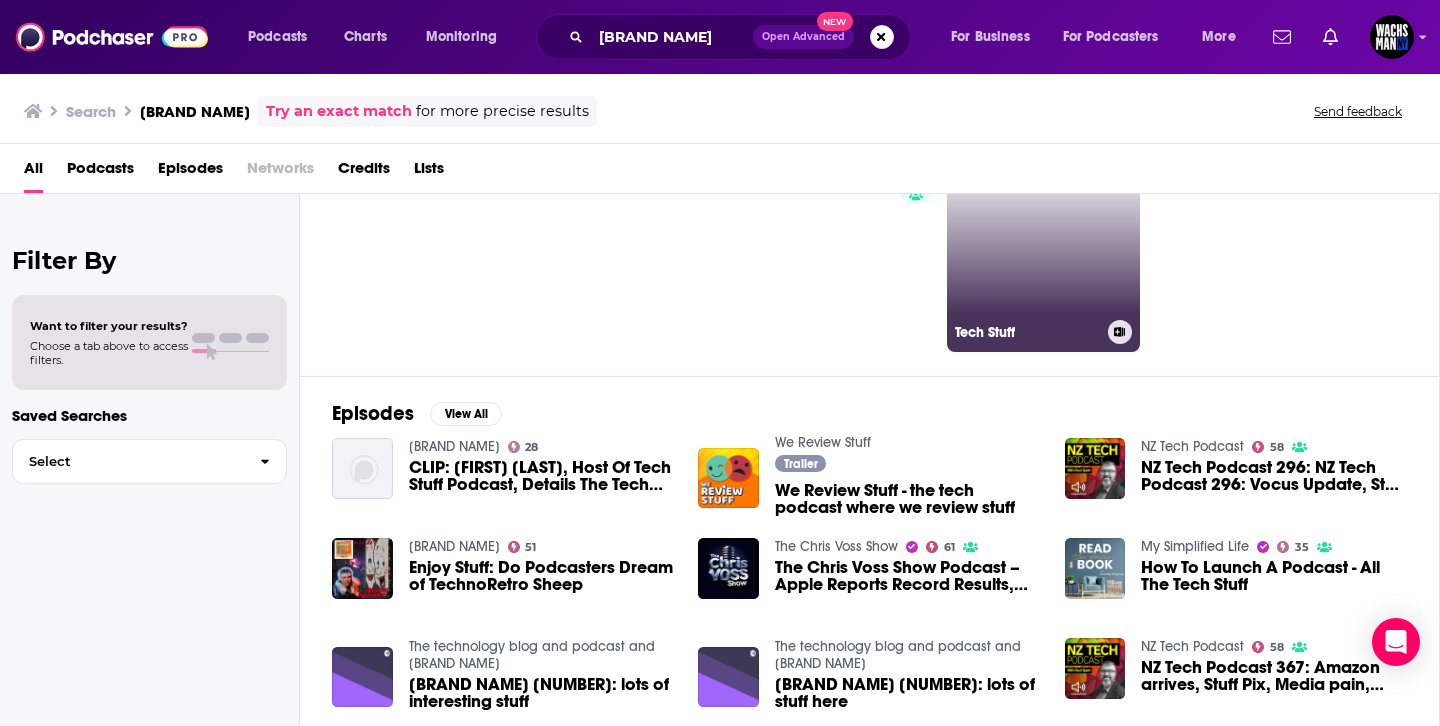click on "Tech Stuff" at bounding box center [1044, 255] 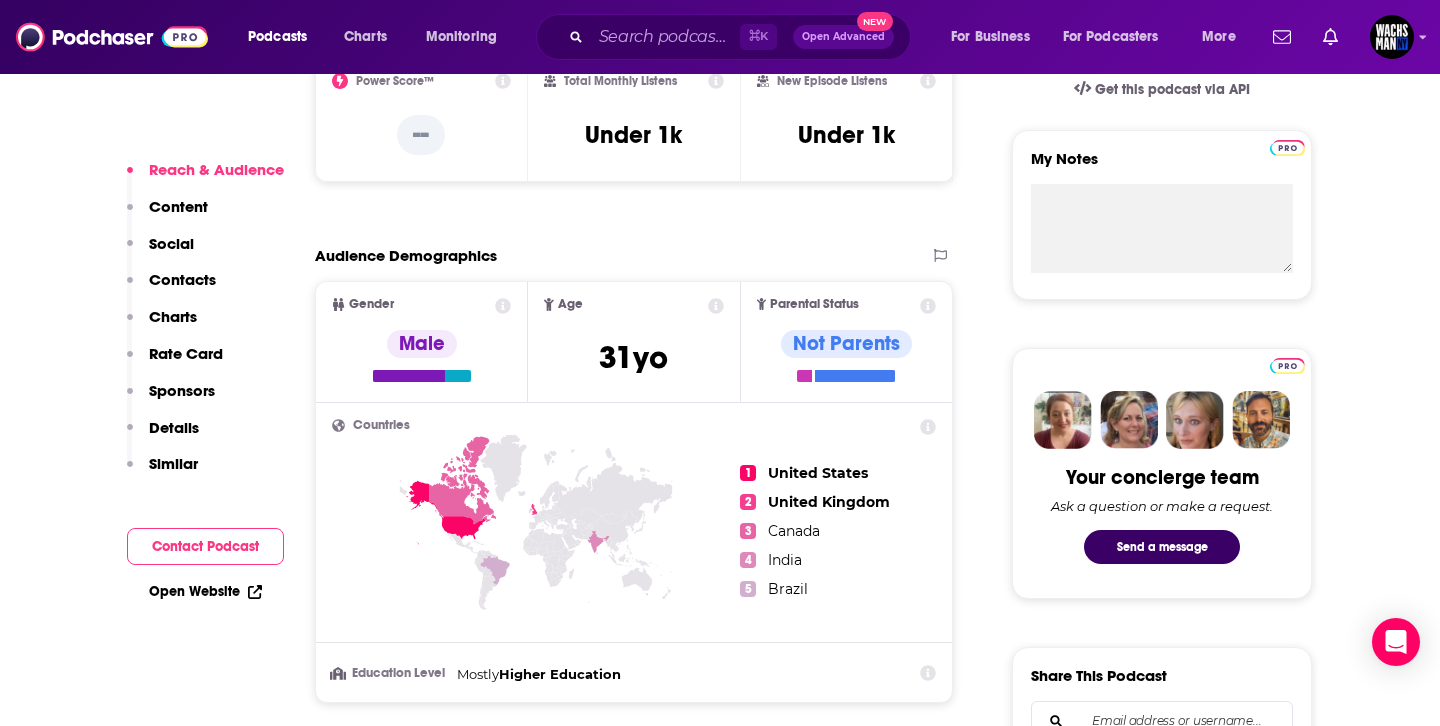 scroll, scrollTop: 577, scrollLeft: 0, axis: vertical 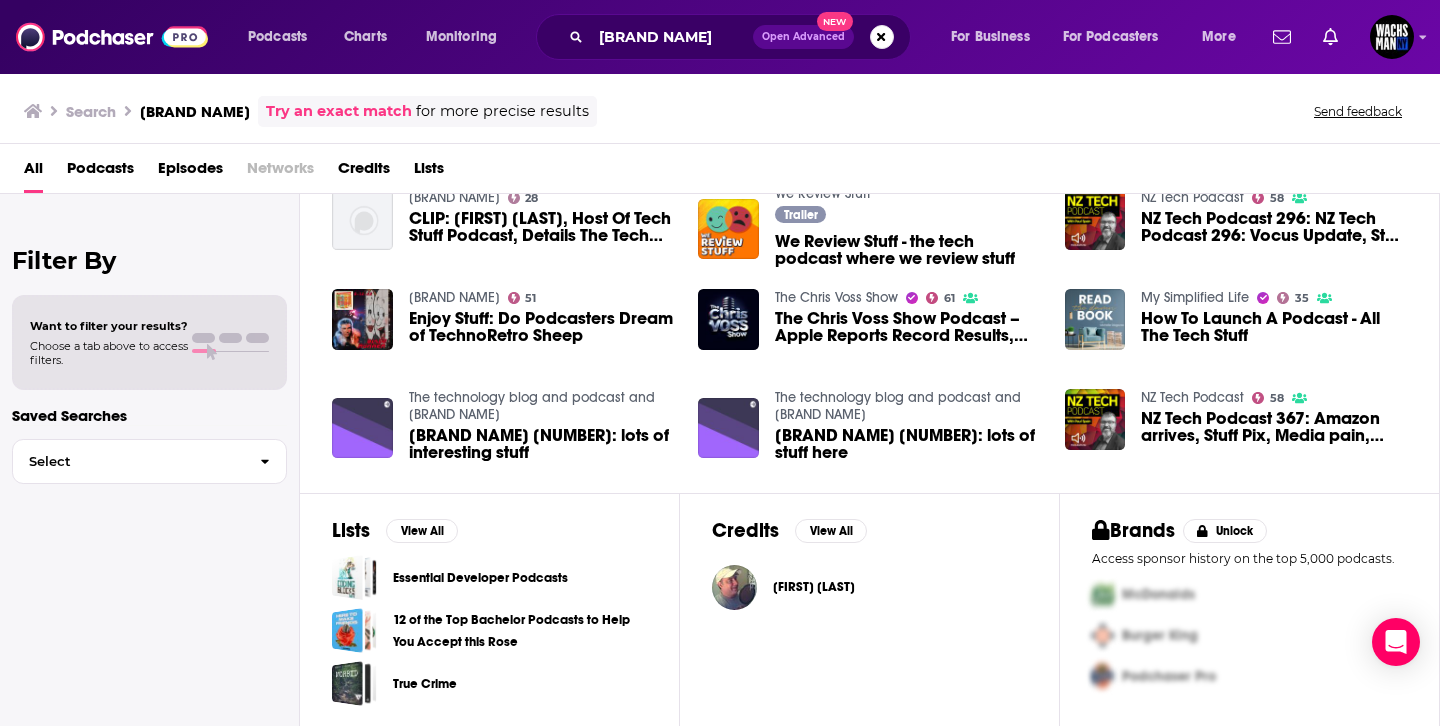 click on "[FIRST] [LAST]" at bounding box center (814, 587) 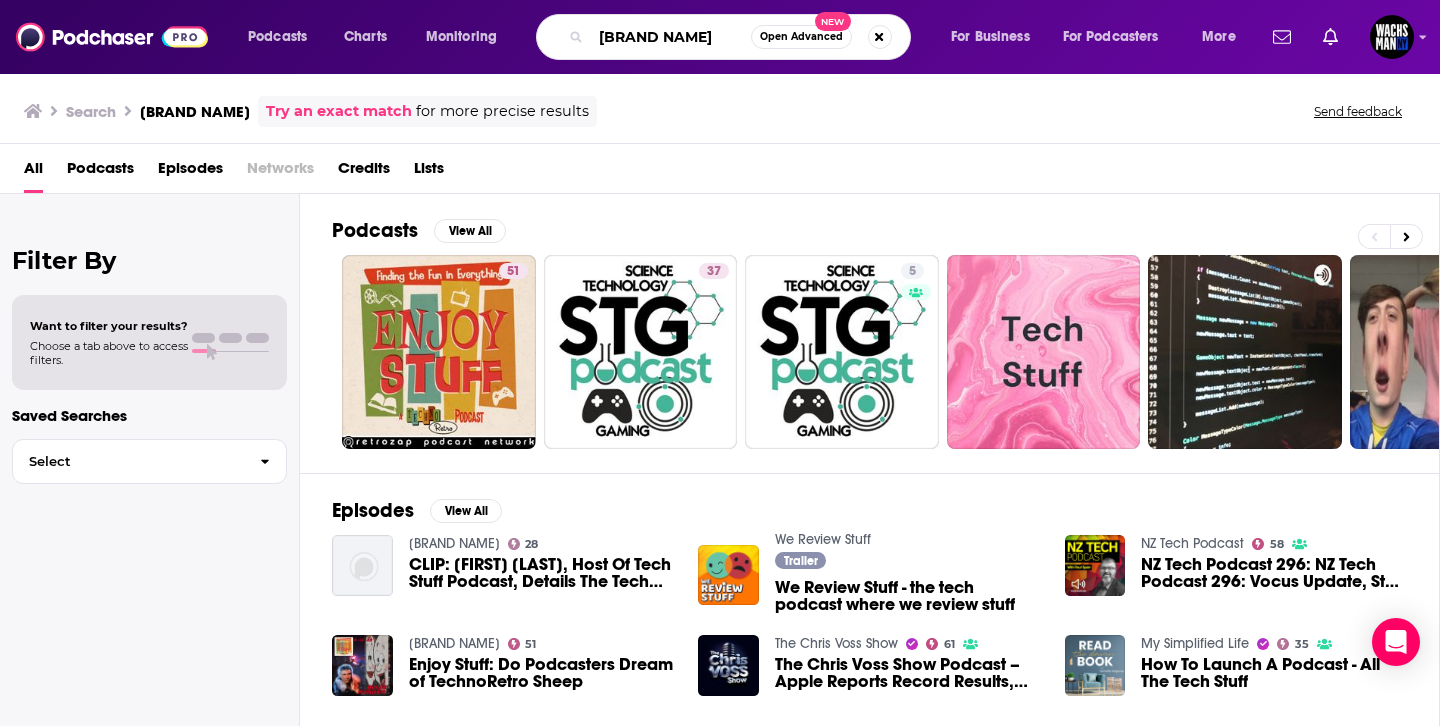 click on "[BRAND NAME]" at bounding box center (671, 37) 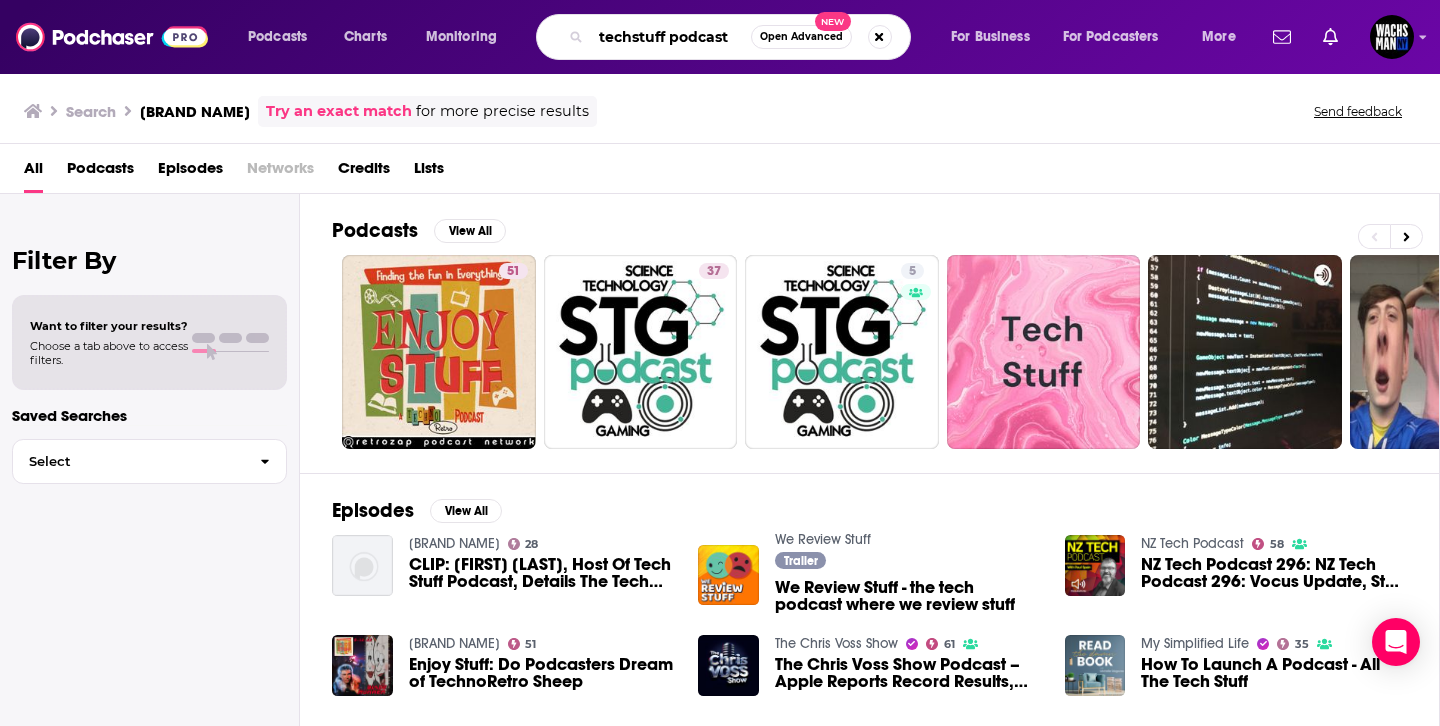 type on "techstuff podcast" 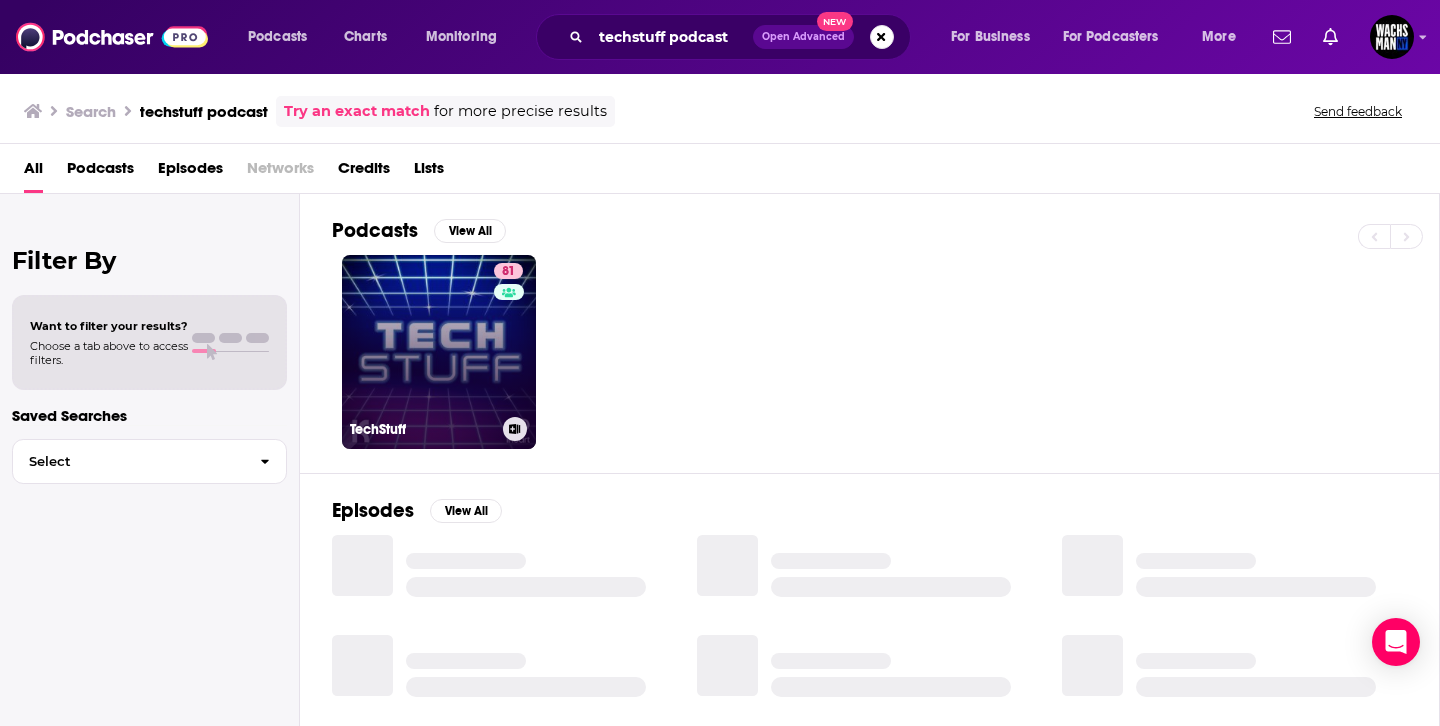 click on "81 TechStuff" at bounding box center [439, 352] 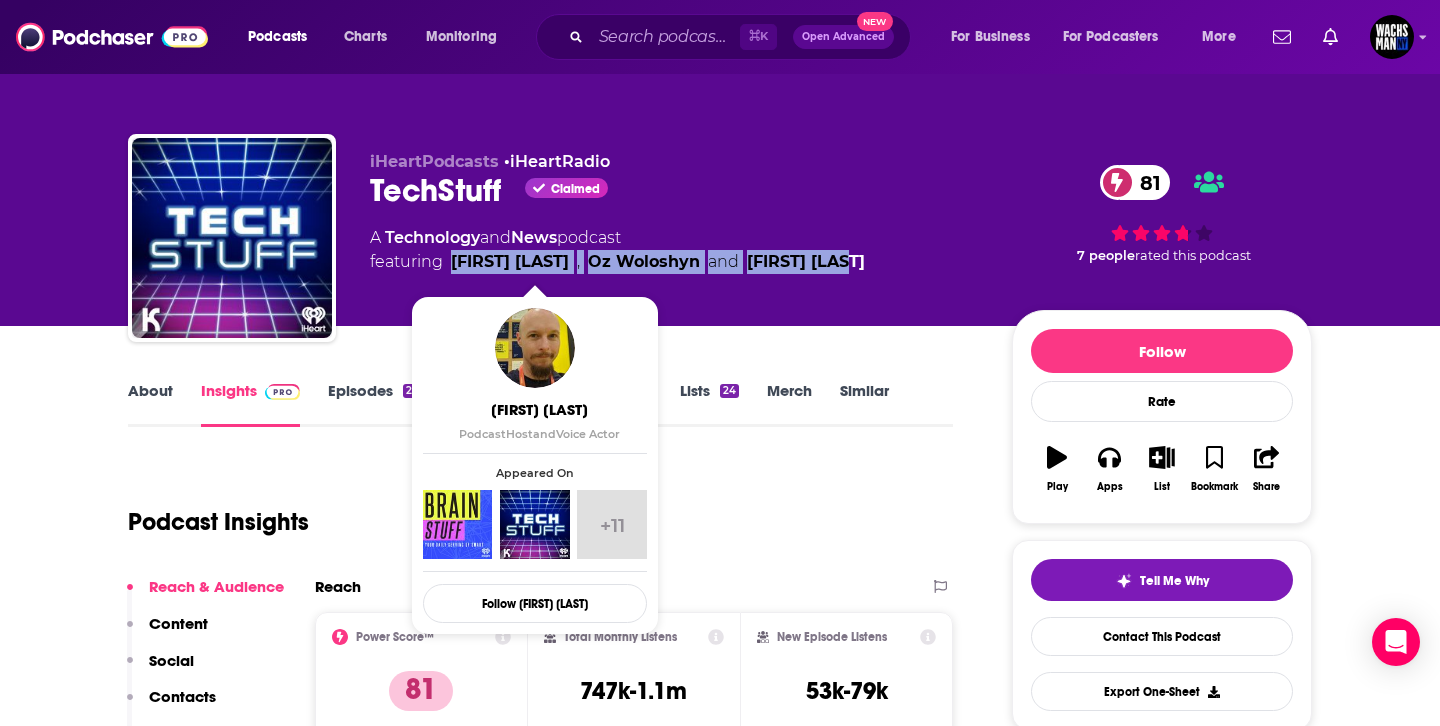 drag, startPoint x: 905, startPoint y: 261, endPoint x: 450, endPoint y: 264, distance: 455.0099 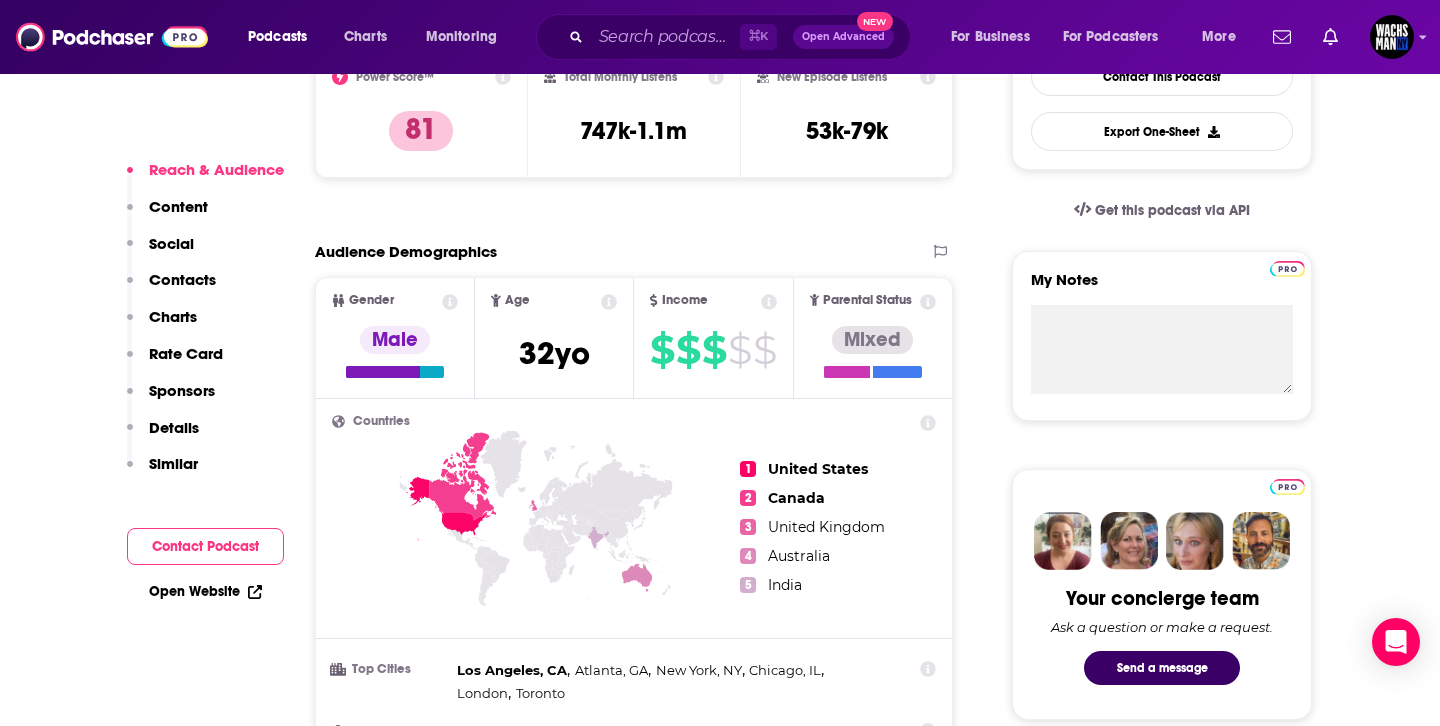 scroll, scrollTop: 532, scrollLeft: 0, axis: vertical 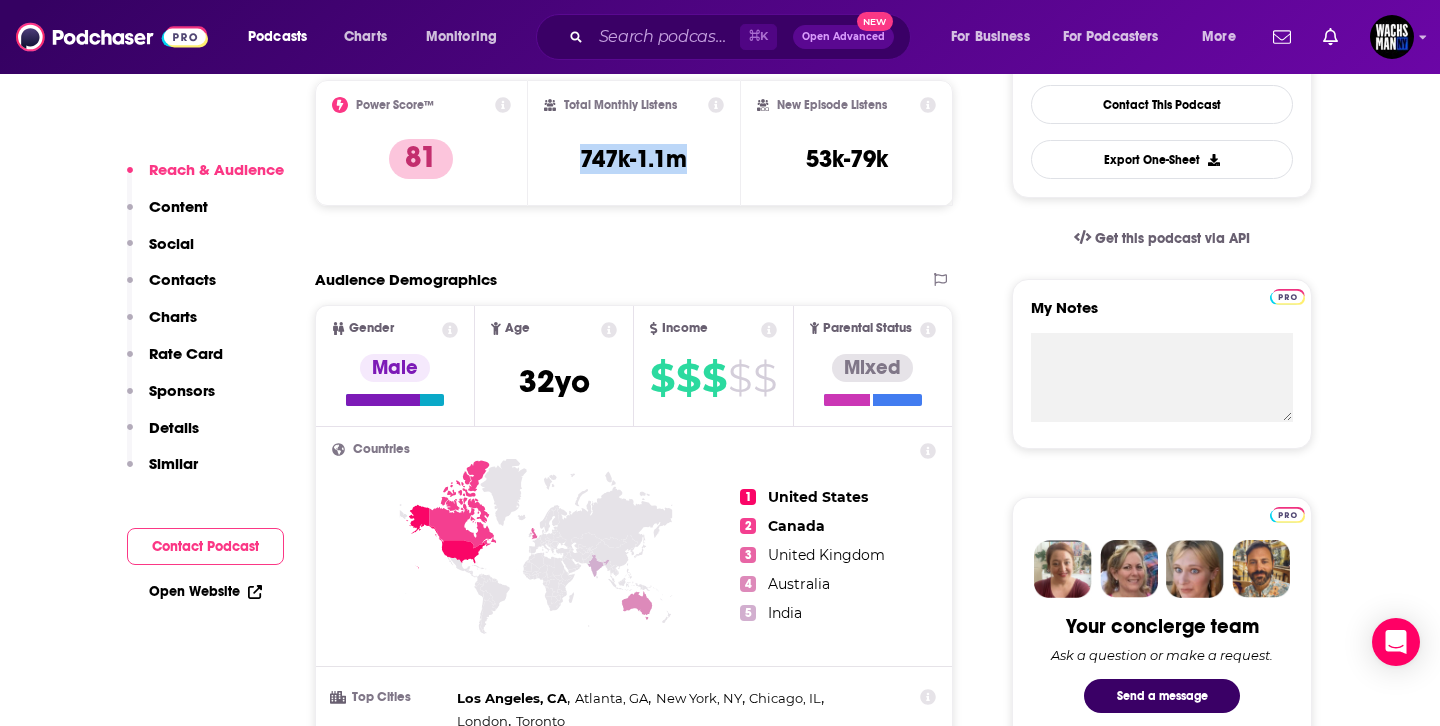 drag, startPoint x: 694, startPoint y: 146, endPoint x: 548, endPoint y: 148, distance: 146.0137 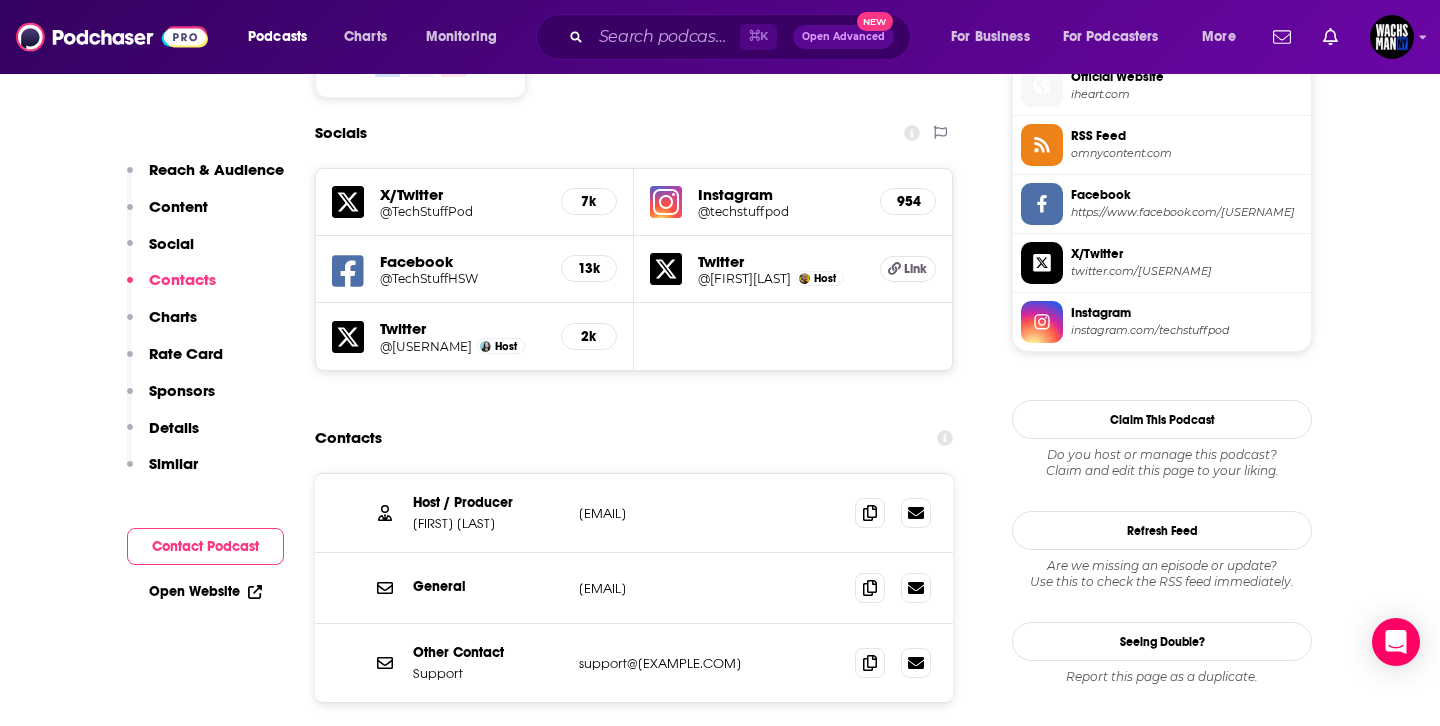scroll, scrollTop: 1774, scrollLeft: 0, axis: vertical 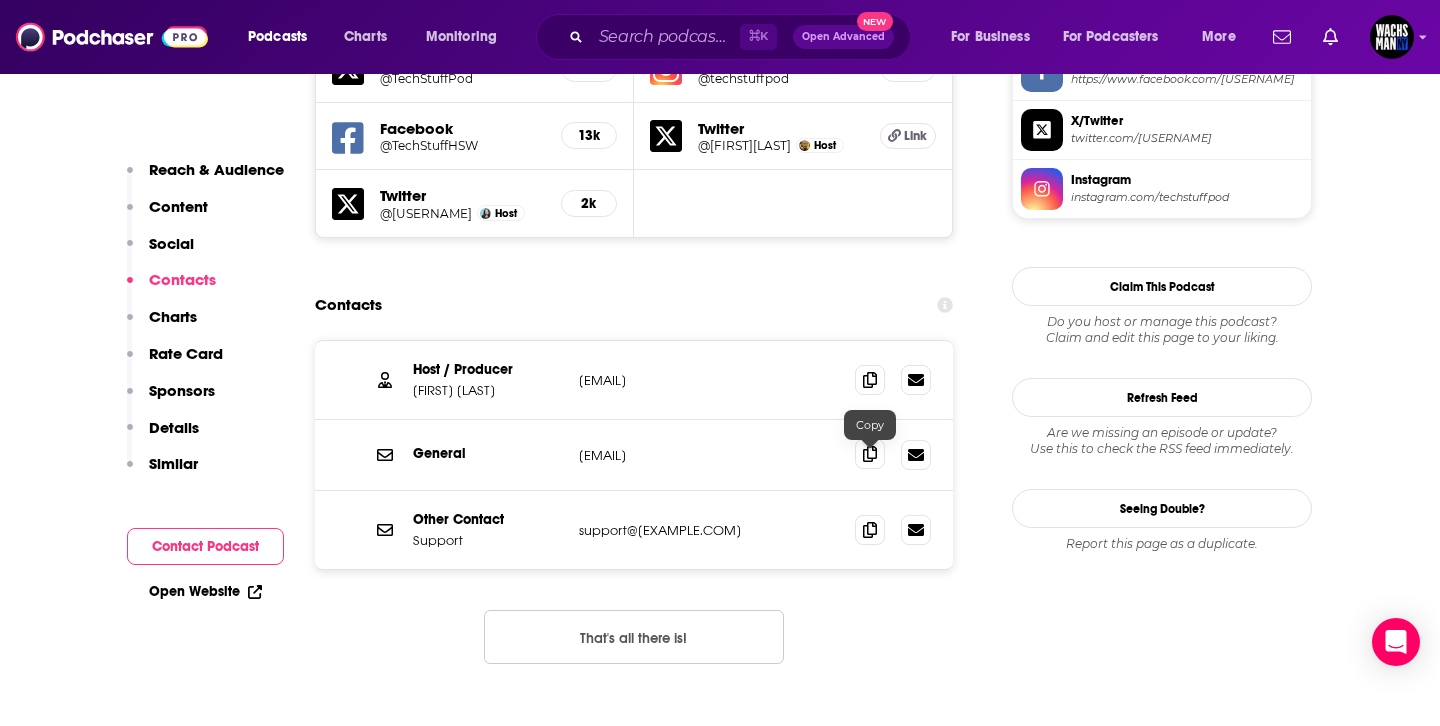 click 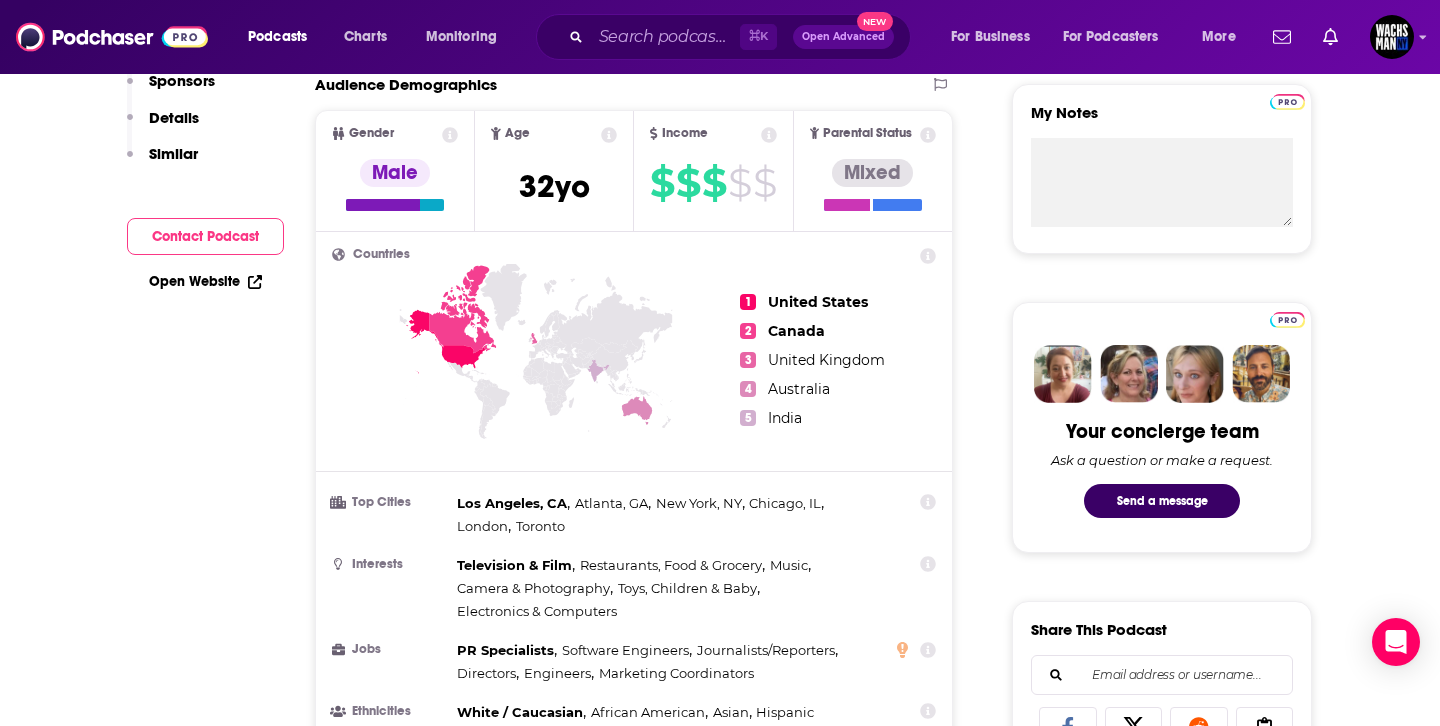 scroll, scrollTop: 0, scrollLeft: 0, axis: both 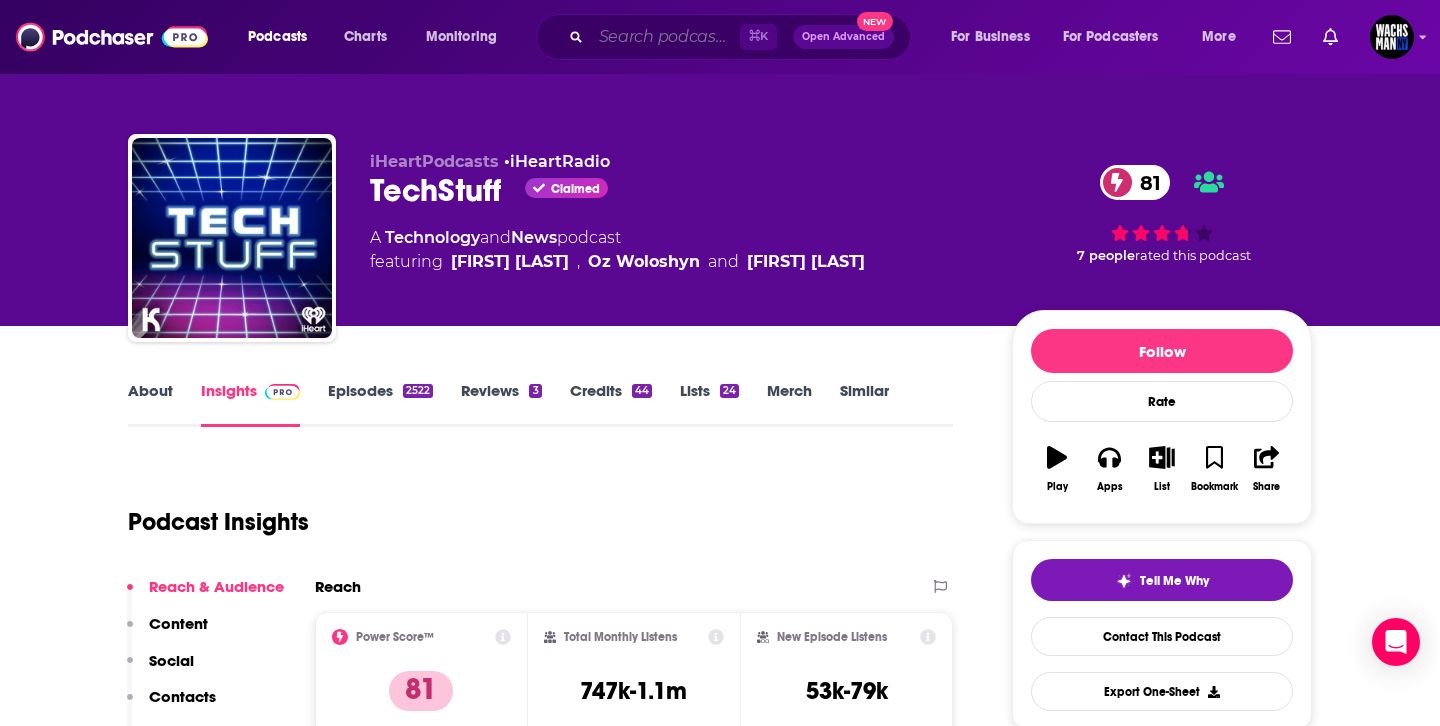 click at bounding box center [665, 37] 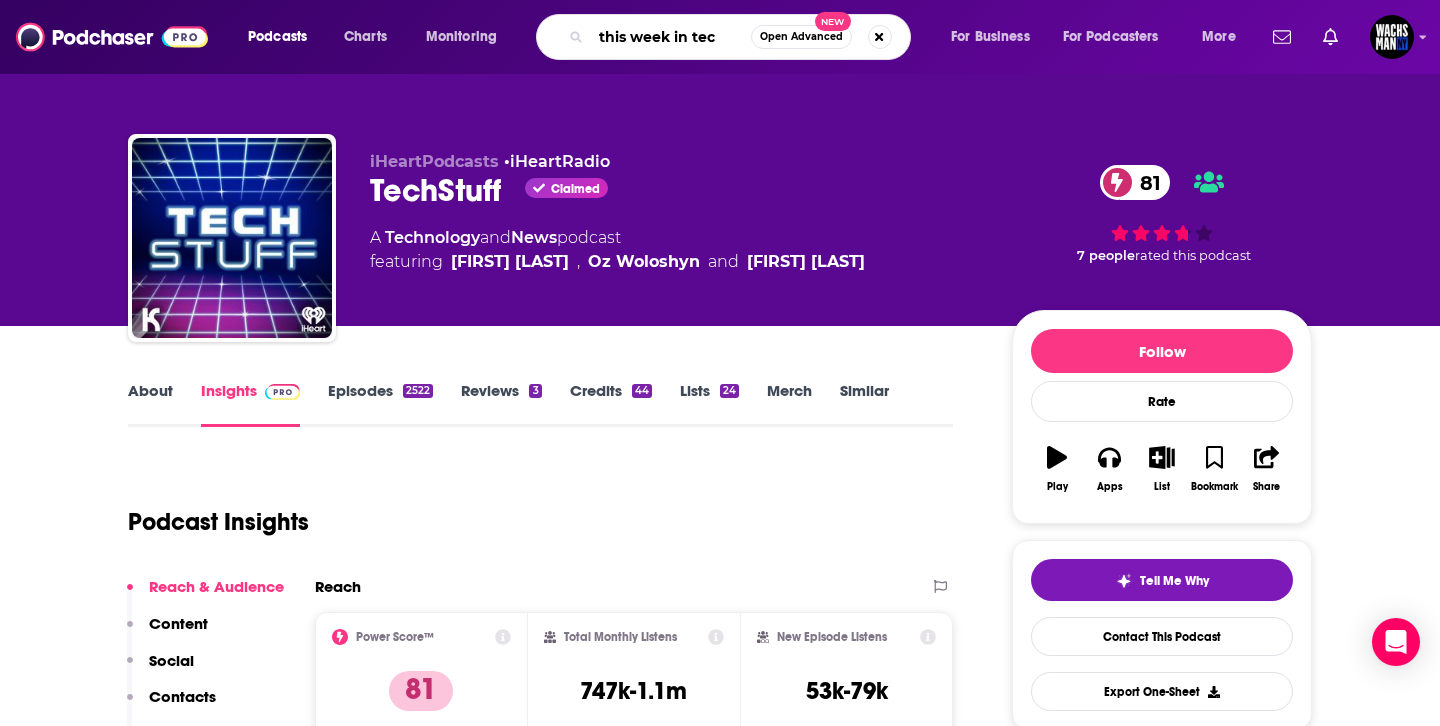 type on "[BRAND NAME]" 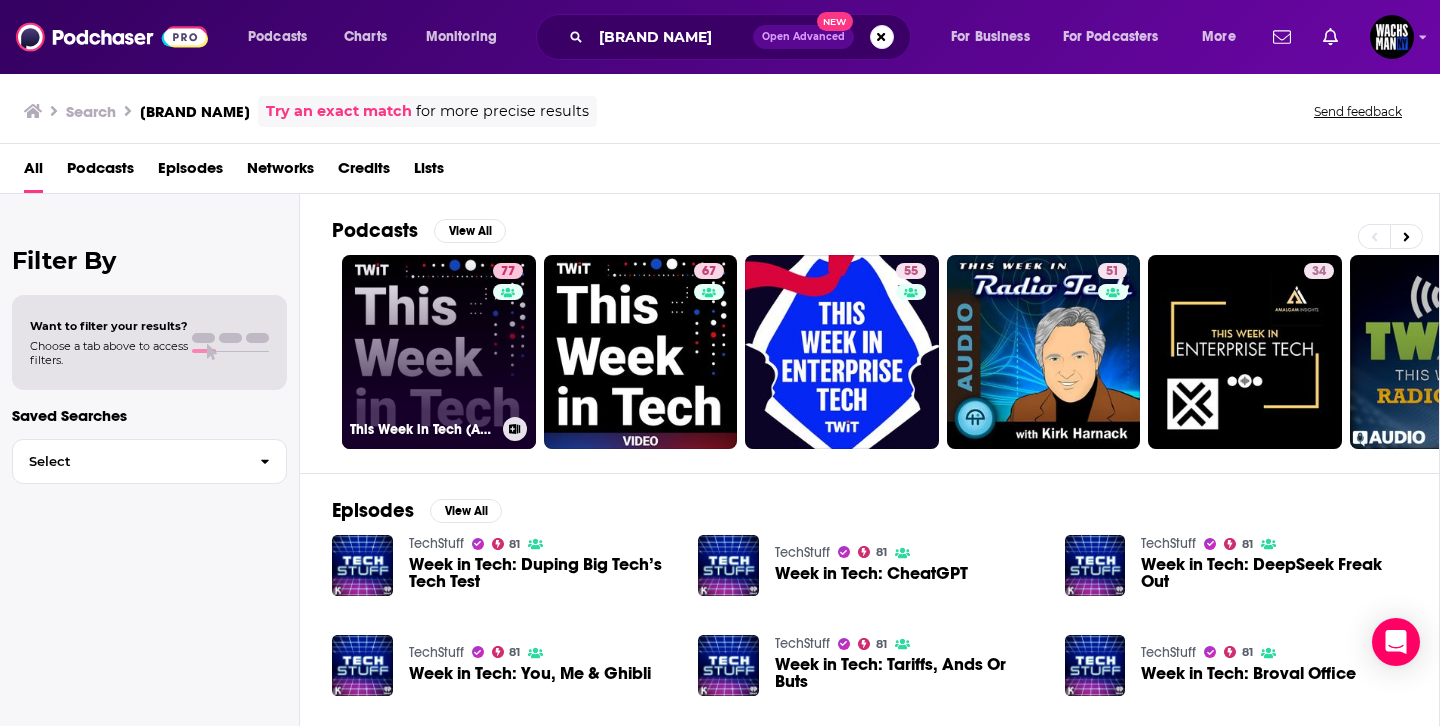 click on "77 This Week in Tech (Audio)" at bounding box center [439, 352] 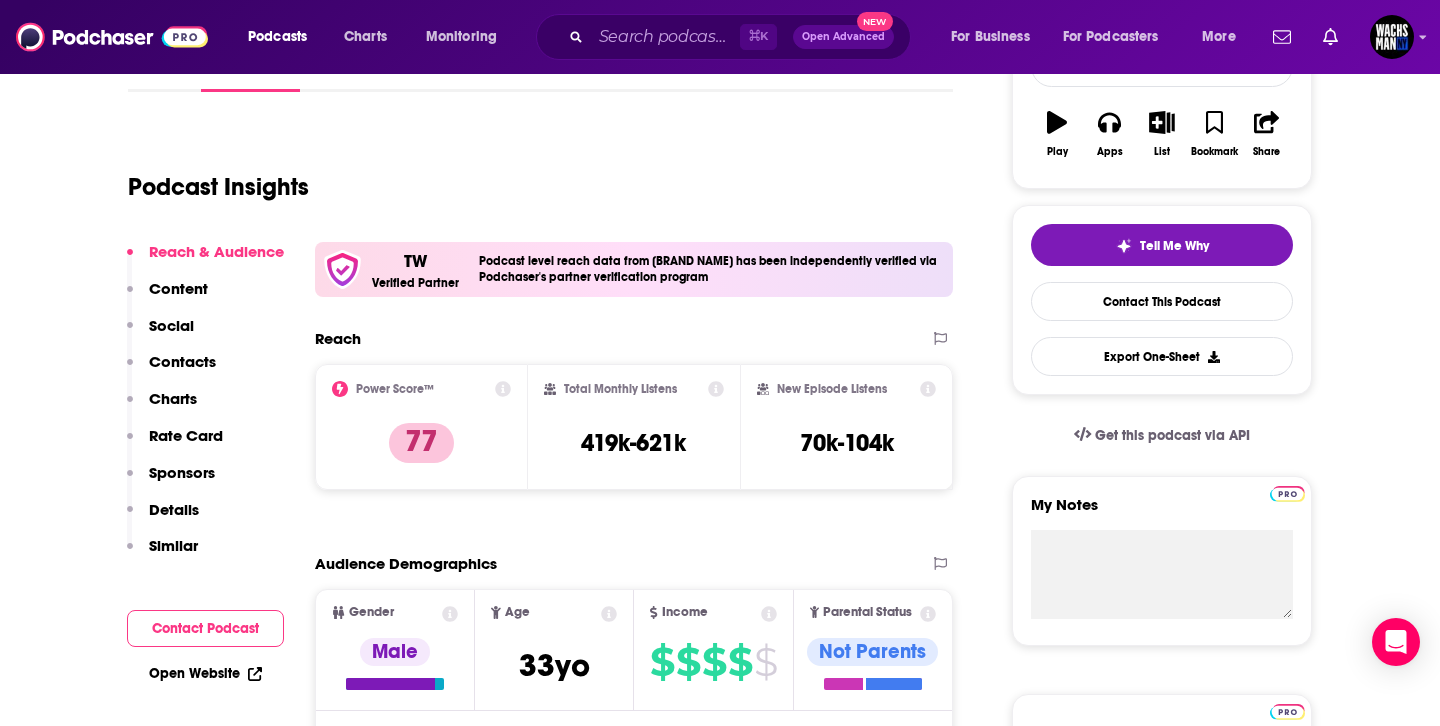 scroll, scrollTop: 328, scrollLeft: 0, axis: vertical 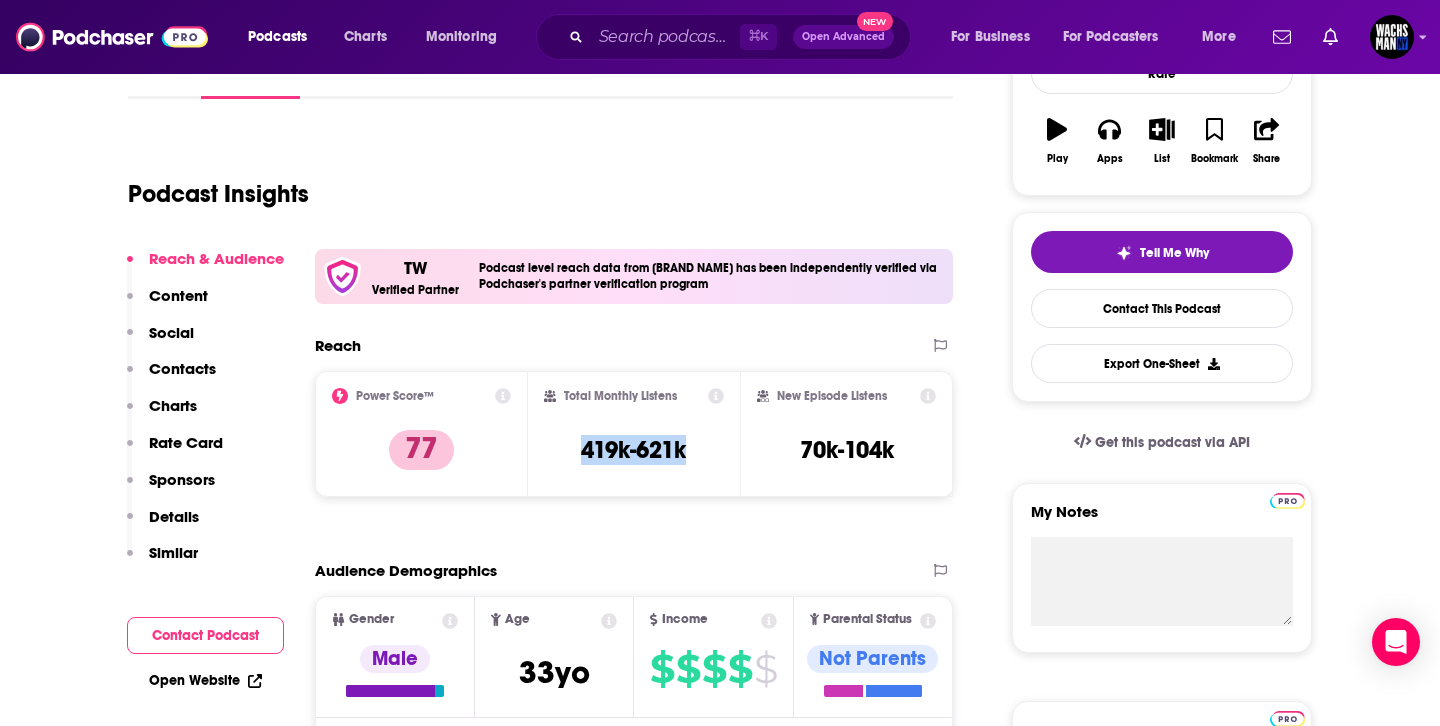 drag, startPoint x: 698, startPoint y: 465, endPoint x: 549, endPoint y: 455, distance: 149.33519 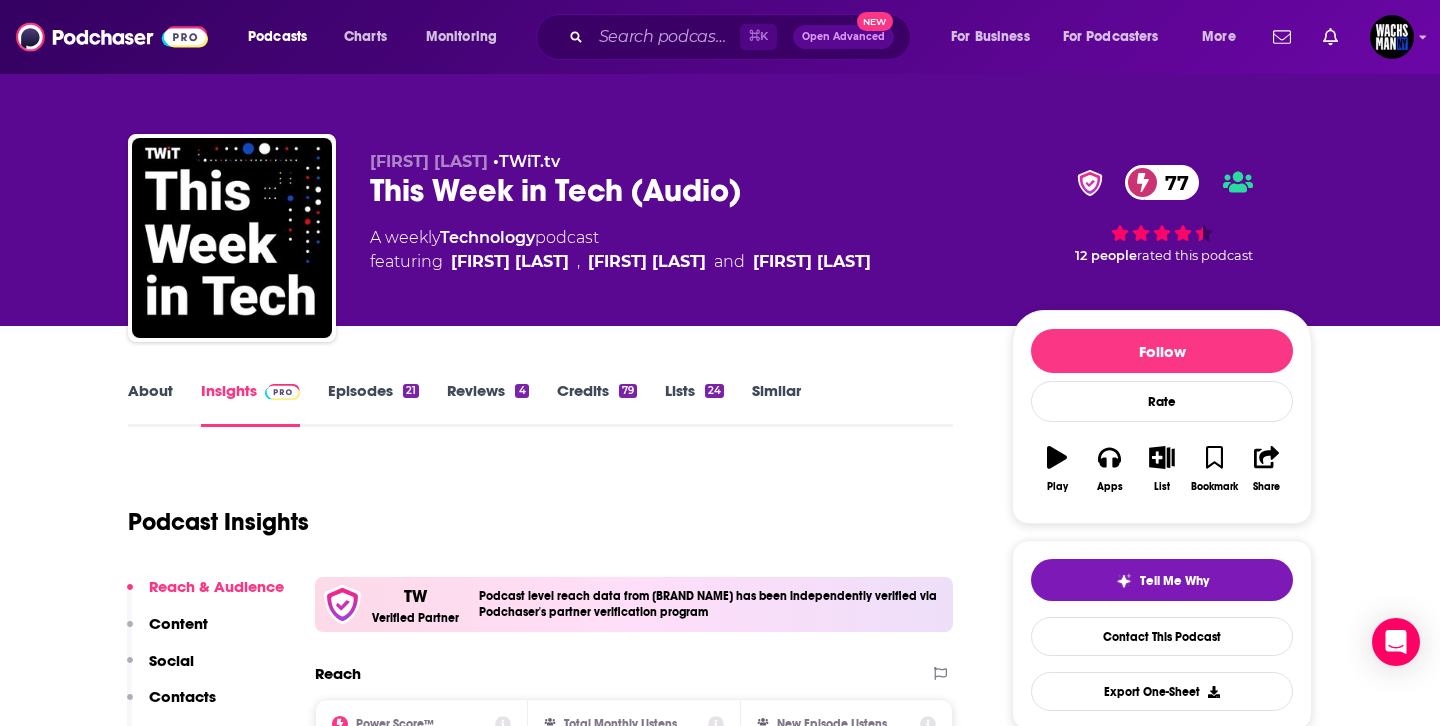 drag, startPoint x: 880, startPoint y: 259, endPoint x: 446, endPoint y: 258, distance: 434.00116 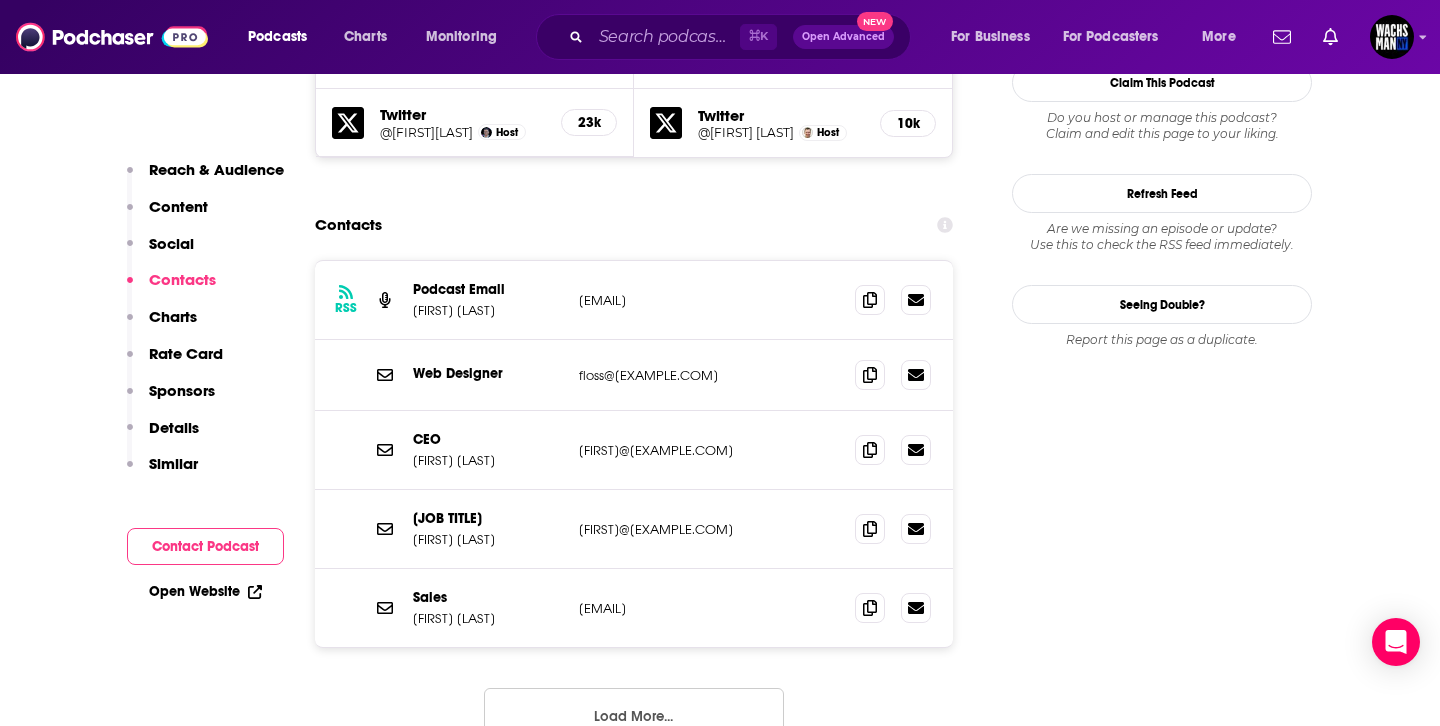 scroll, scrollTop: 1957, scrollLeft: 0, axis: vertical 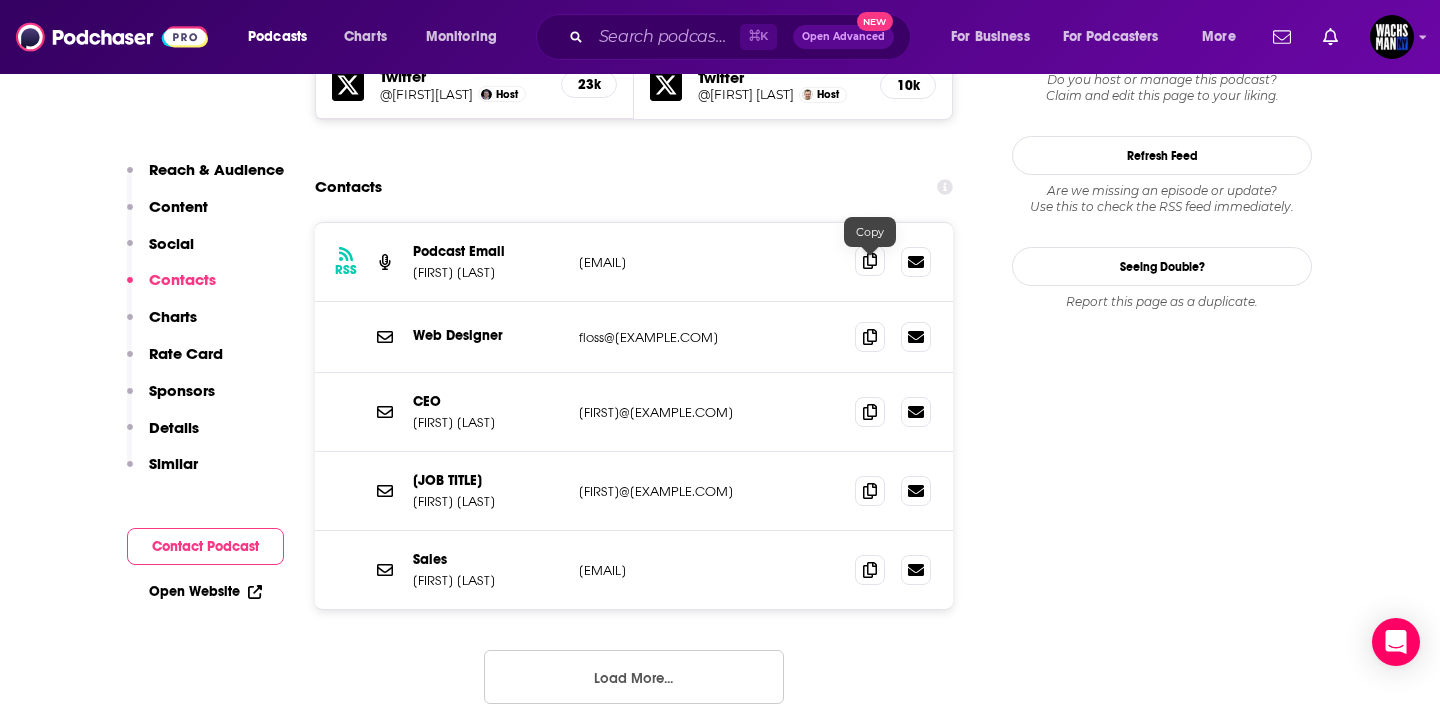 click 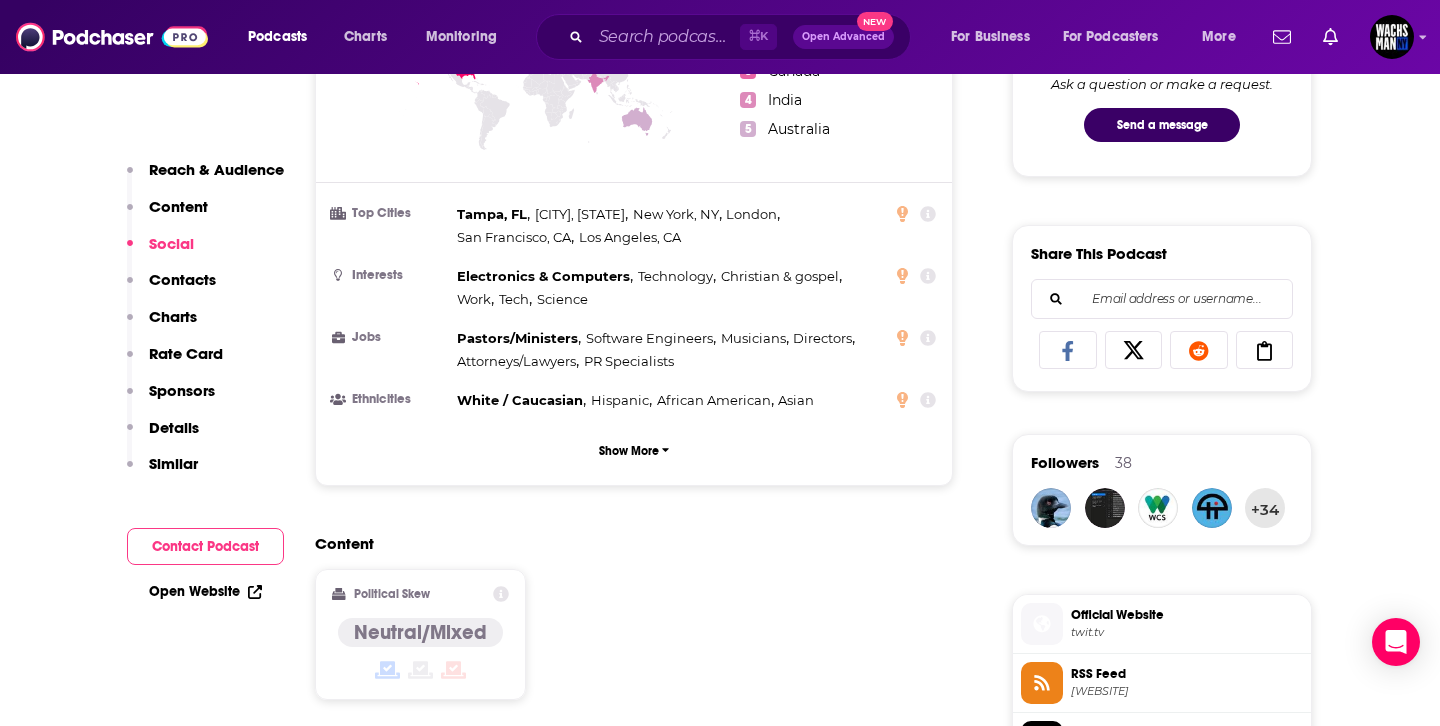scroll, scrollTop: 0, scrollLeft: 0, axis: both 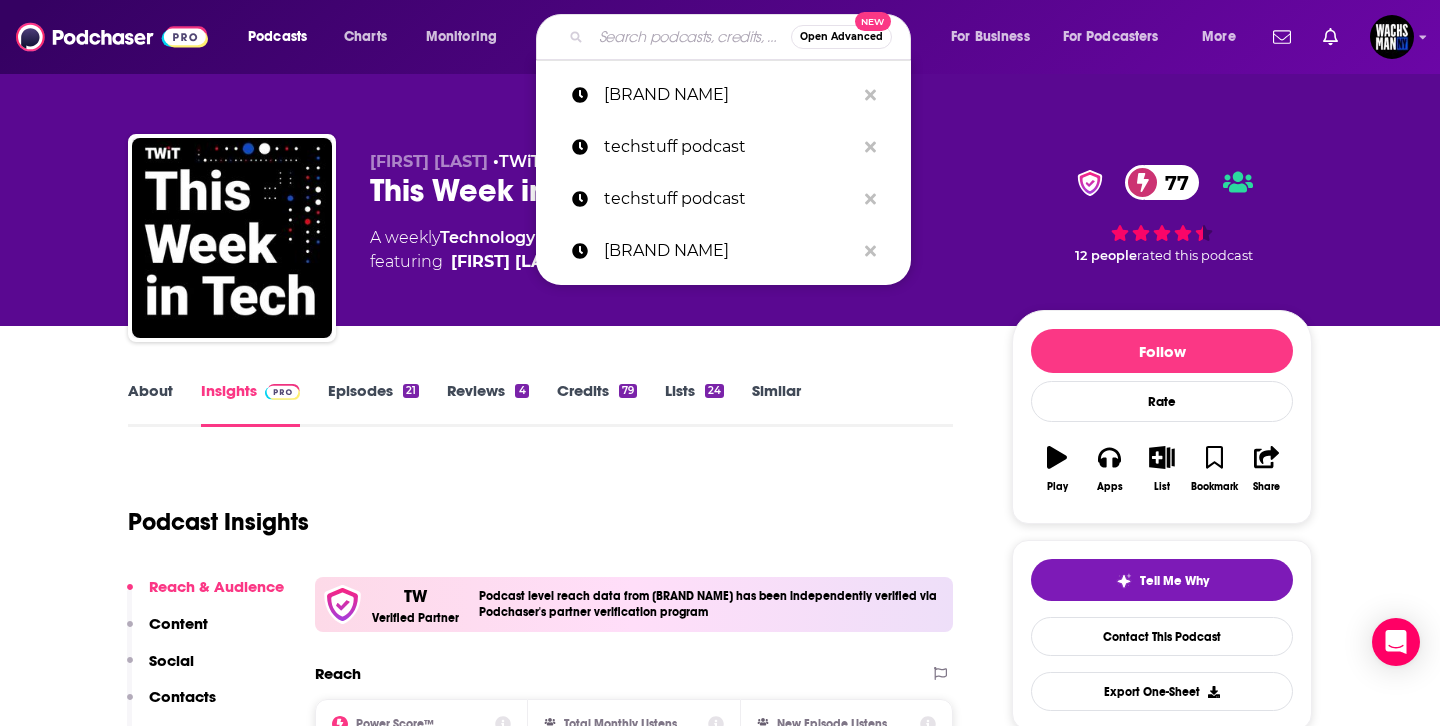 click at bounding box center (691, 37) 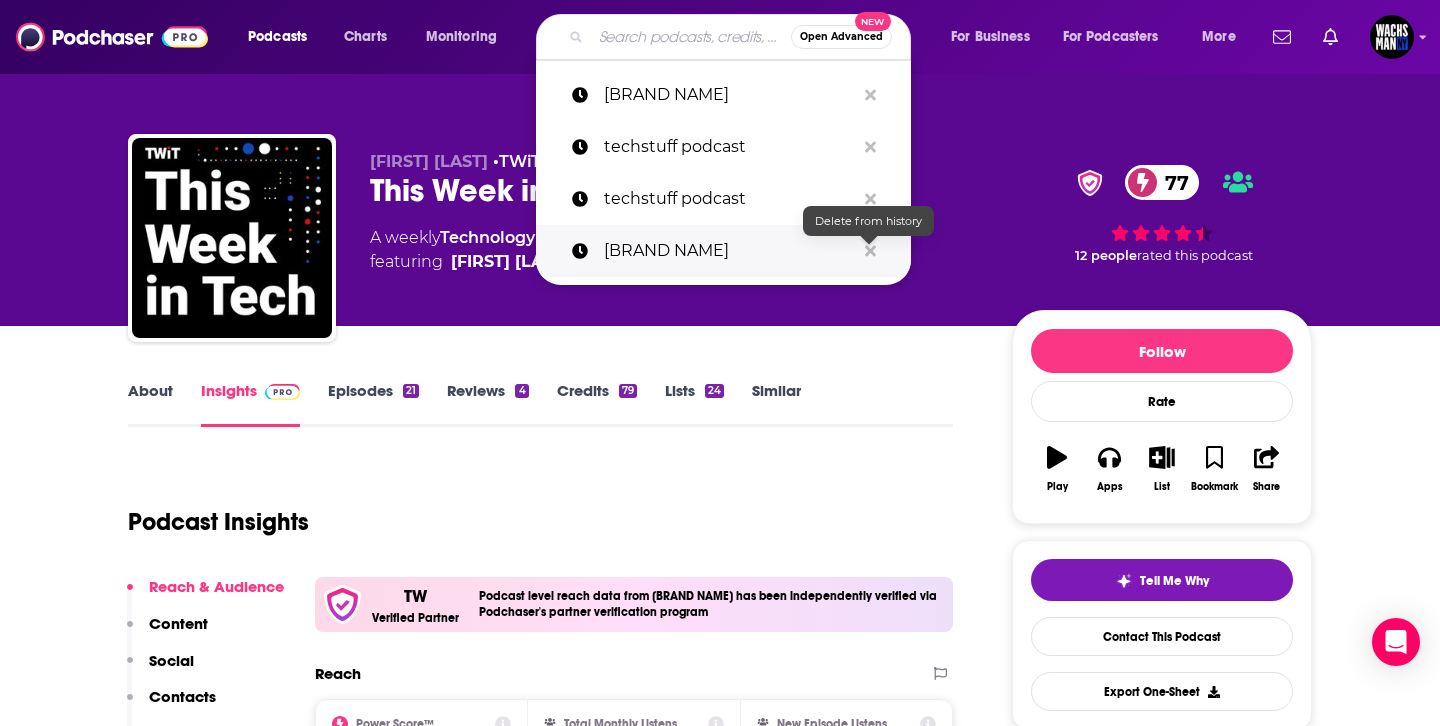 click 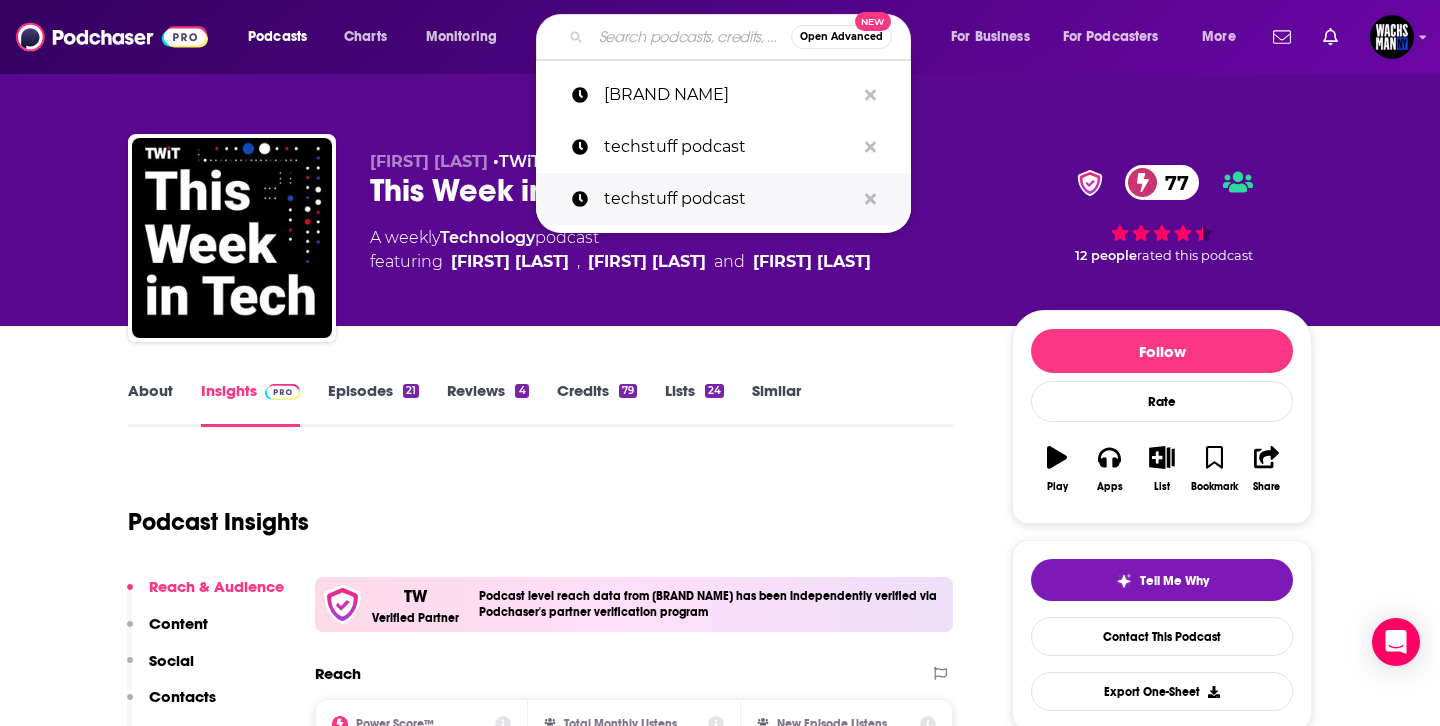 click at bounding box center (870, 199) 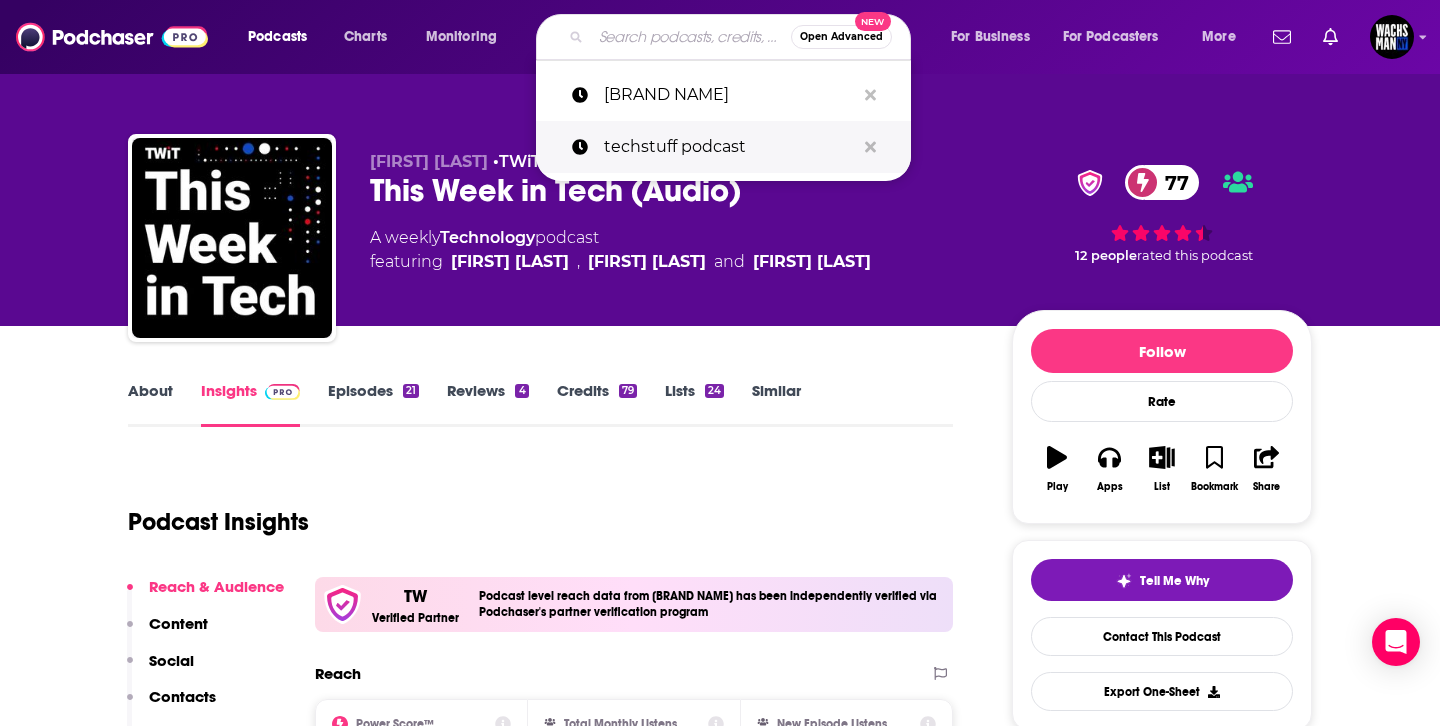 click on "techstuff podcast" at bounding box center [723, 147] 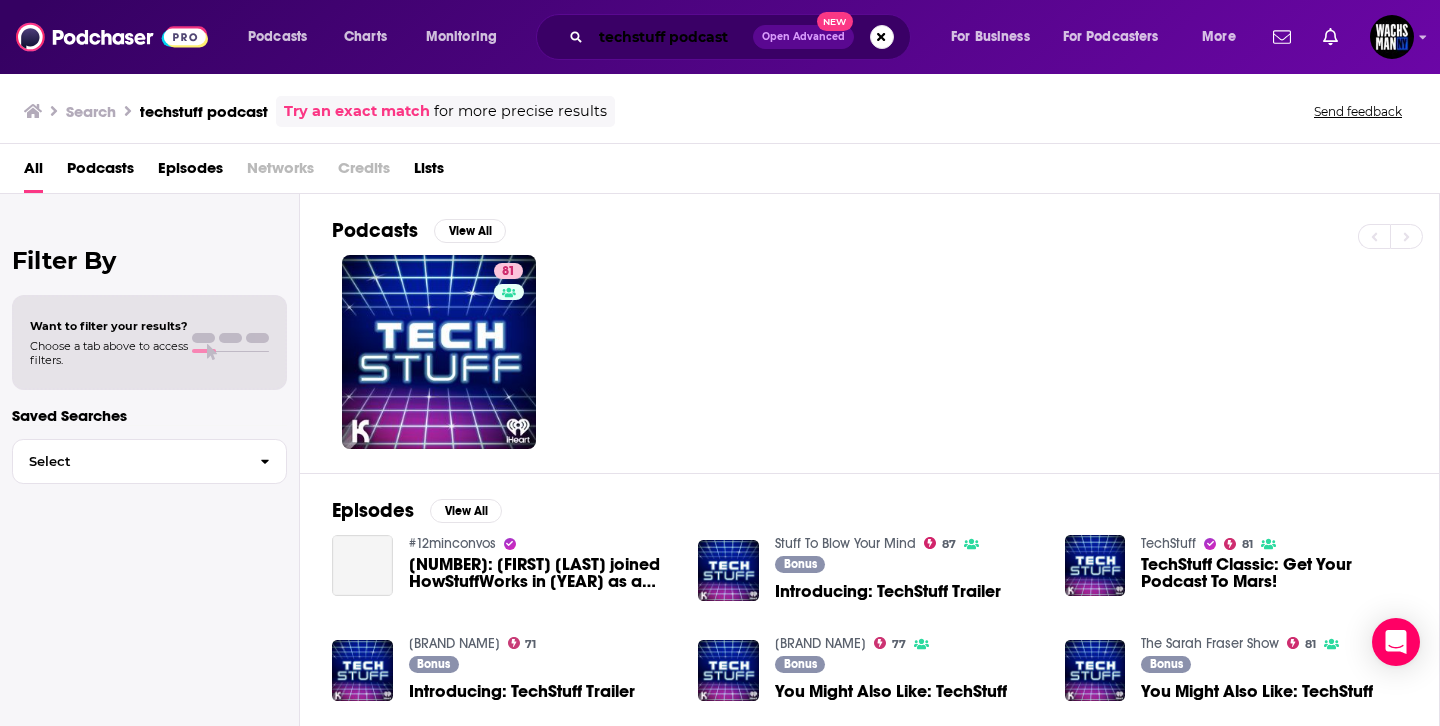 click on "techstuff podcast" at bounding box center (672, 37) 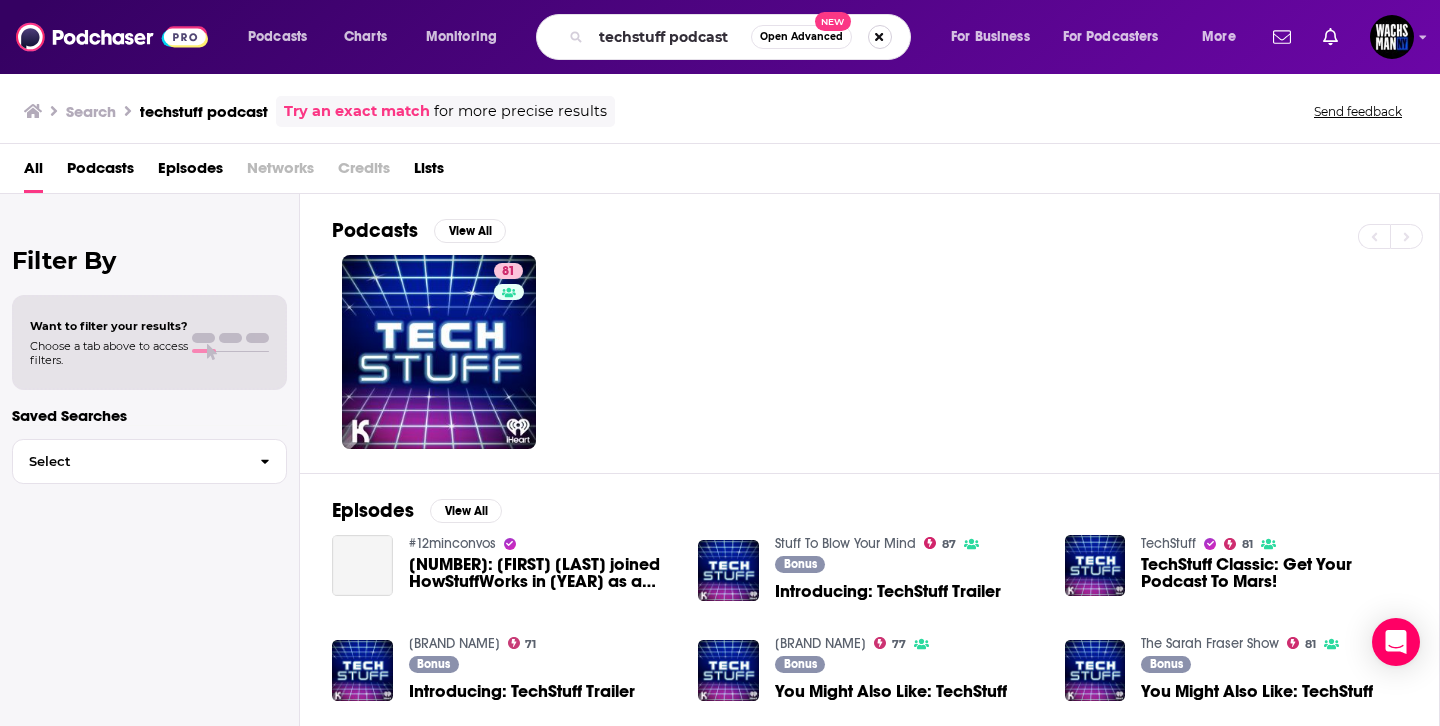 click at bounding box center (880, 37) 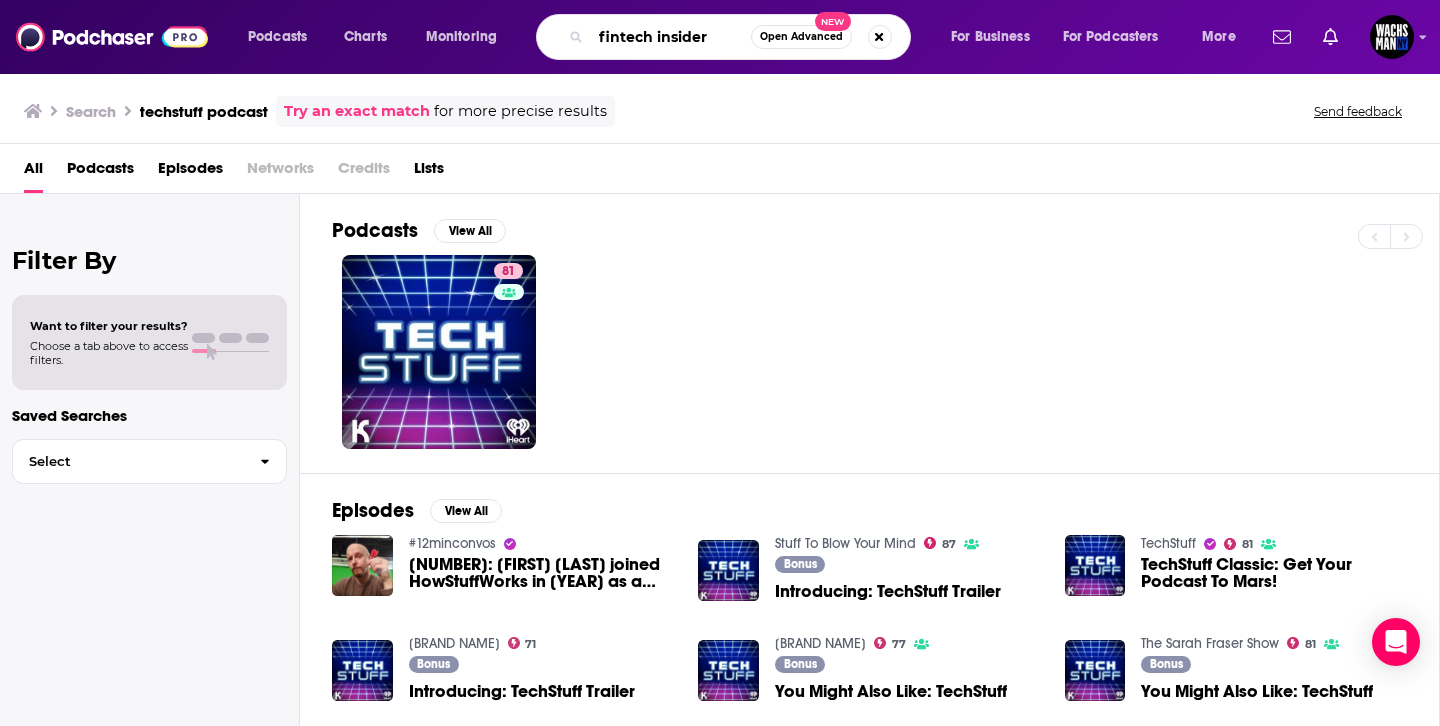 type on "fintech insider" 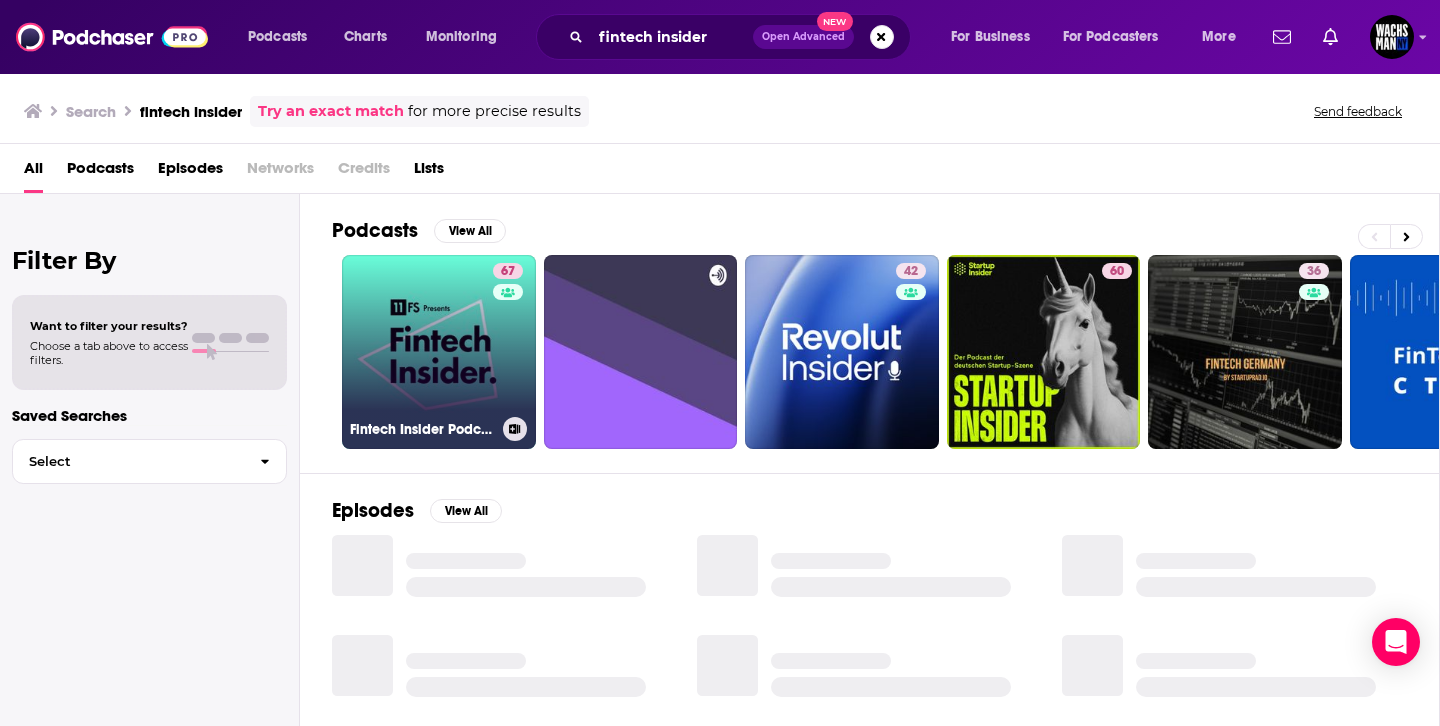 click on "67 Fintech Insider Podcast by 11:FS" at bounding box center [439, 352] 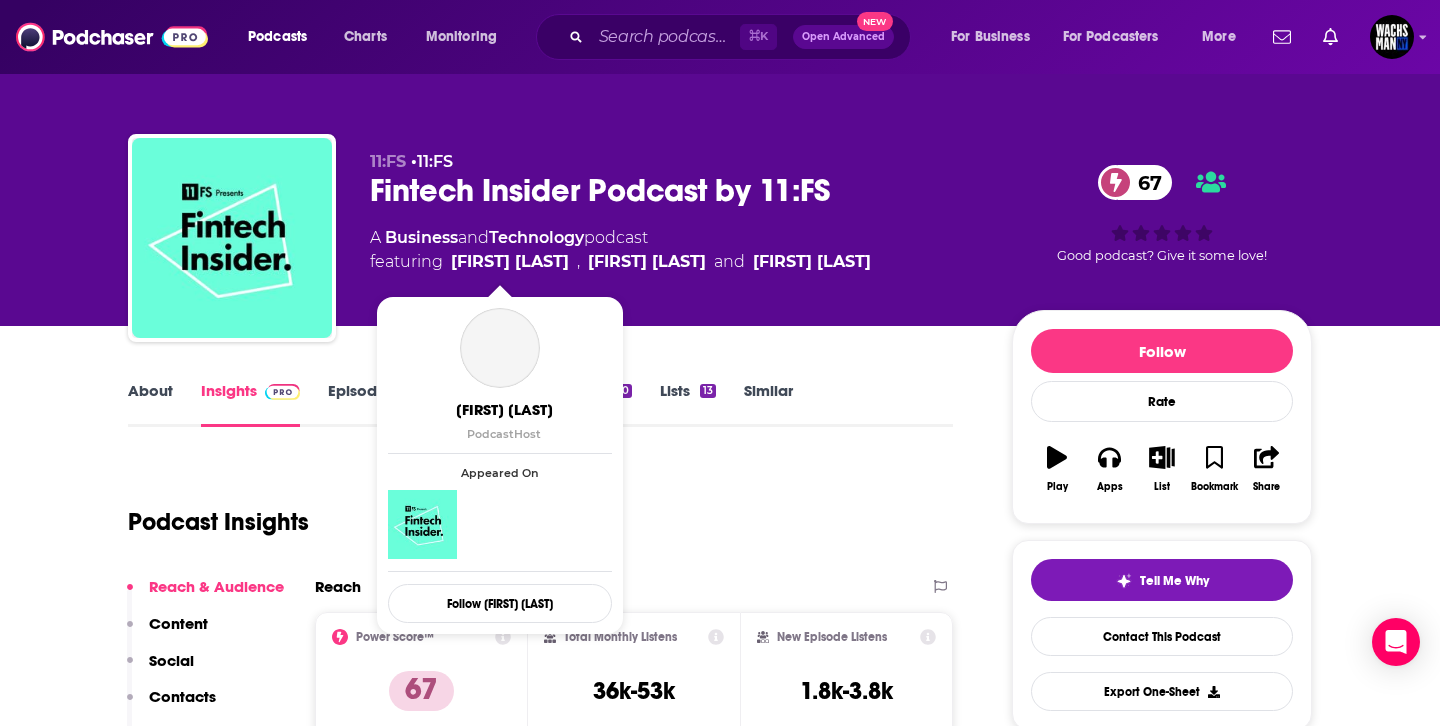 drag, startPoint x: 853, startPoint y: 263, endPoint x: 455, endPoint y: 251, distance: 398.18088 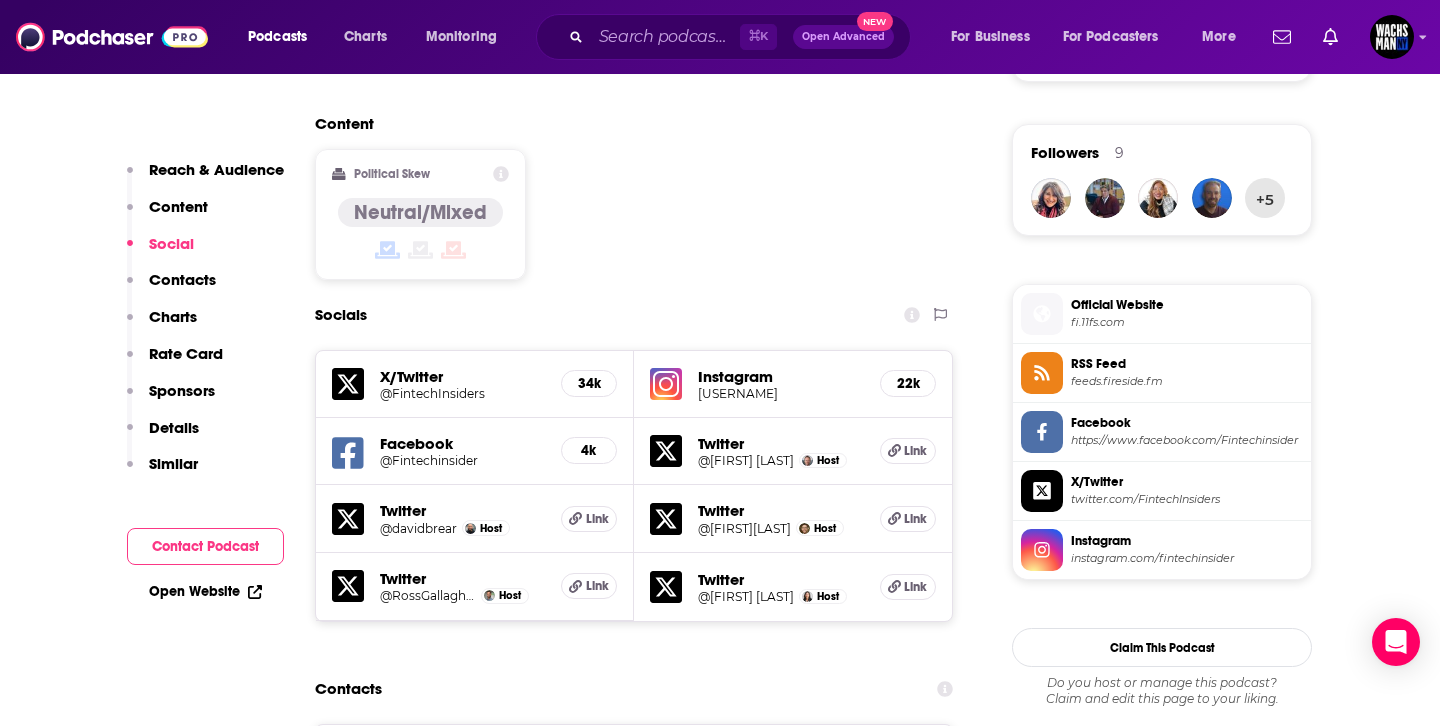 scroll, scrollTop: 1955, scrollLeft: 0, axis: vertical 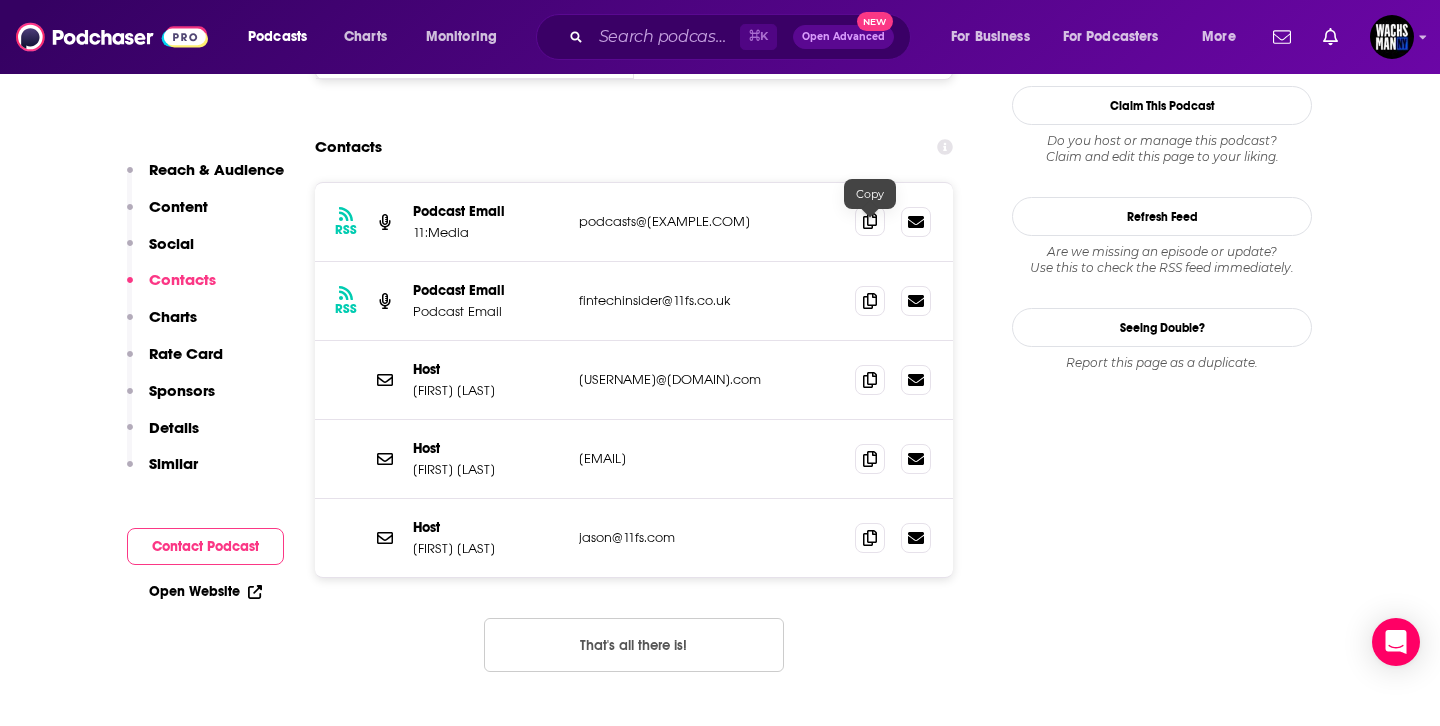 click 